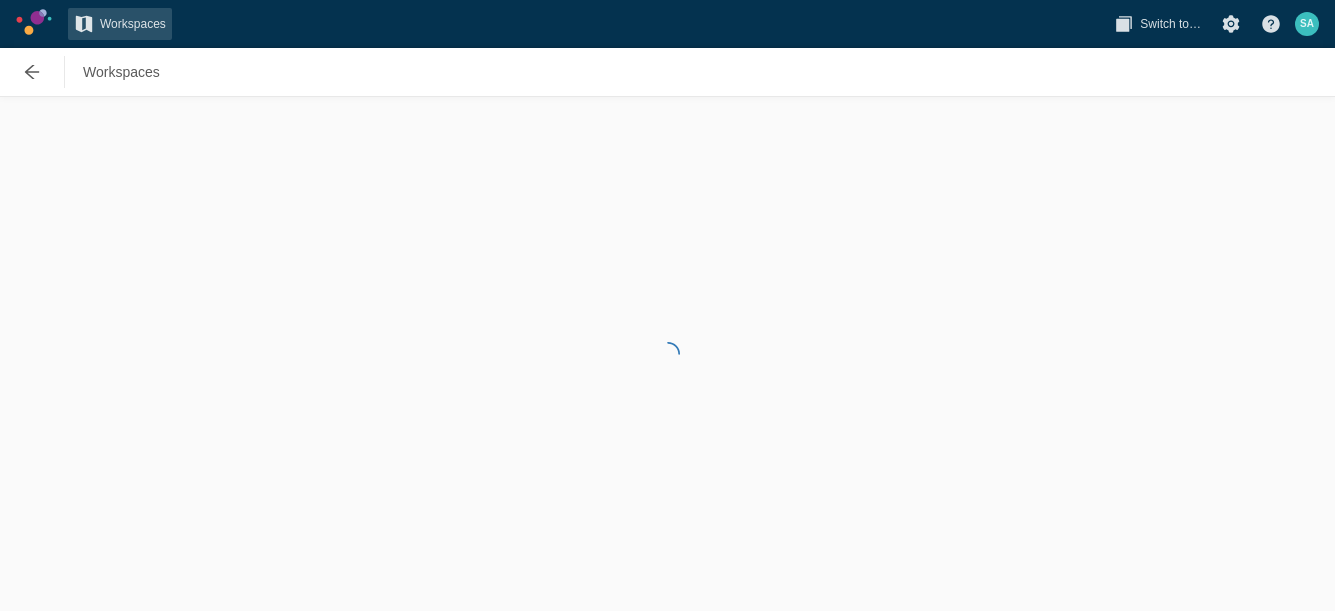 scroll, scrollTop: 0, scrollLeft: 0, axis: both 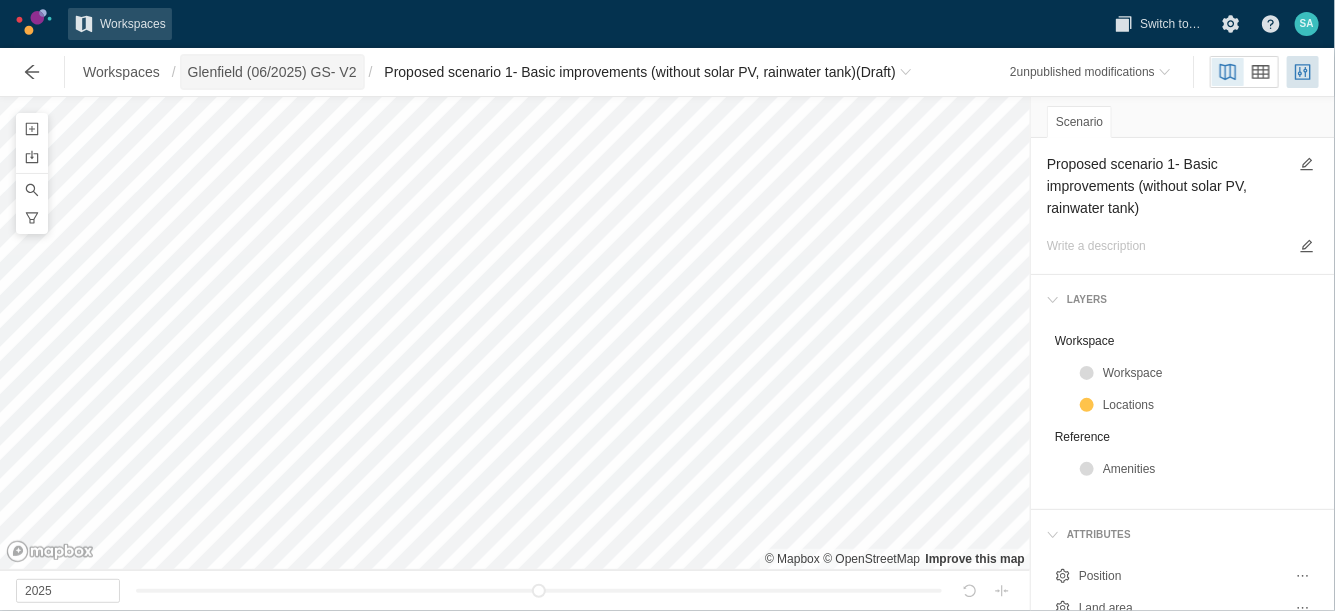 click on "Glenfield (06/2025) GS- V2" at bounding box center [272, 72] 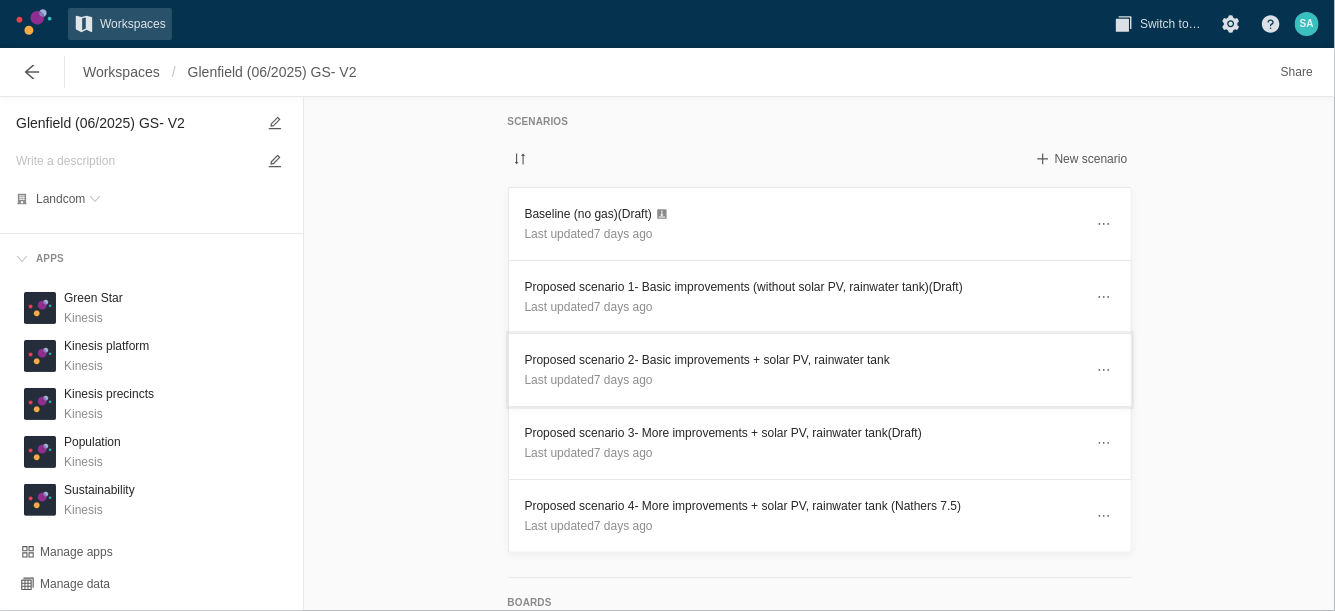 click on "Proposed scenario 2- Basic improvements + solar PV, rainwater tank" at bounding box center [804, 360] 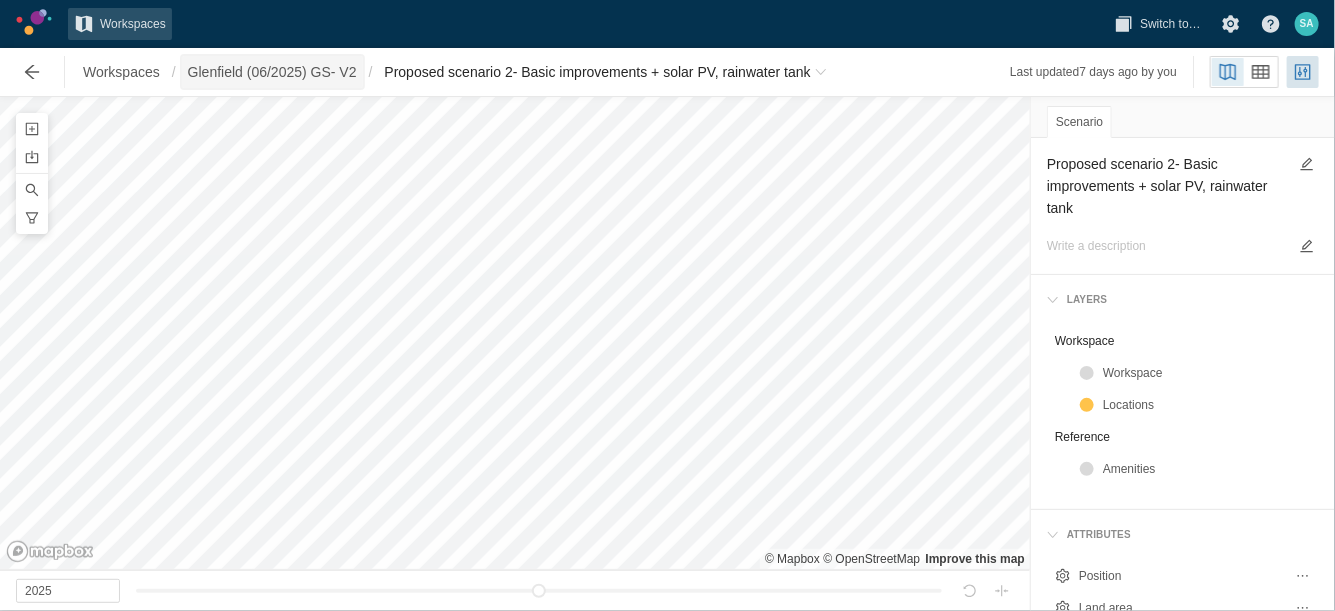 click on "Glenfield (06/2025) GS- V2" at bounding box center (272, 72) 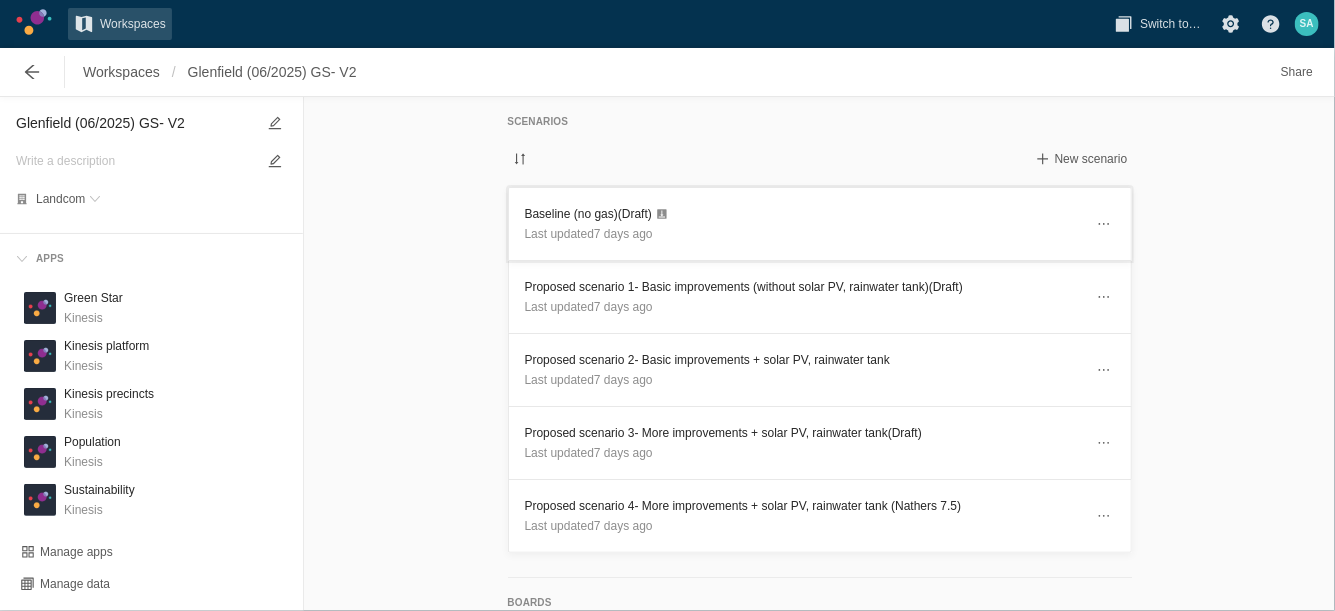 click on "Baseline (no gas)  (Draft)" at bounding box center (804, 214) 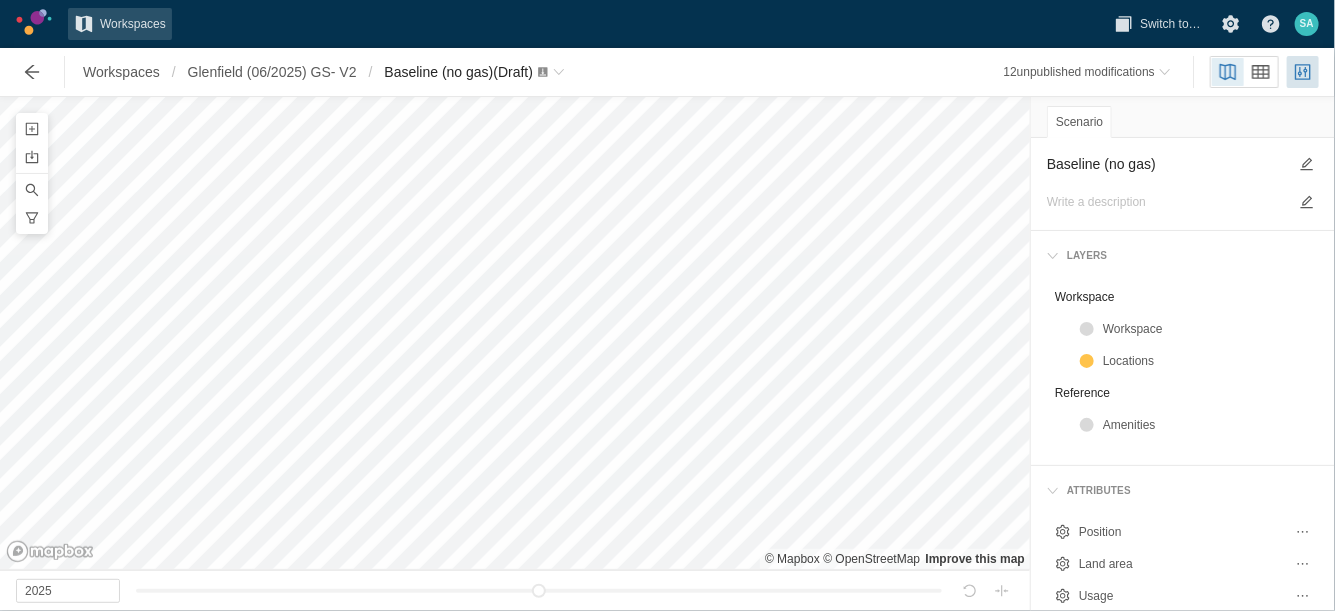 click on "Workspaces / Glenfield (06/2025) GS- V2 / Baseline (no gas)  (Draft)" at bounding box center (291, 72) 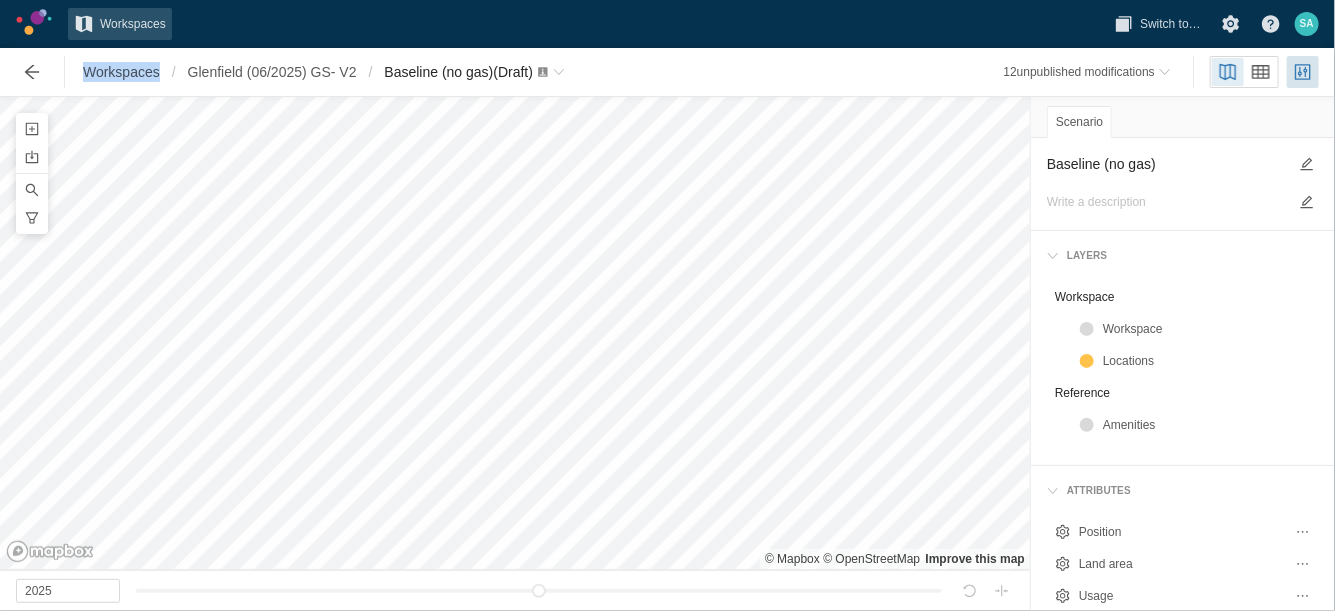 click on "Workspaces / Glenfield (06/2025) GS- V2 / Baseline (no gas)  (Draft)" at bounding box center [291, 72] 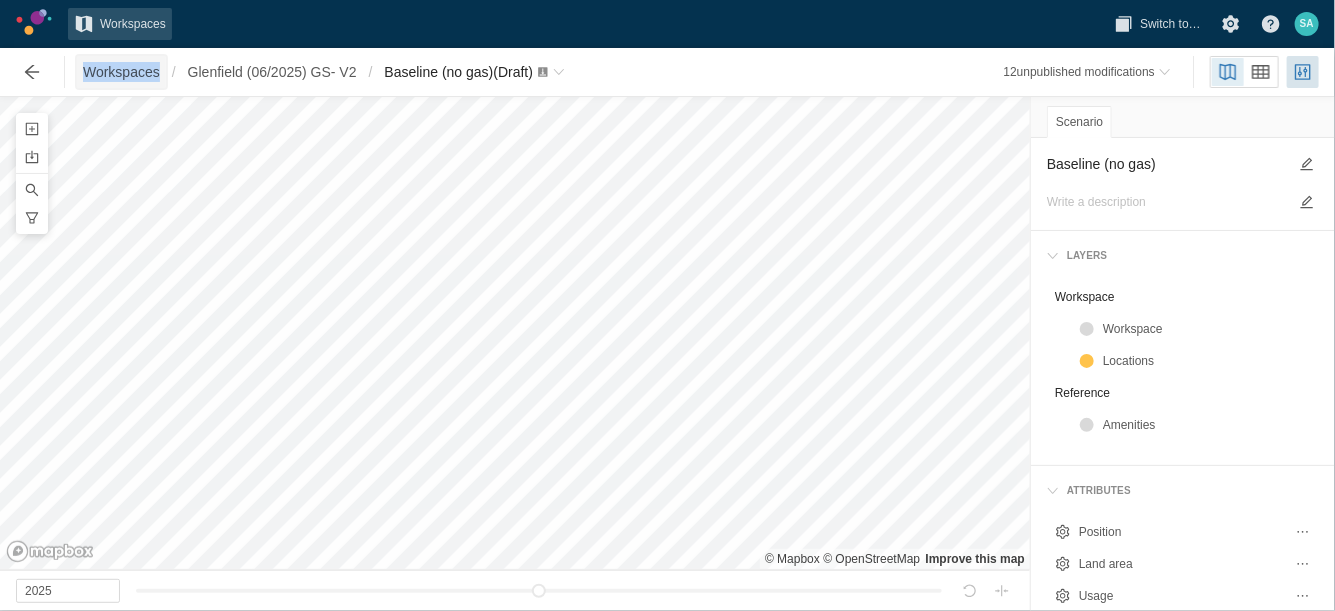 click on "Workspaces" at bounding box center [121, 72] 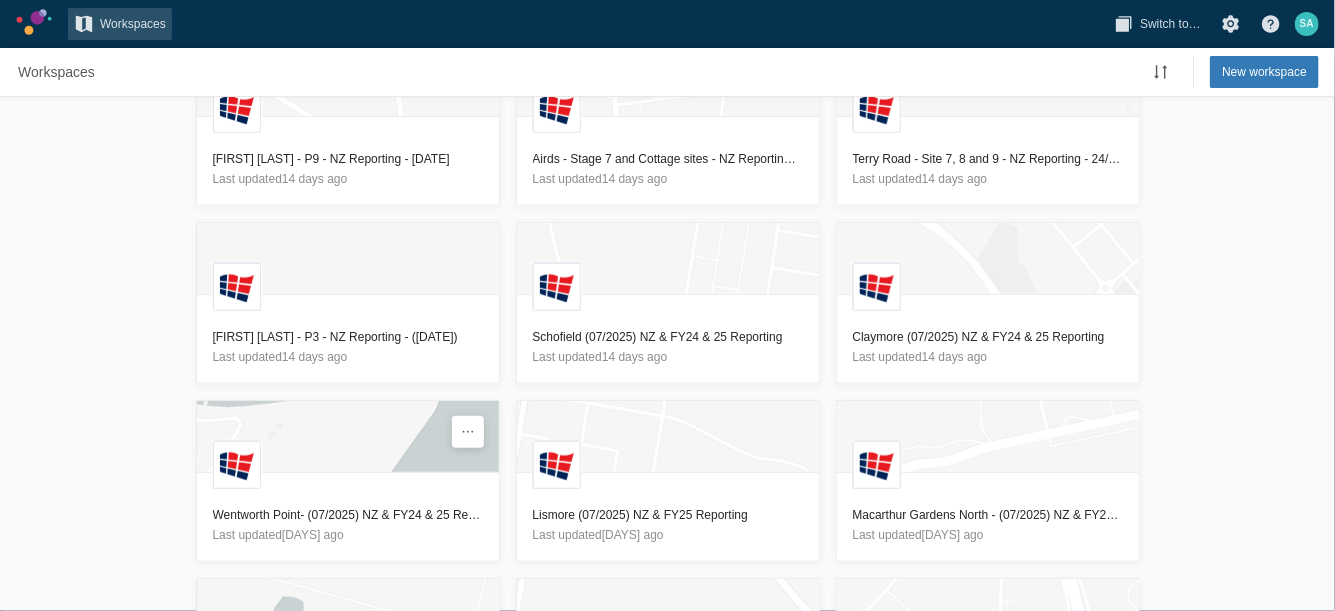 scroll, scrollTop: 439, scrollLeft: 0, axis: vertical 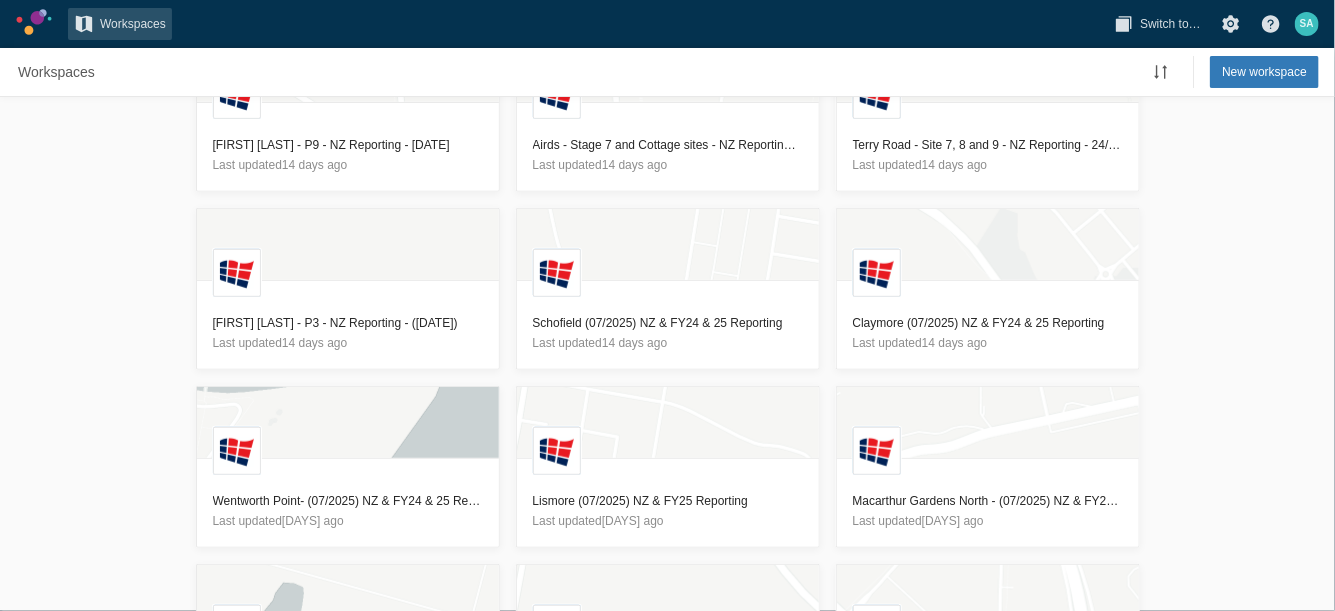 click on "L Ed Park - Jardine Dr - NZ Reporting - 01/08/2025 Last updated  6 days ago L Ed Park - TAHE - NZ Reporting 01/08/2025 Last updated  6 days ago L Rouse Hill - NZ Reporting 01/08/2025 Last updated  6 days ago L Glenfield (06/2025) GS- V2 Last updated  7 days ago L North Tuncury (07/2025) NZ & FY24 & 25 Reporting Last updated  7 days ago L Bulli (07/2025) NZ & FY24 & 25 Reporting Last updated  13 days ago L Ed Park - P9 - NZ Reporting - 24/07-2025 Last updated  14 days ago L Airds - Stage 7 and Cottage sites - NZ Reporting - 24/07/2025 Last updated  14 days ago L Terry Road - Site 7, 8 and 9 - NZ Reporting - 24/07/2025 Last updated  14 days ago L Ed Park - P3 - NZ Reporting - (24/07/2025) Last updated  14 days ago L Schofield (07/2025) NZ & FY24 & 25 Reporting Last updated  14 days ago L Claymore (07/2025) NZ & FY24 & 25 Reporting Last updated  14 days ago L Wentworth Point- (07/2025) NZ & FY24 & 25 Reporting Last updated  23 days ago L Lismore (07/2025) NZ & FY25 Reporting Last updated  28 days ago L L L L L L" at bounding box center [667, 354] 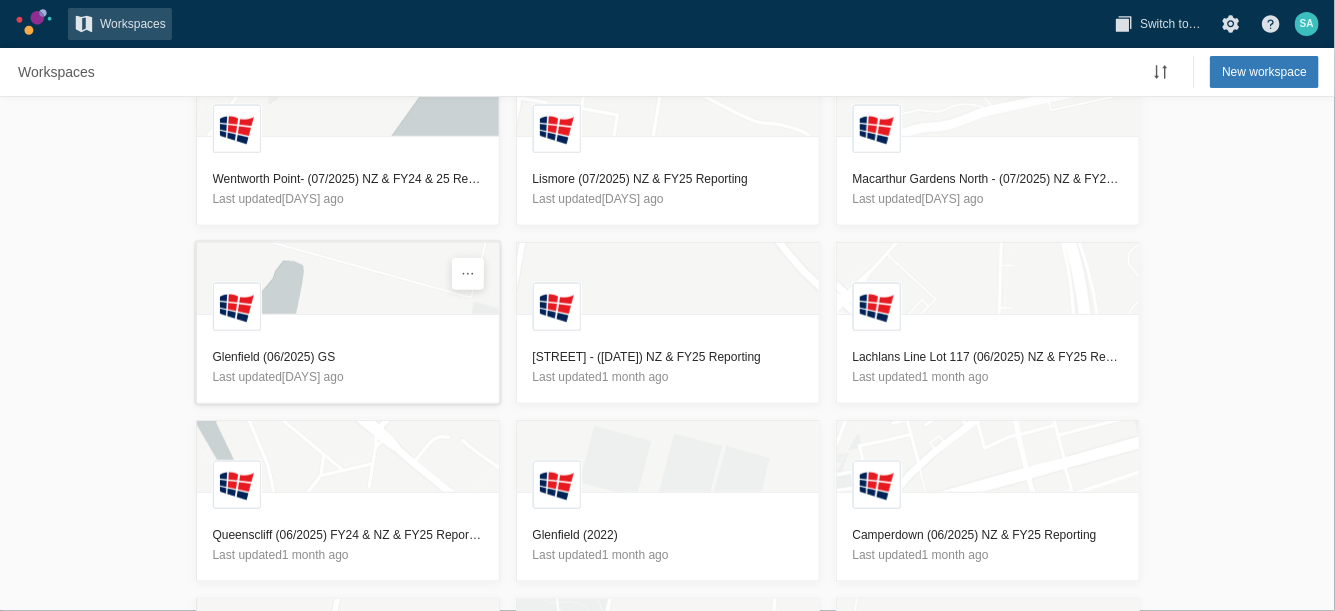 click on "Glenfield (06/2025) GS" at bounding box center [348, 357] 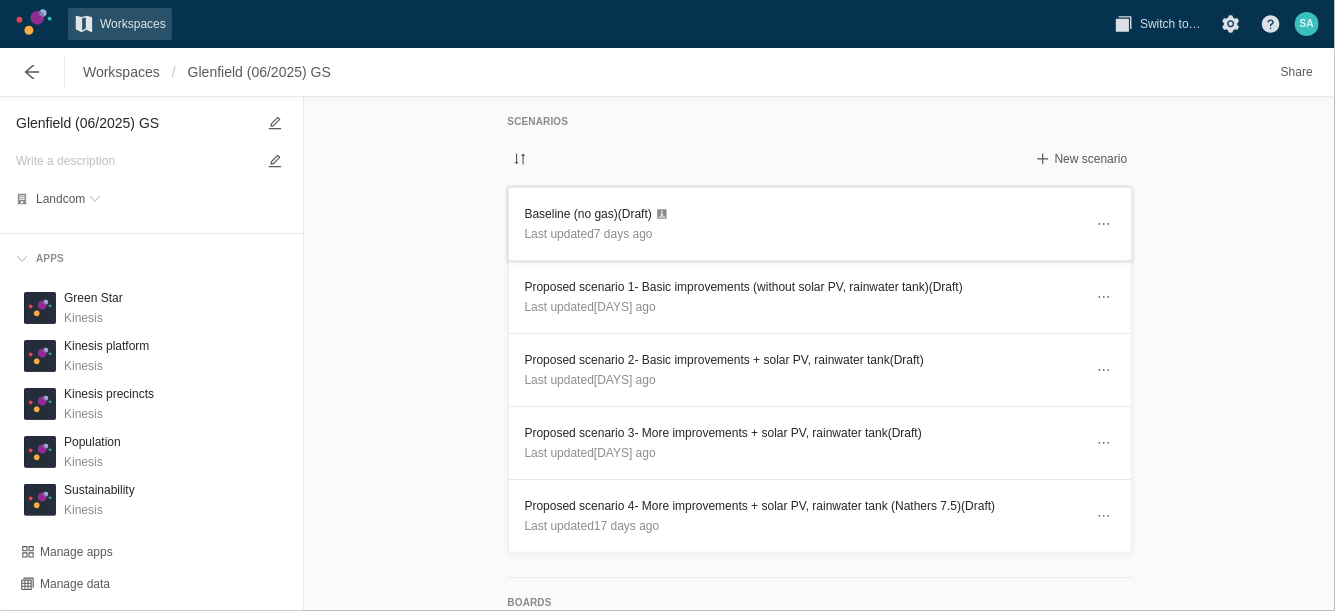 click on "Baseline (no gas)  (Draft)" at bounding box center (804, 214) 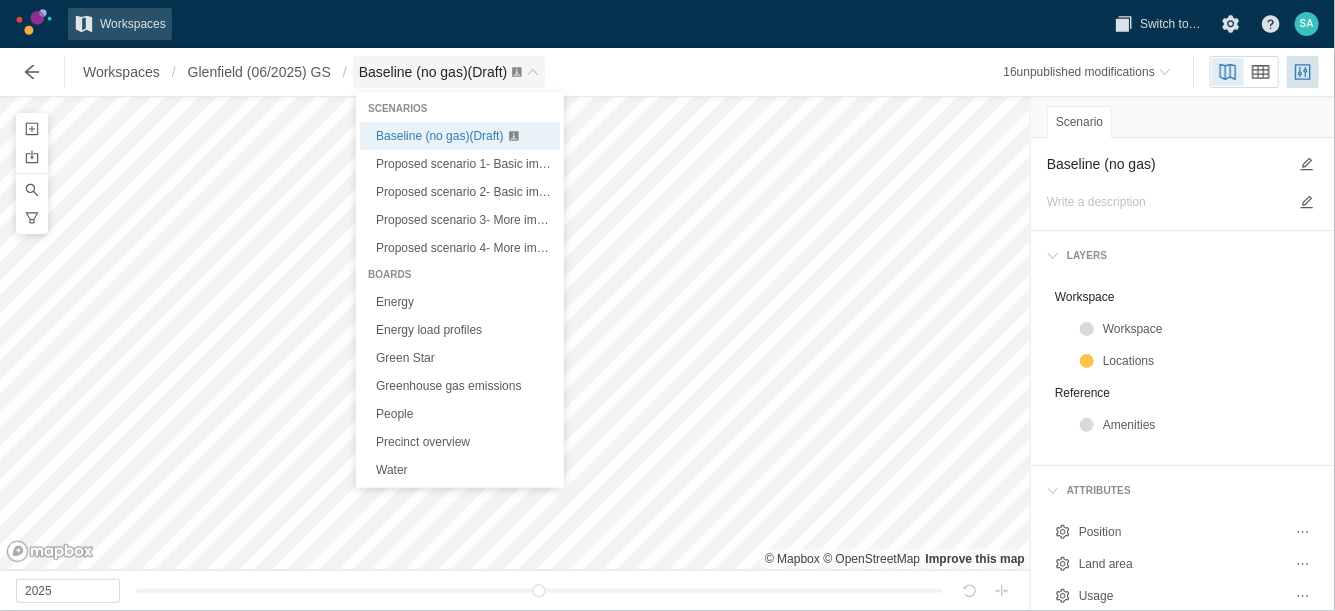 click at bounding box center [533, 72] 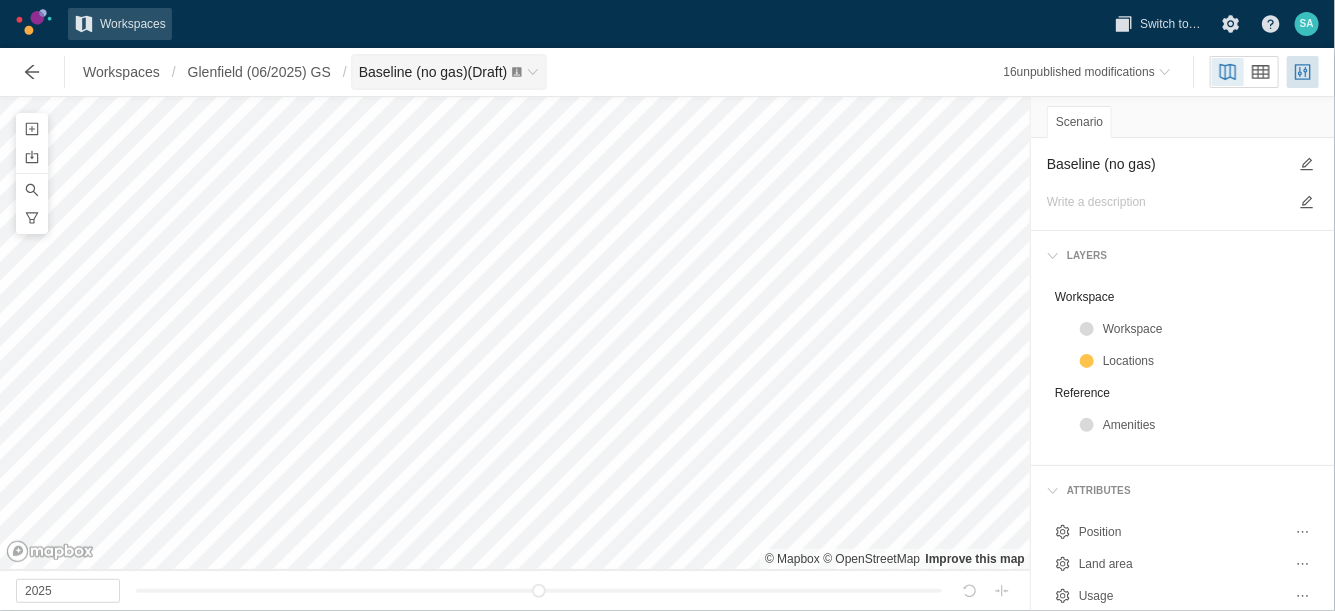 click at bounding box center (533, 72) 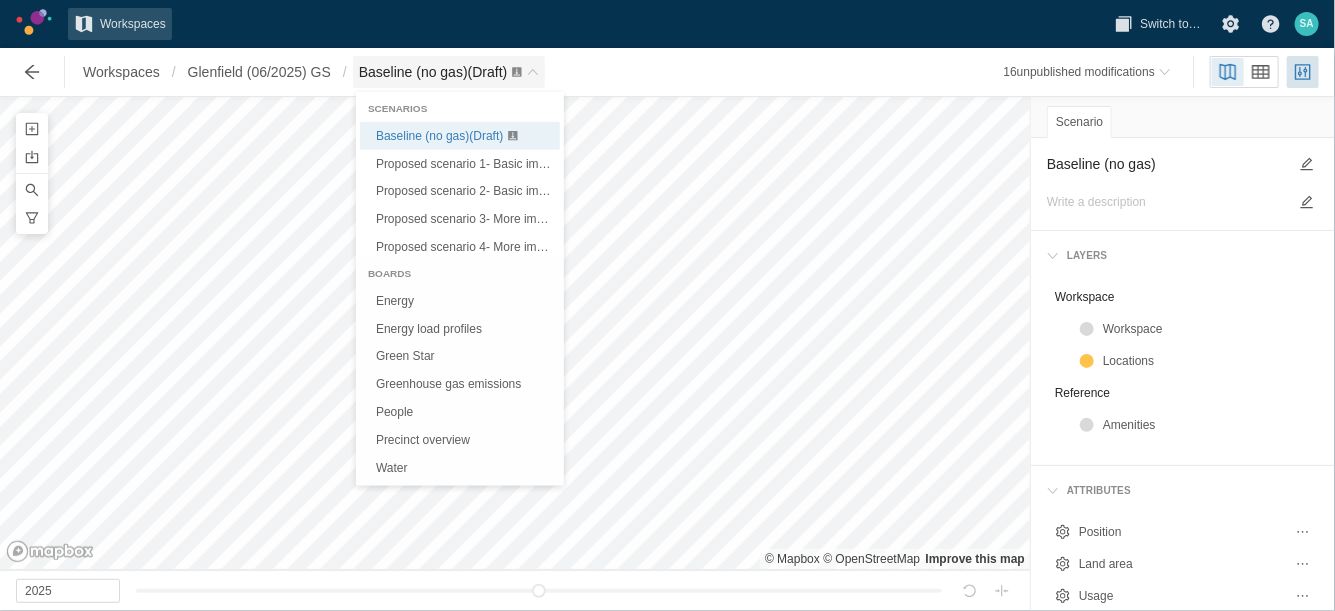 click at bounding box center [533, 72] 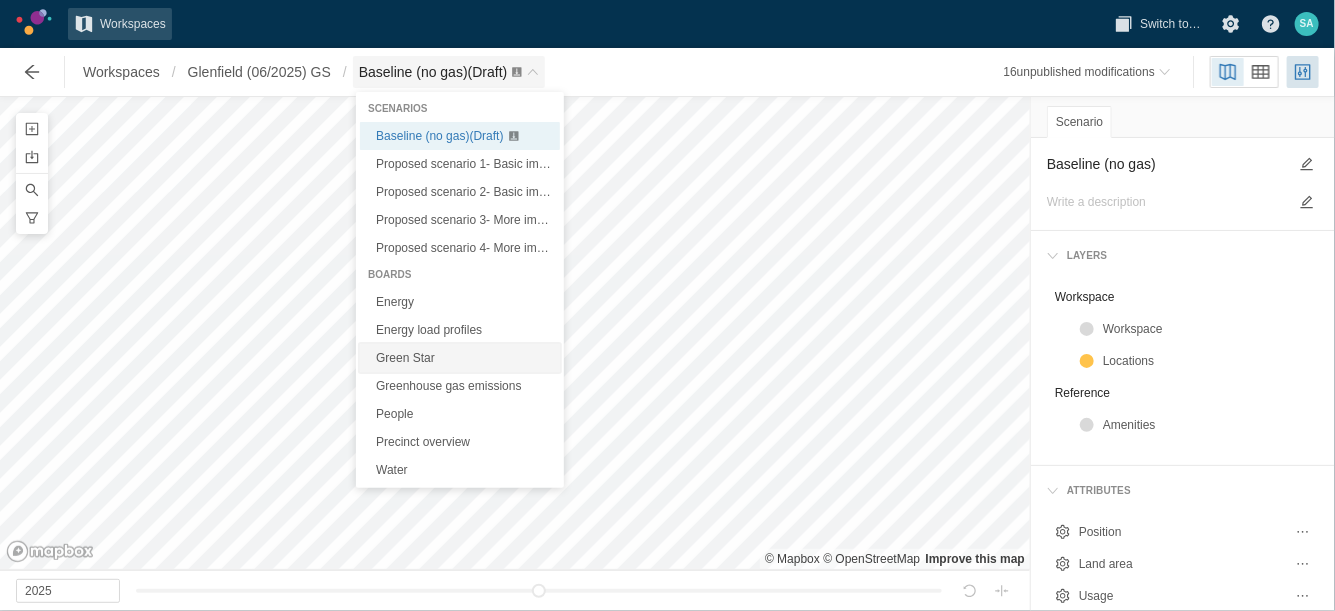 click on "Green Star" at bounding box center [460, 358] 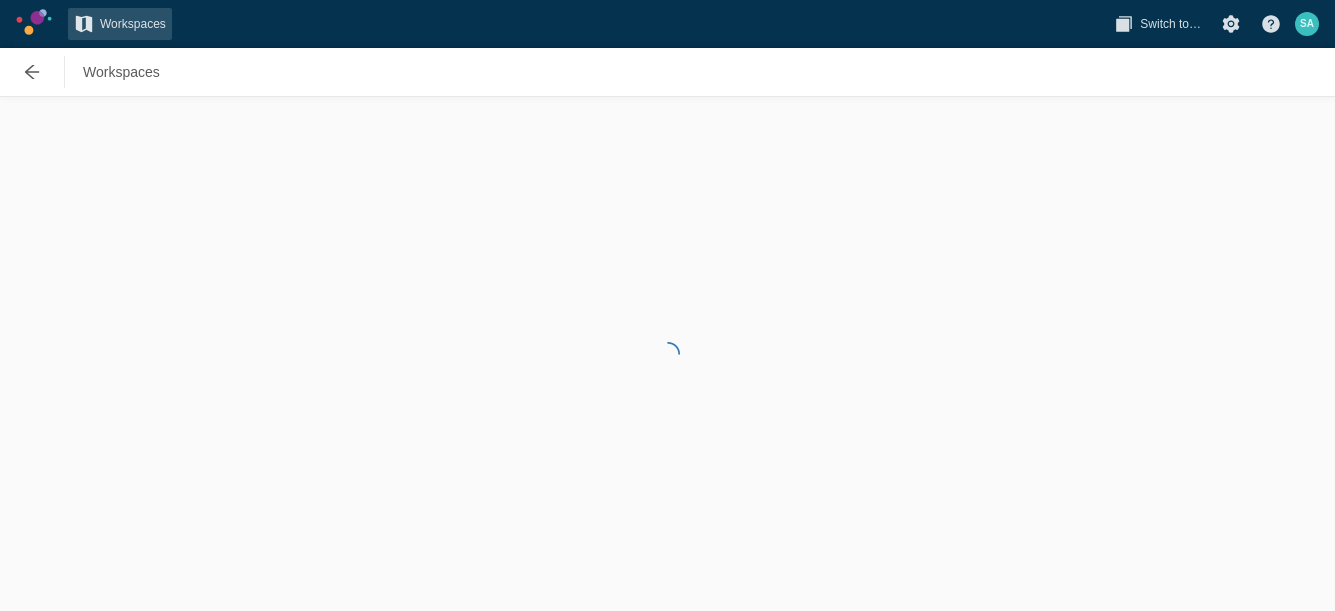 scroll, scrollTop: 0, scrollLeft: 0, axis: both 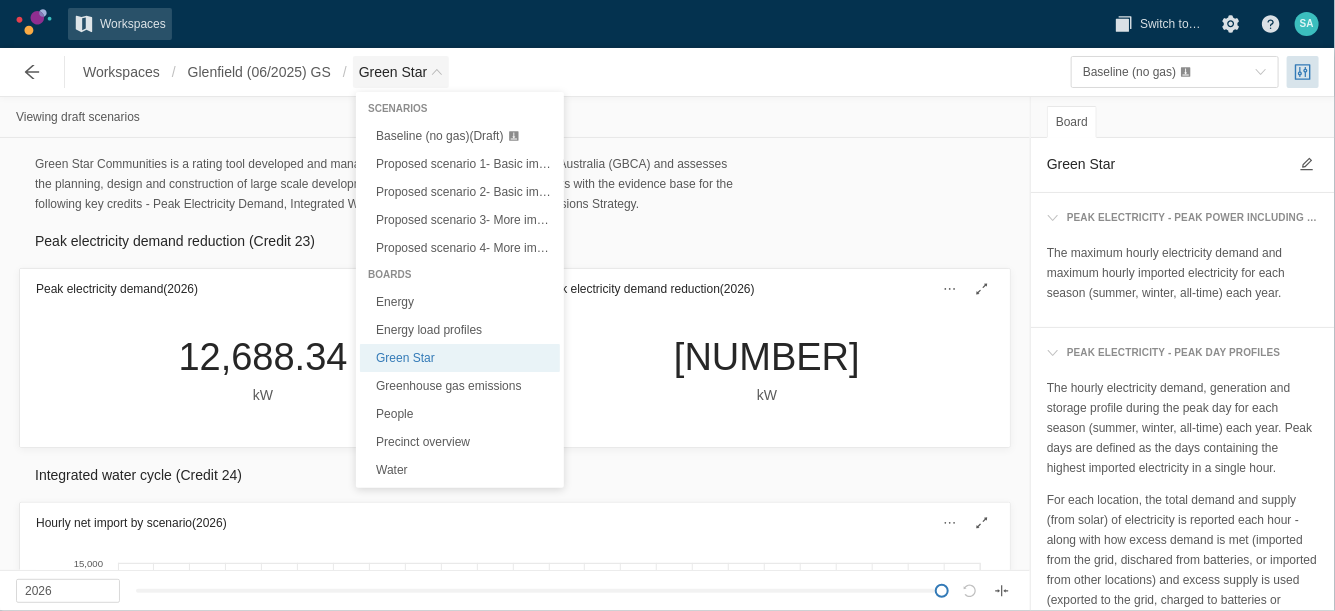click on "Green Star" at bounding box center [393, 72] 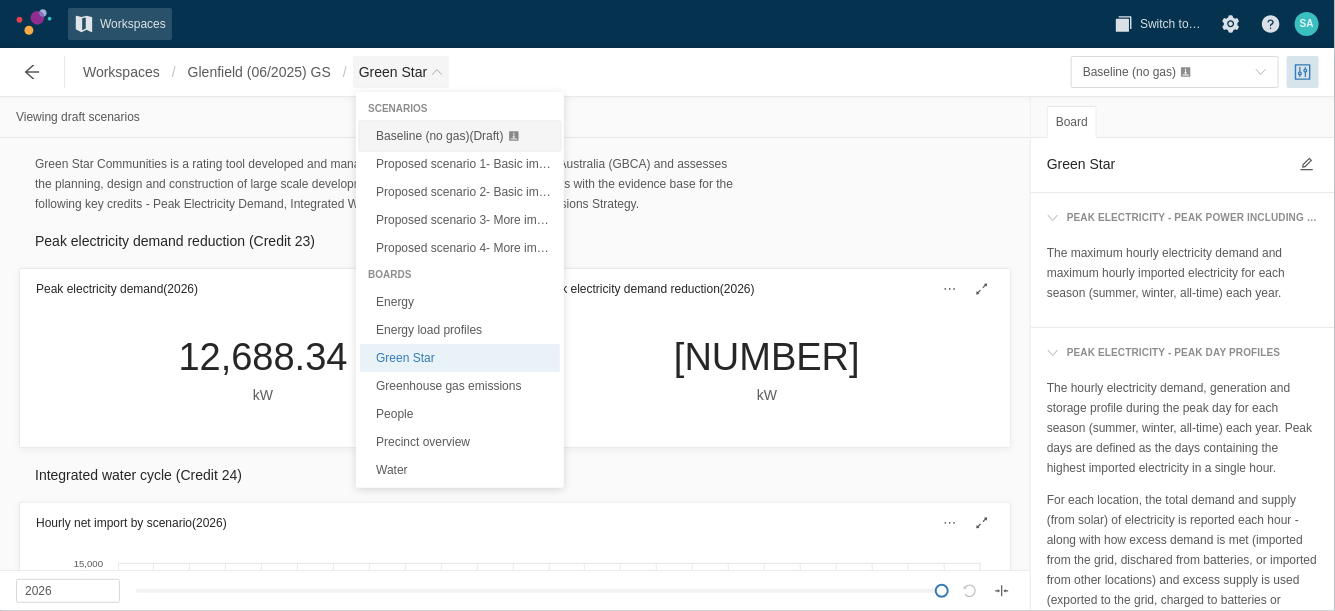 click on "Baseline (no gas)  (Draft)" at bounding box center (439, 136) 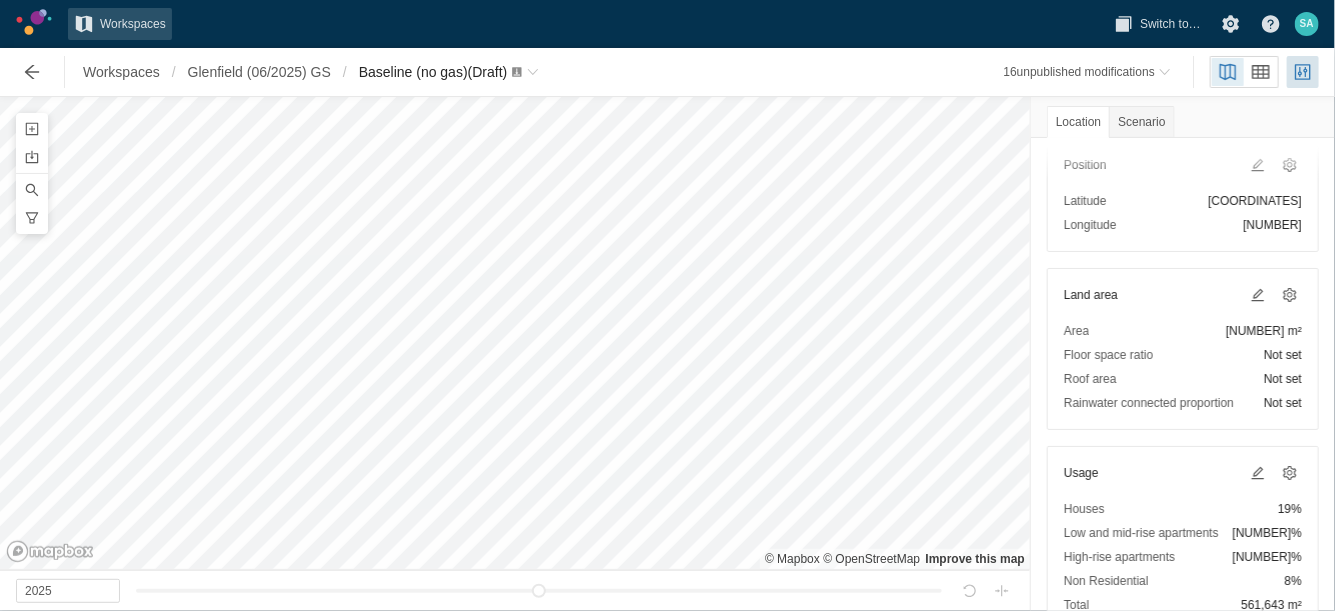 scroll, scrollTop: 176, scrollLeft: 0, axis: vertical 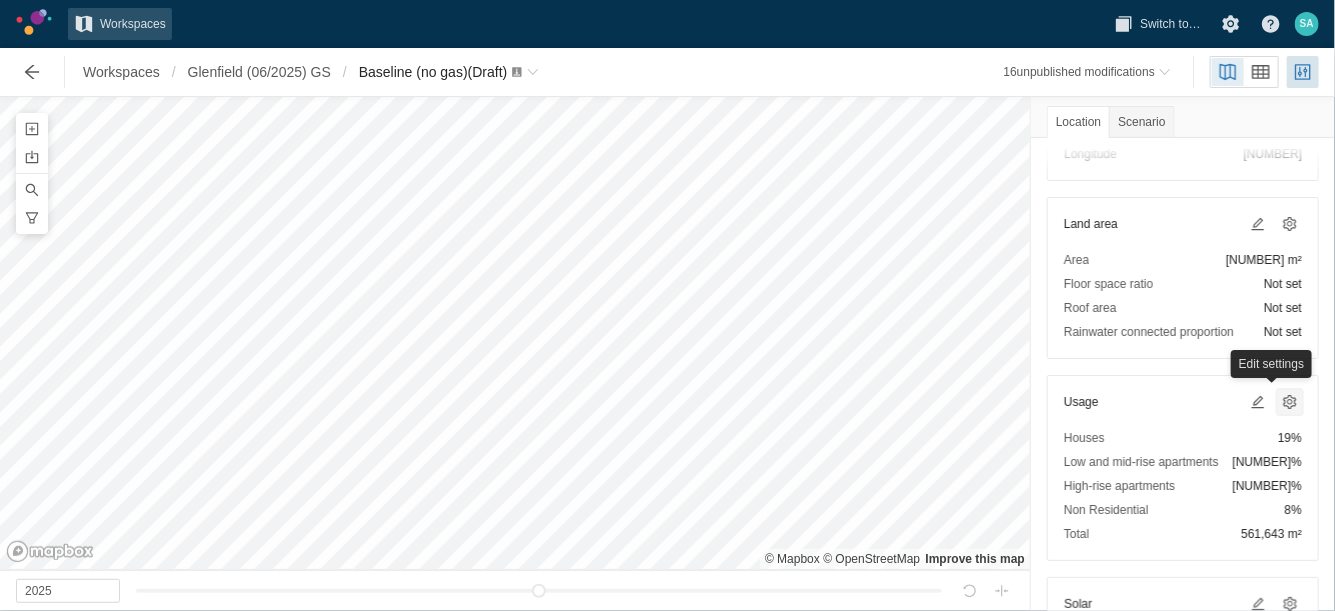 click at bounding box center (1290, 402) 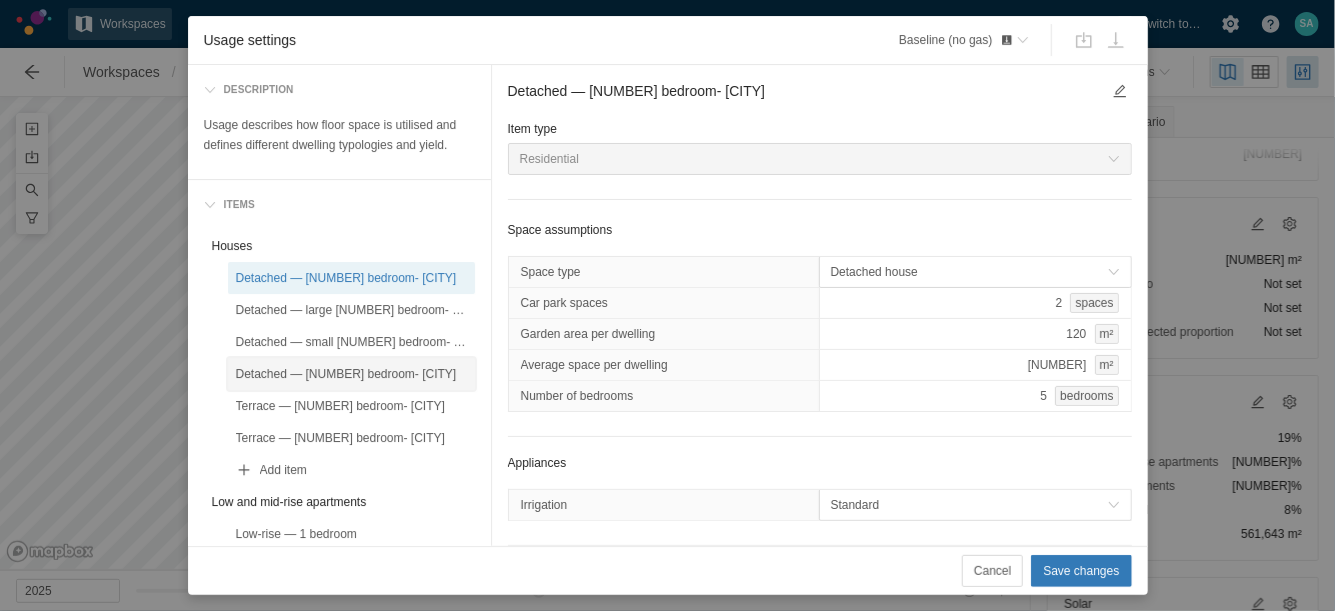click on "Detached — [NUMBER] bedroom- [CITY]" at bounding box center (351, 374) 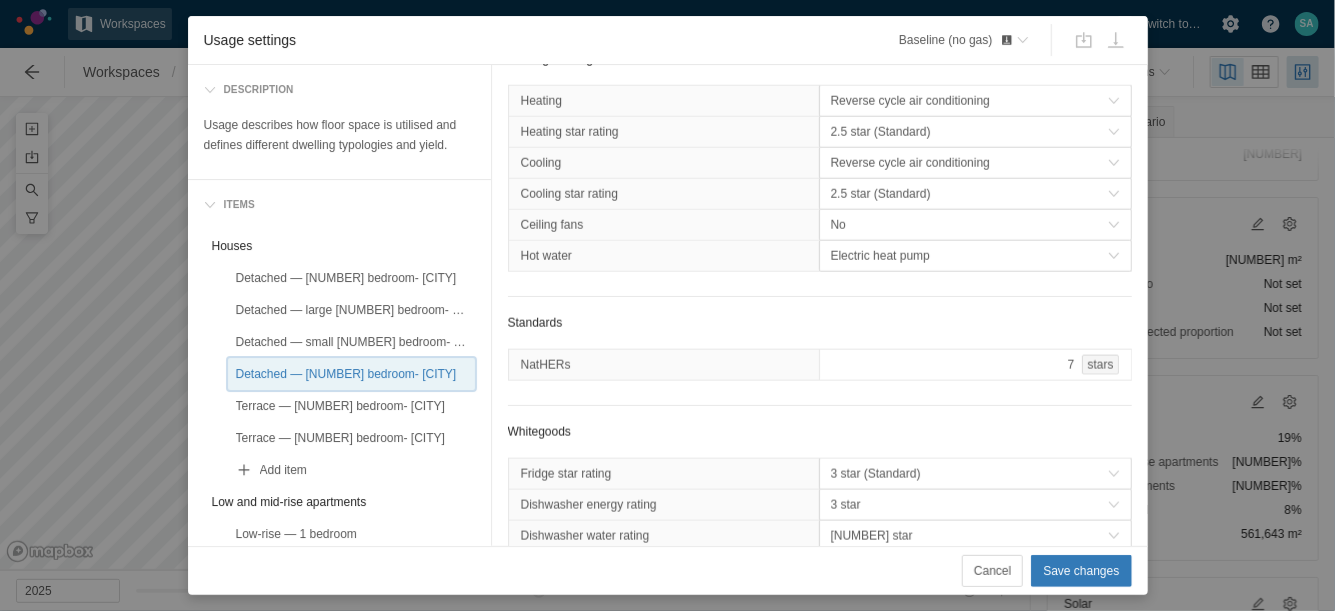 scroll, scrollTop: 1025, scrollLeft: 0, axis: vertical 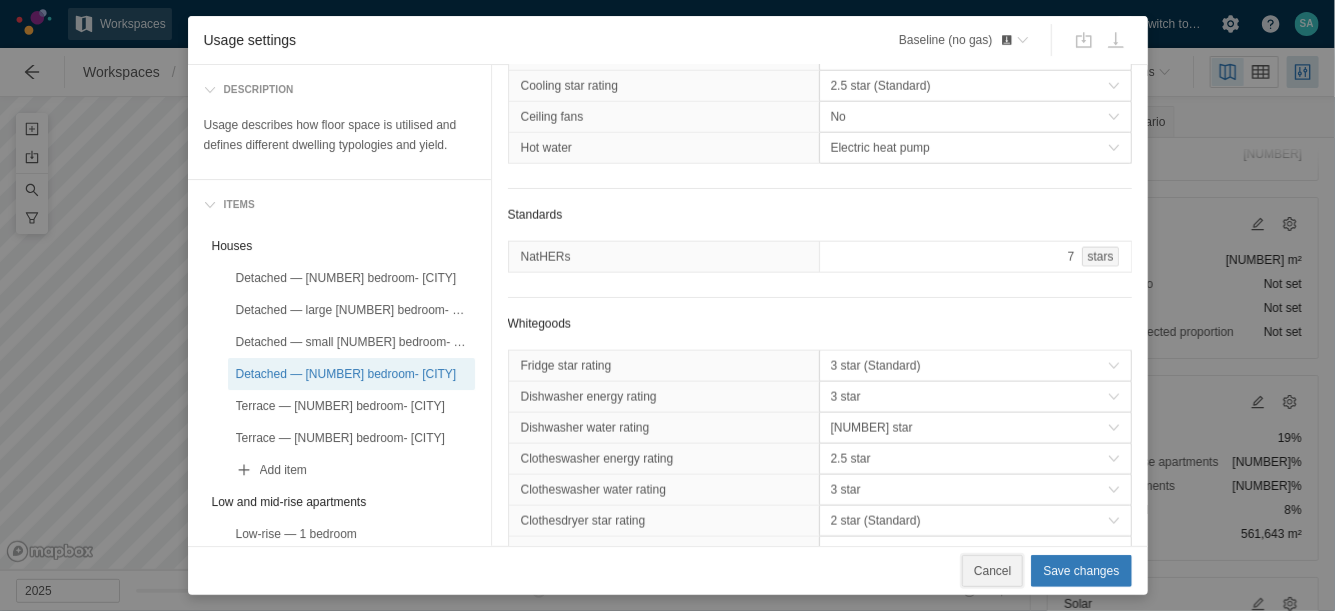 click on "Cancel" at bounding box center (992, 571) 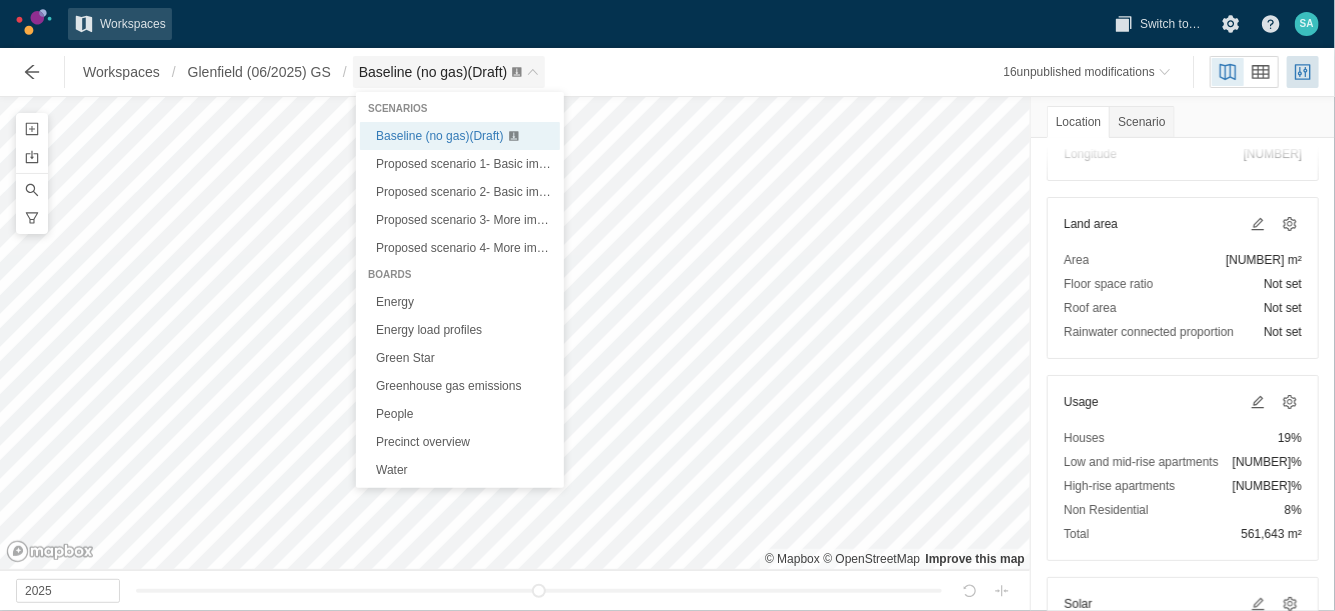 click at bounding box center [533, 72] 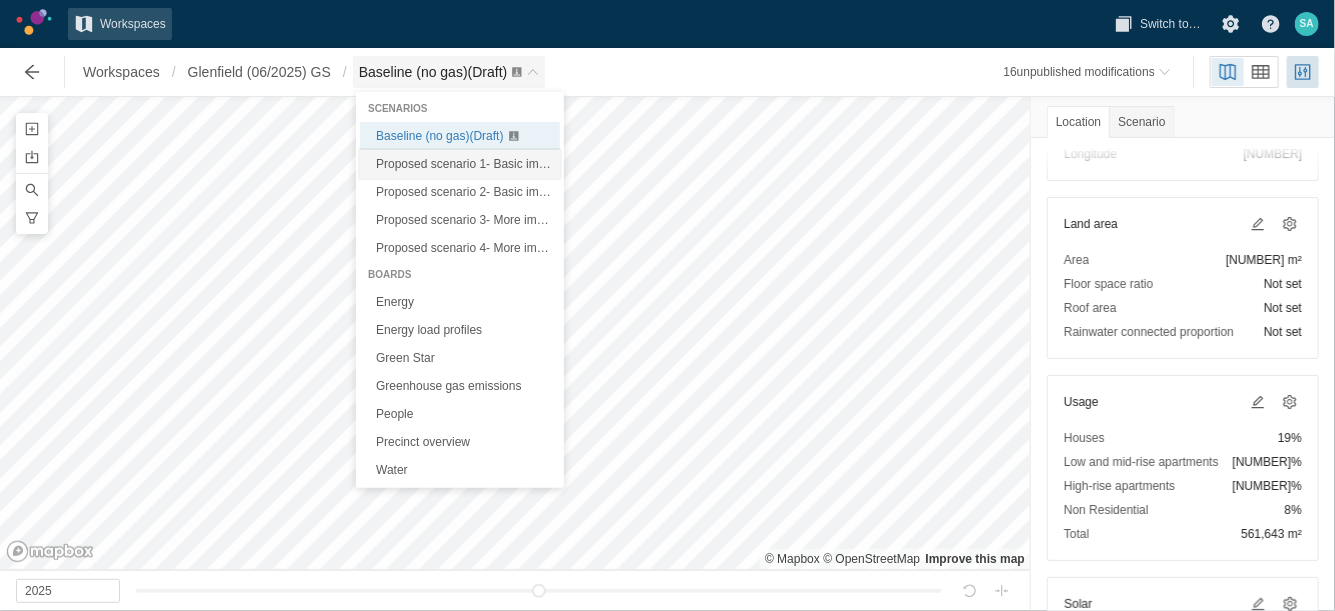 click on "Proposed scenario 1- Basic improvements (without solar PV, rainwater tank)  (Draft)" at bounding box center (595, 164) 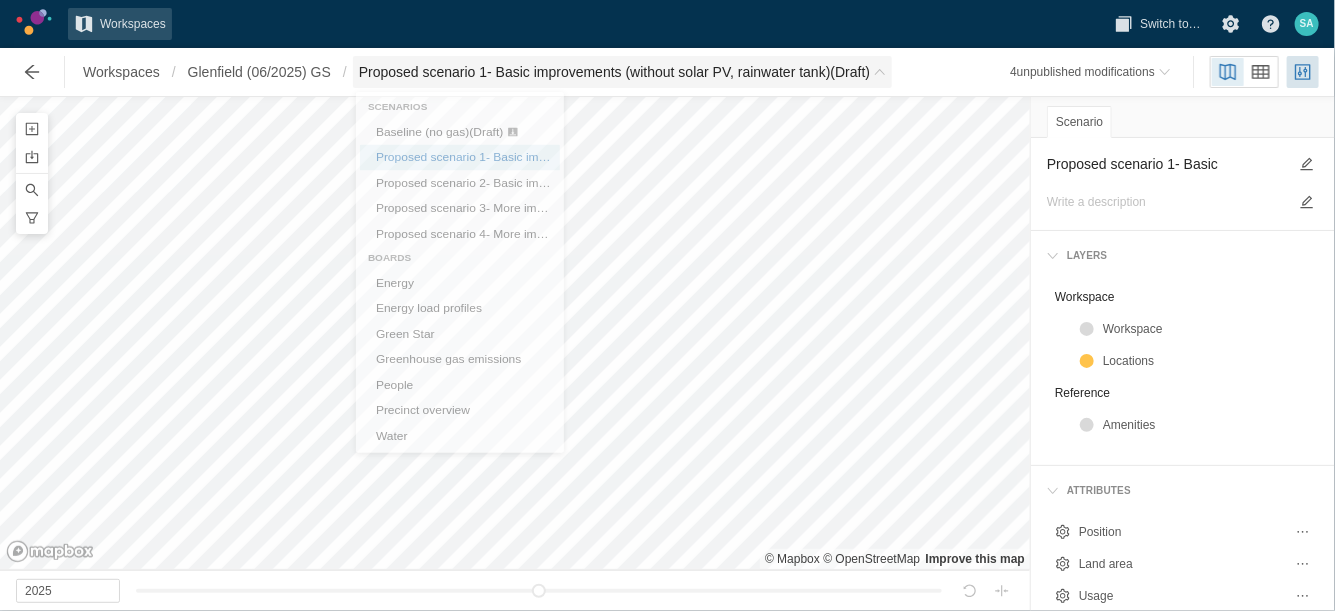 click at bounding box center [880, 72] 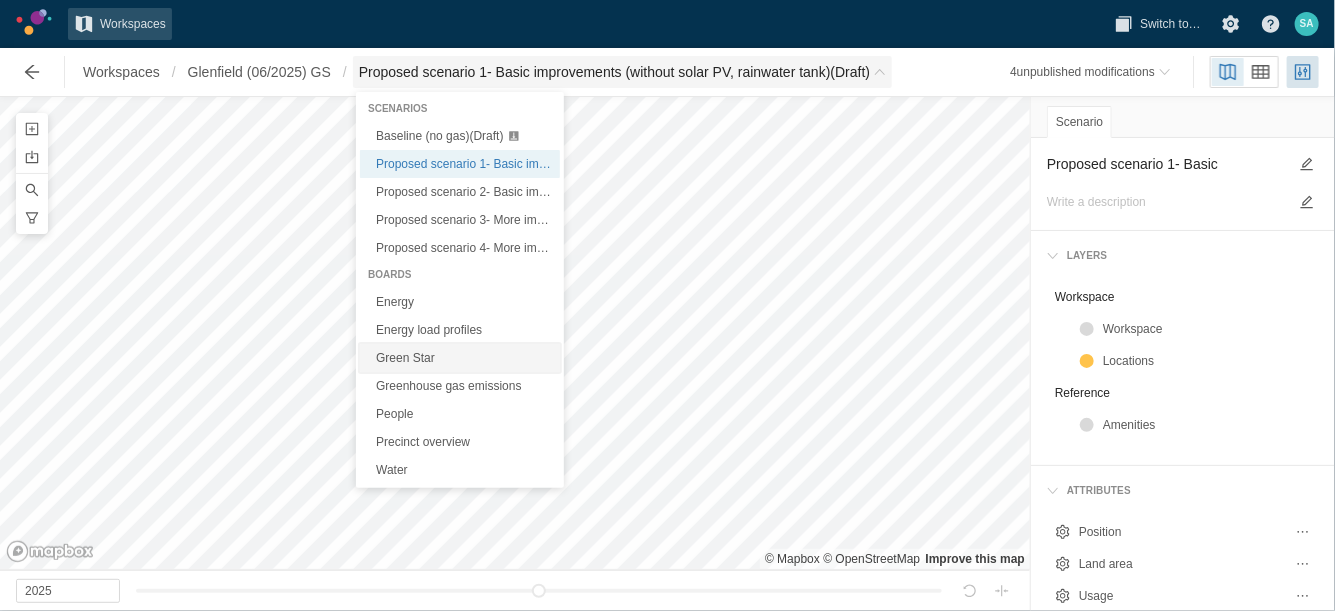 click on "Green Star" at bounding box center [460, 358] 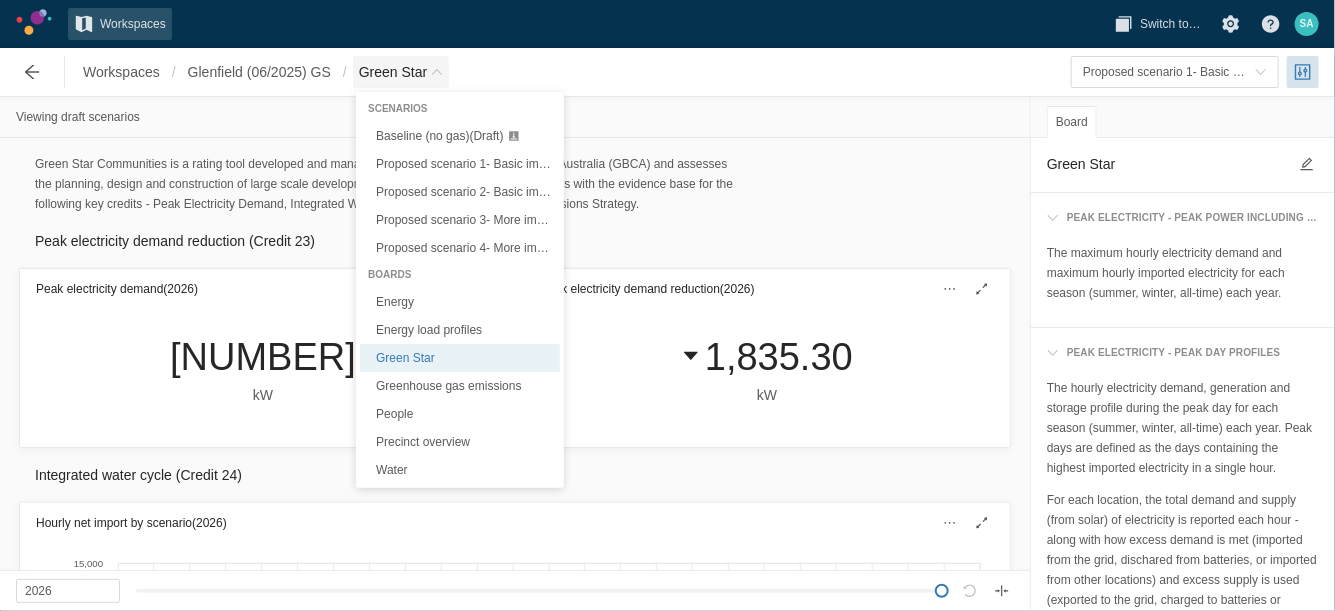 click on "Green Star" at bounding box center [401, 72] 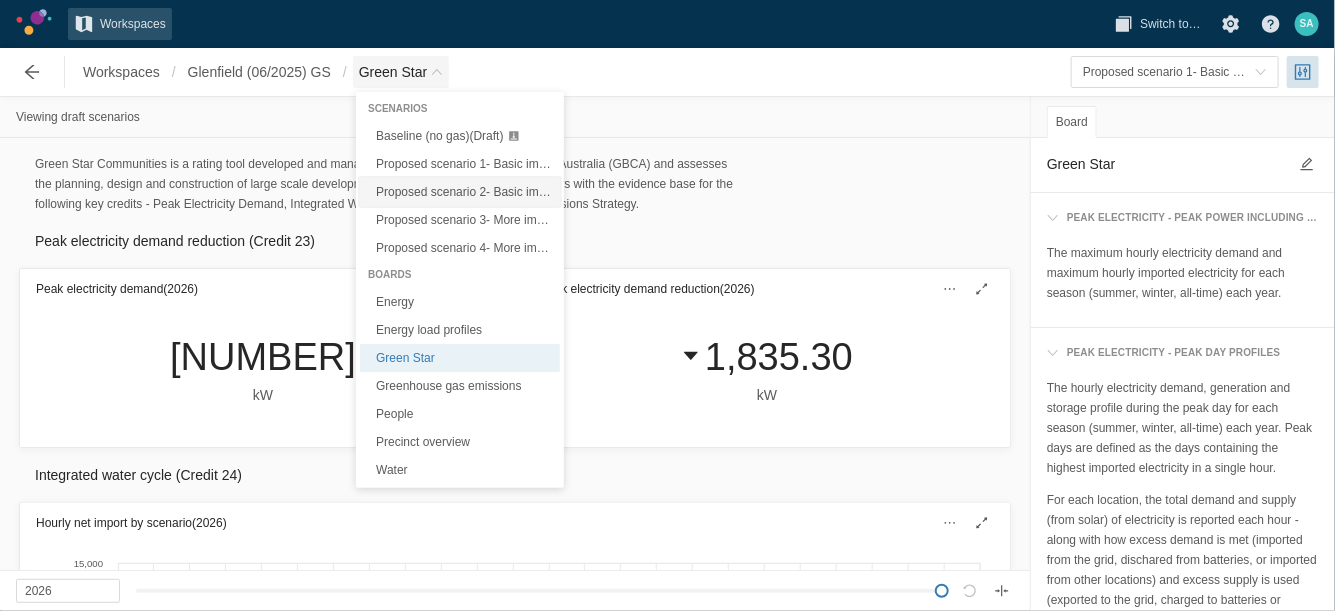 click on "Proposed scenario 2- Basic improvements + solar PV, rainwater tank  (Draft)" at bounding box center (575, 192) 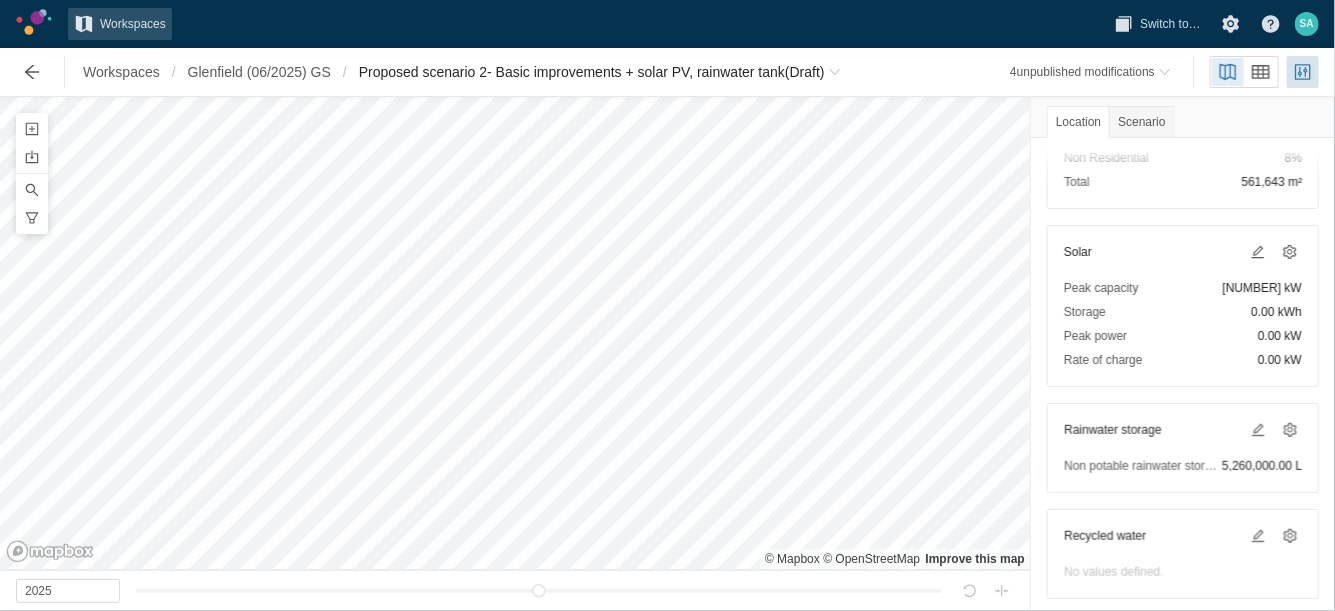 scroll, scrollTop: 544, scrollLeft: 0, axis: vertical 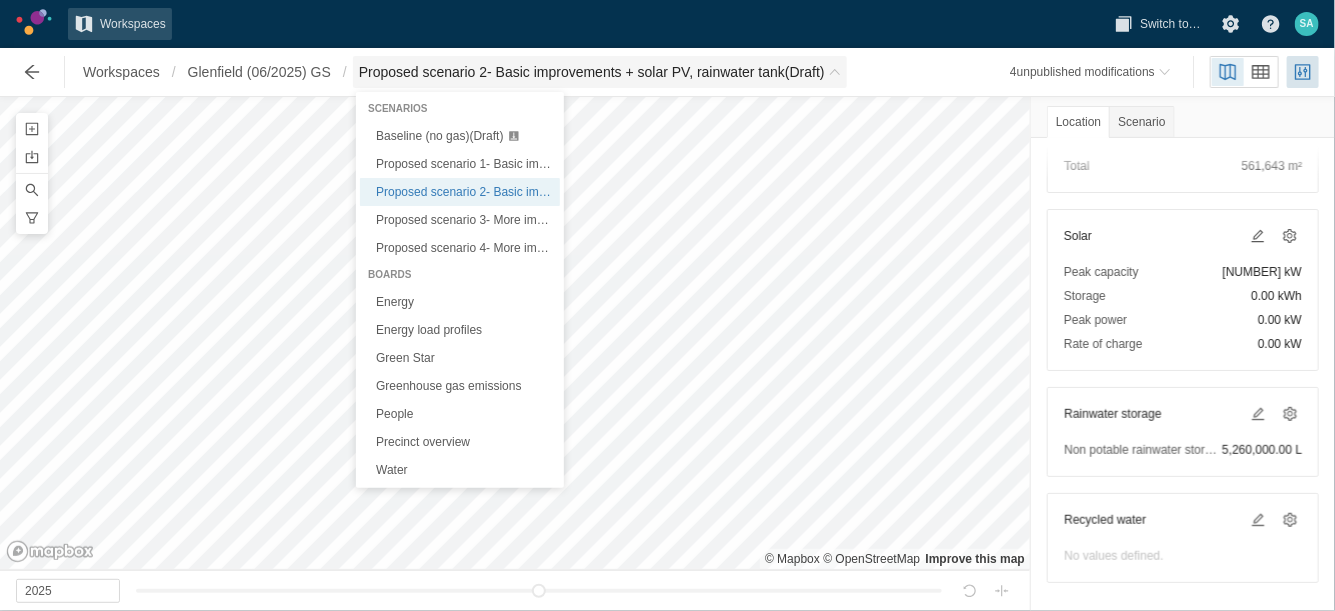 click on "Proposed scenario 2- Basic improvements + solar PV, rainwater tank  (Draft)" at bounding box center (600, 72) 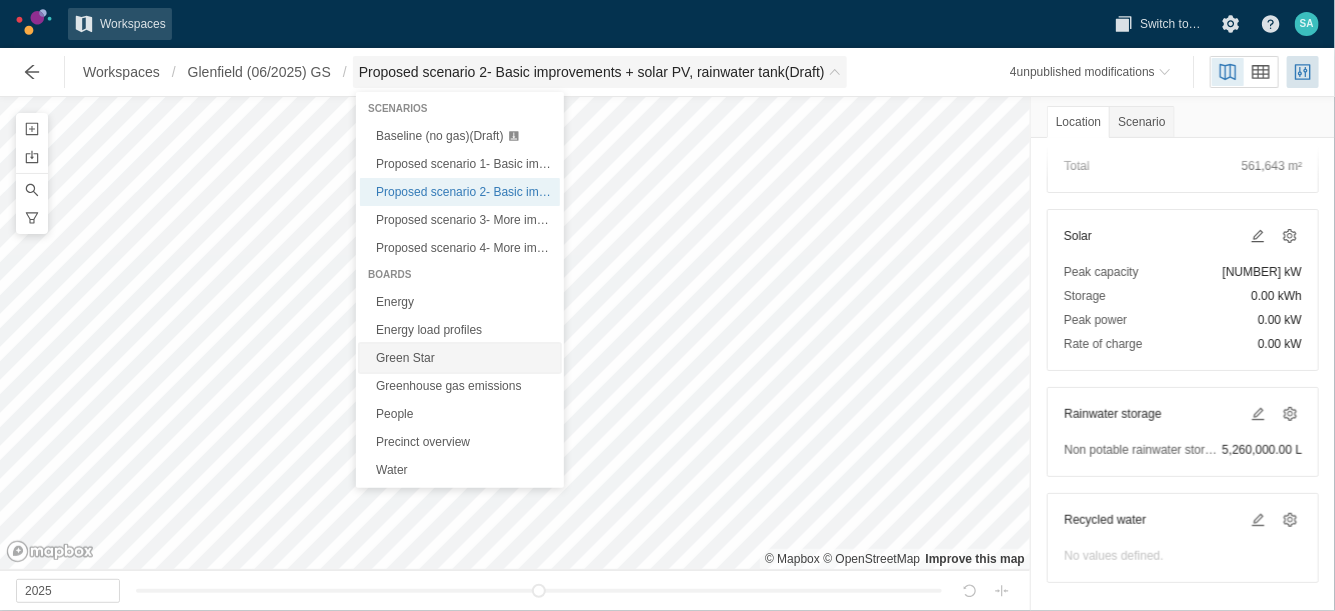 click on "Green Star" at bounding box center (460, 358) 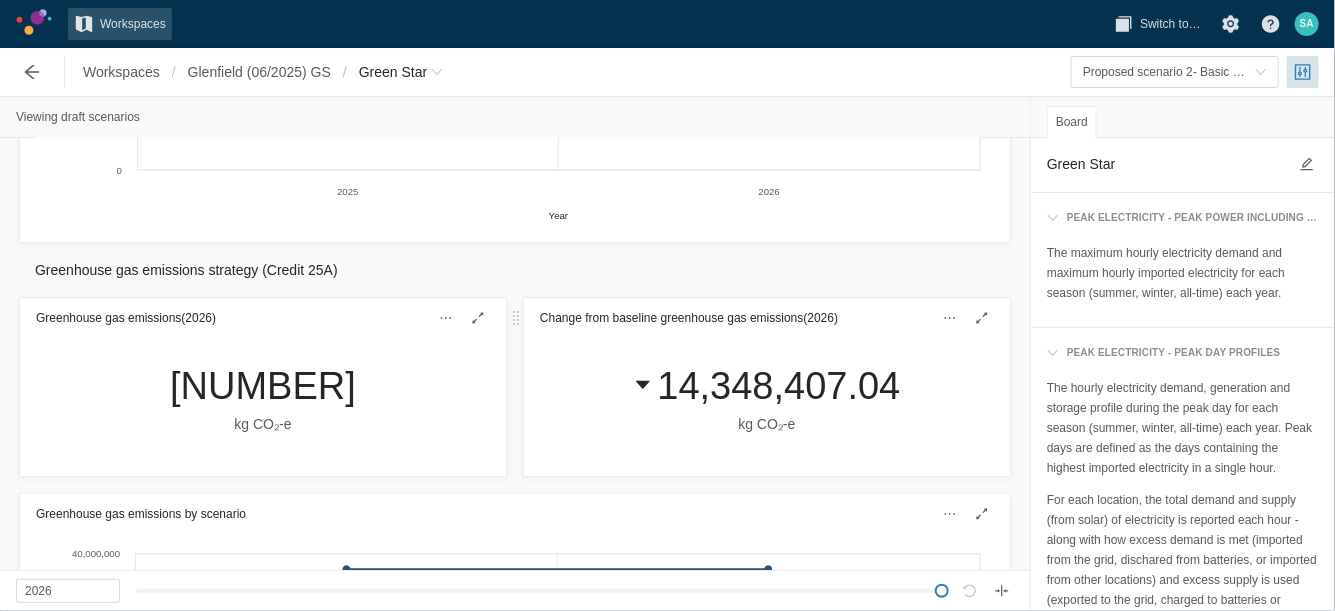 scroll, scrollTop: 1467, scrollLeft: 0, axis: vertical 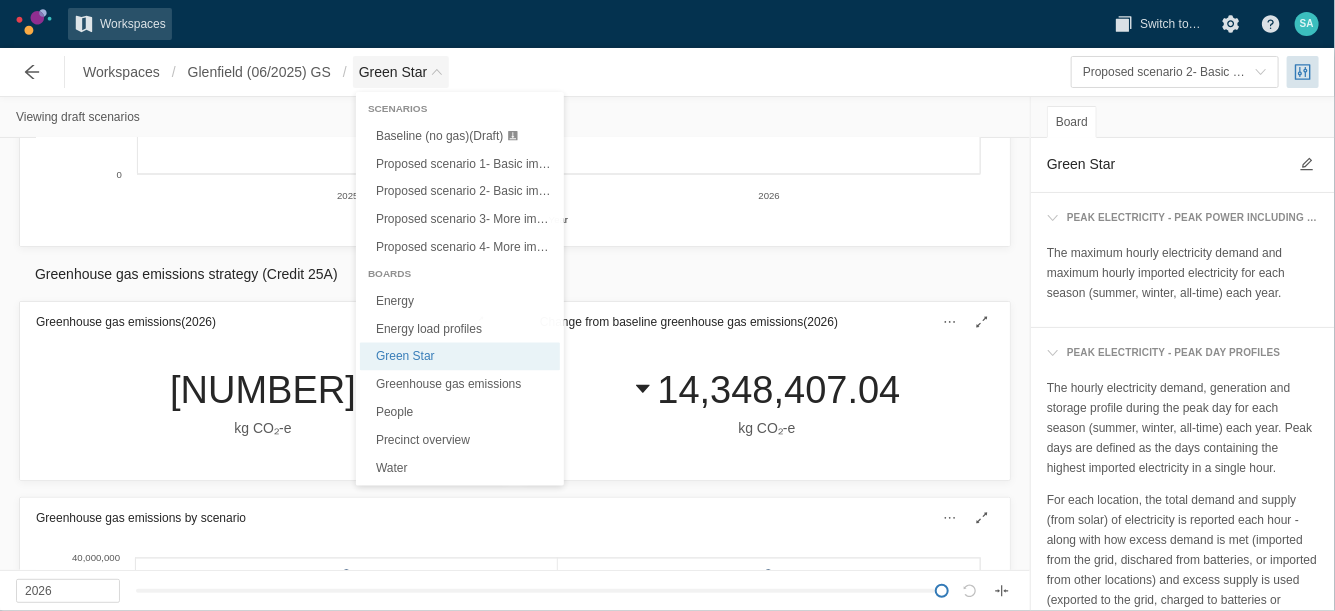 click on "Green Star" at bounding box center (401, 72) 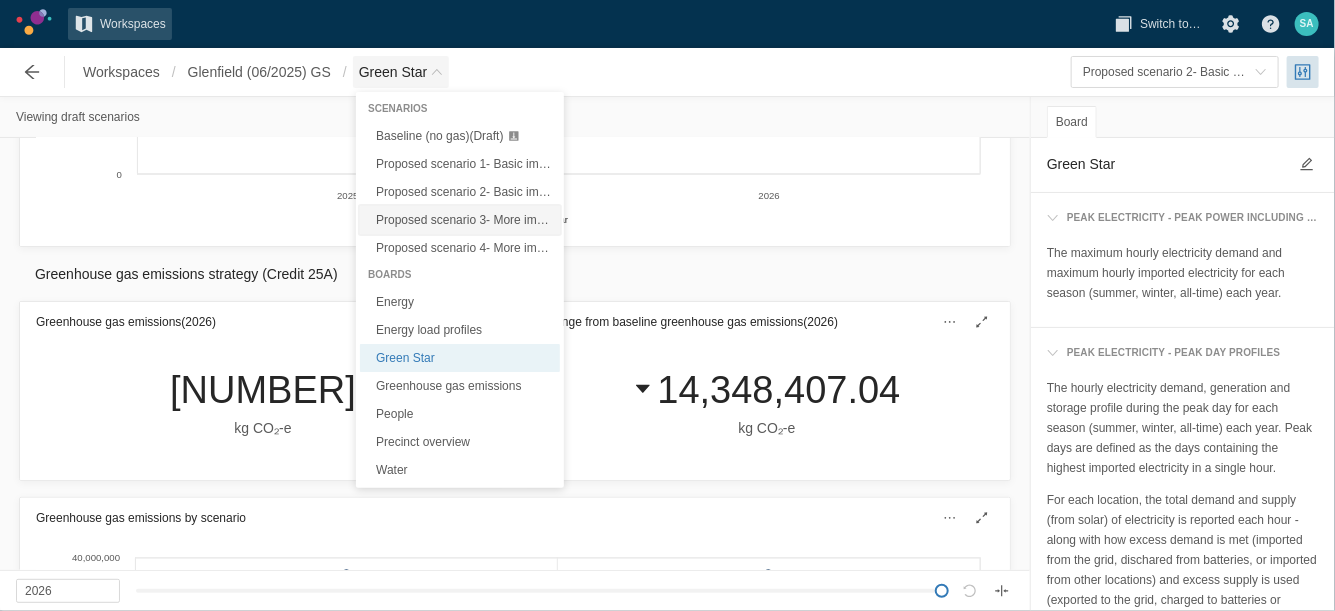 click on "Proposed scenario 3- More improvements + solar PV, rainwater tank  (Draft)" at bounding box center (574, 220) 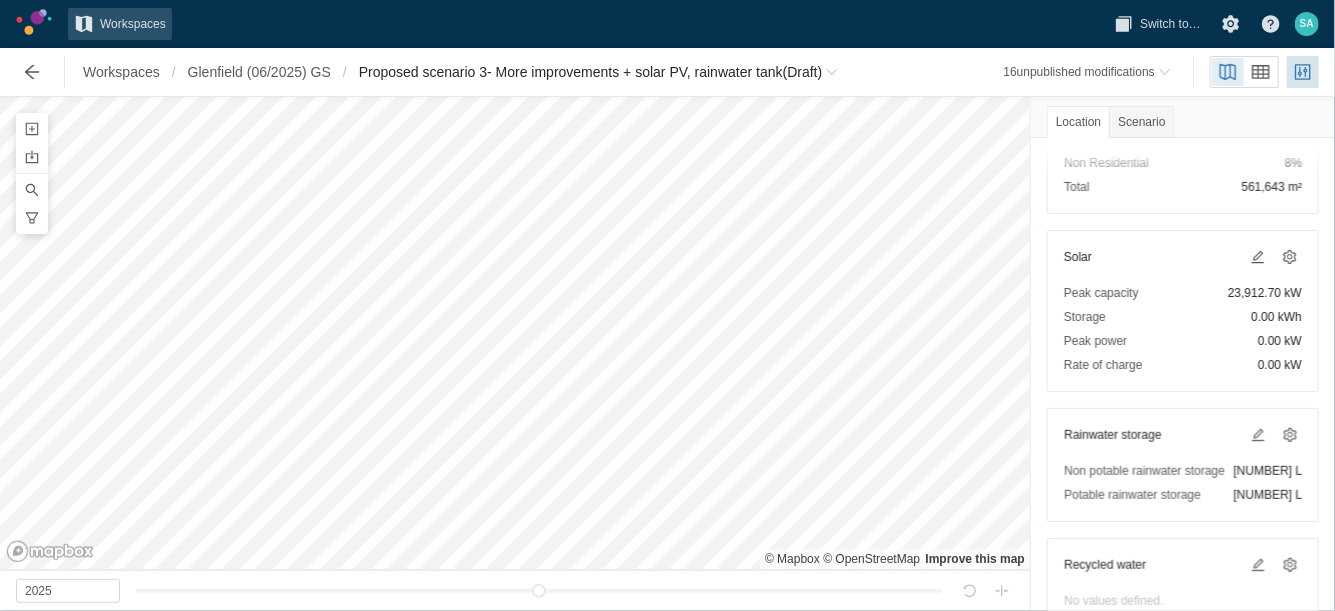 scroll, scrollTop: 567, scrollLeft: 0, axis: vertical 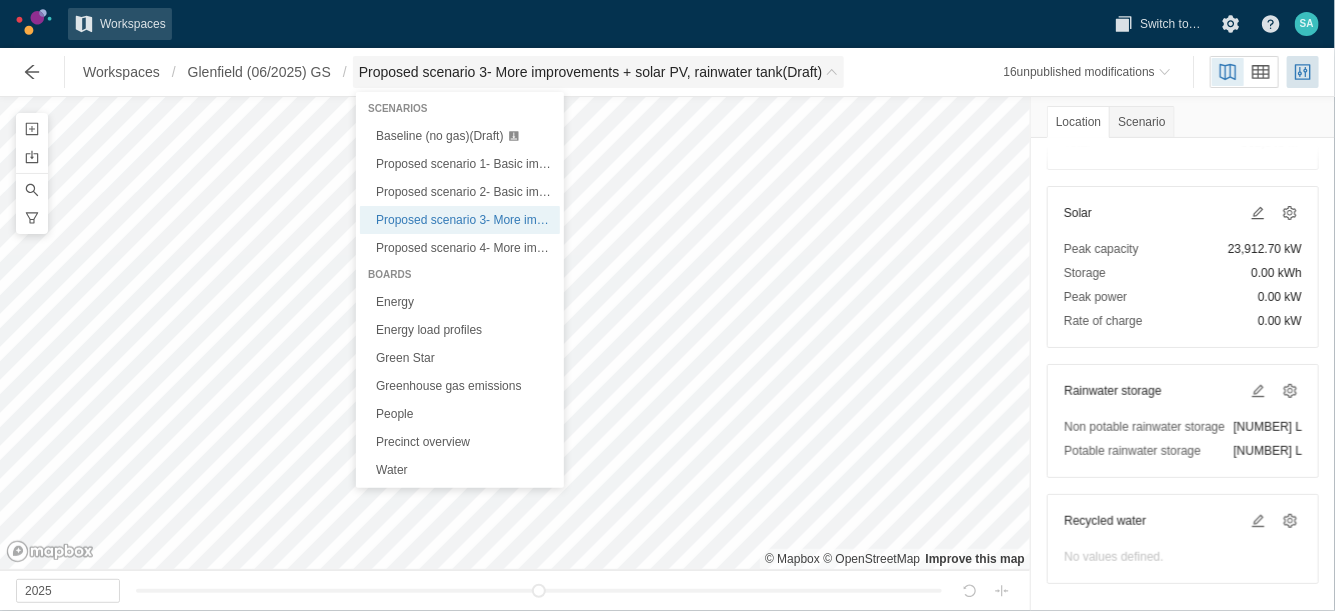 click at bounding box center (832, 72) 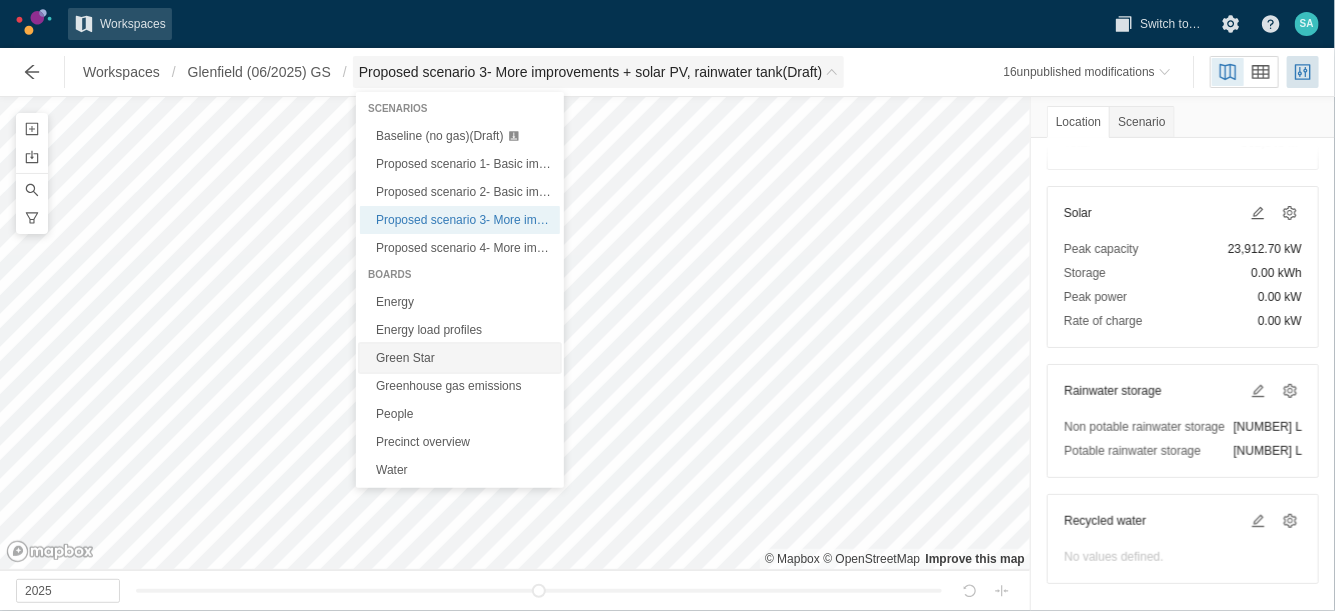 click on "Green Star" at bounding box center (460, 358) 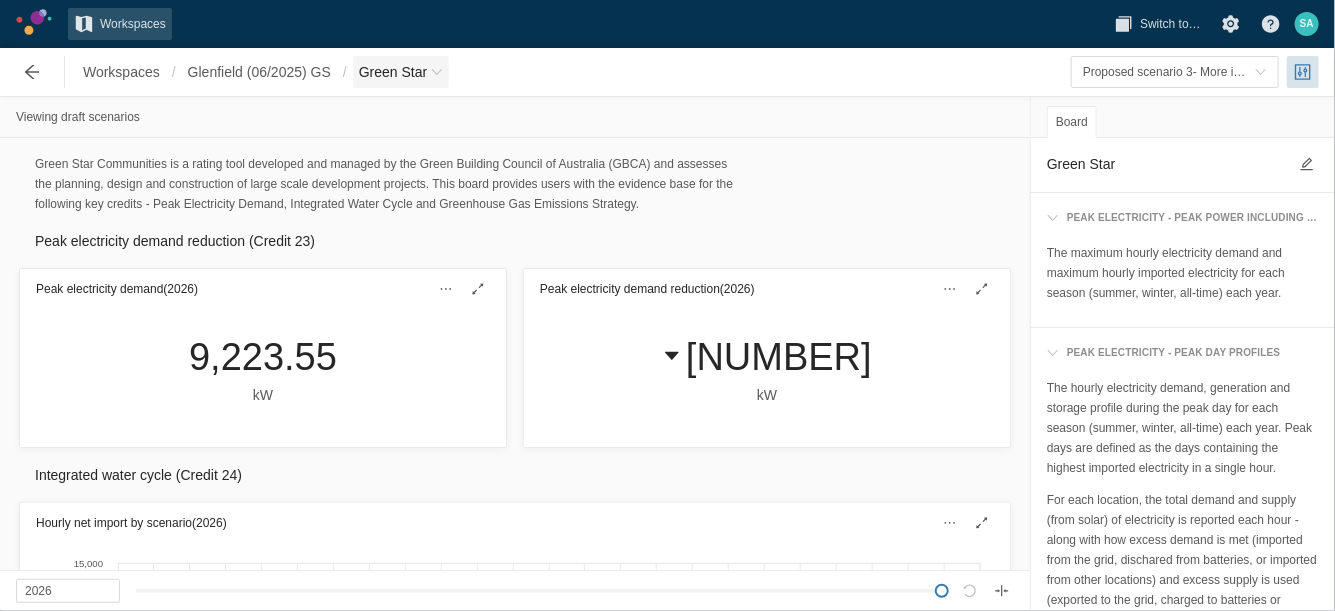 click on "Green Star" at bounding box center [393, 72] 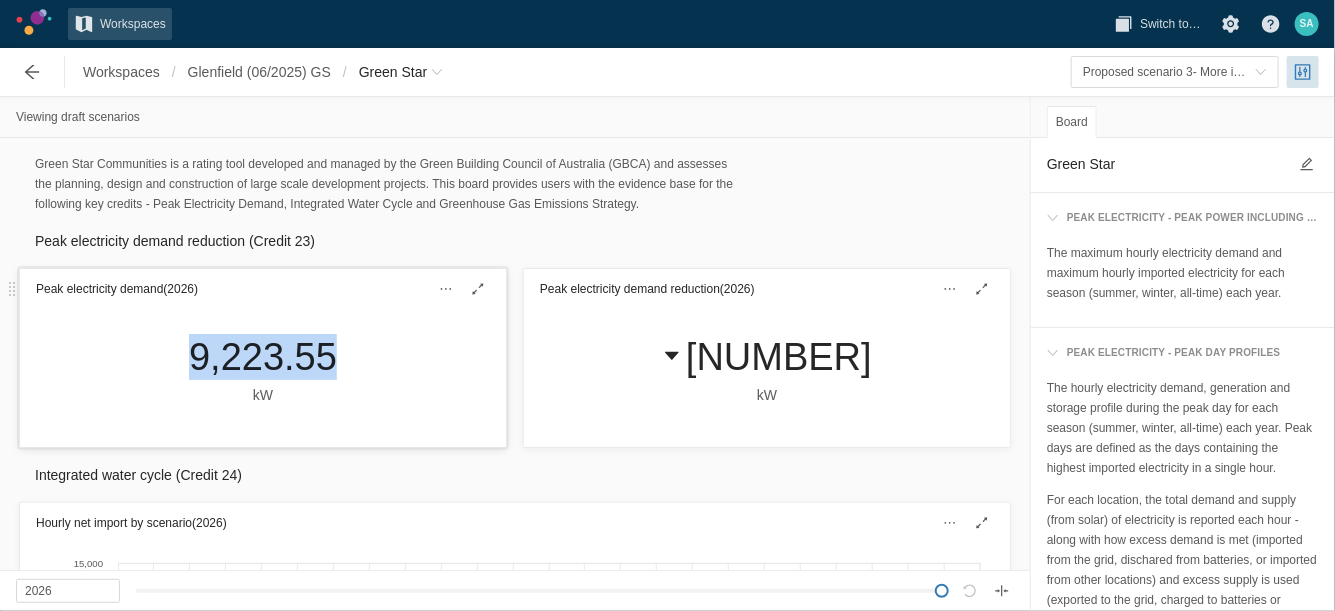 drag, startPoint x: 186, startPoint y: 371, endPoint x: 321, endPoint y: 369, distance: 135.01482 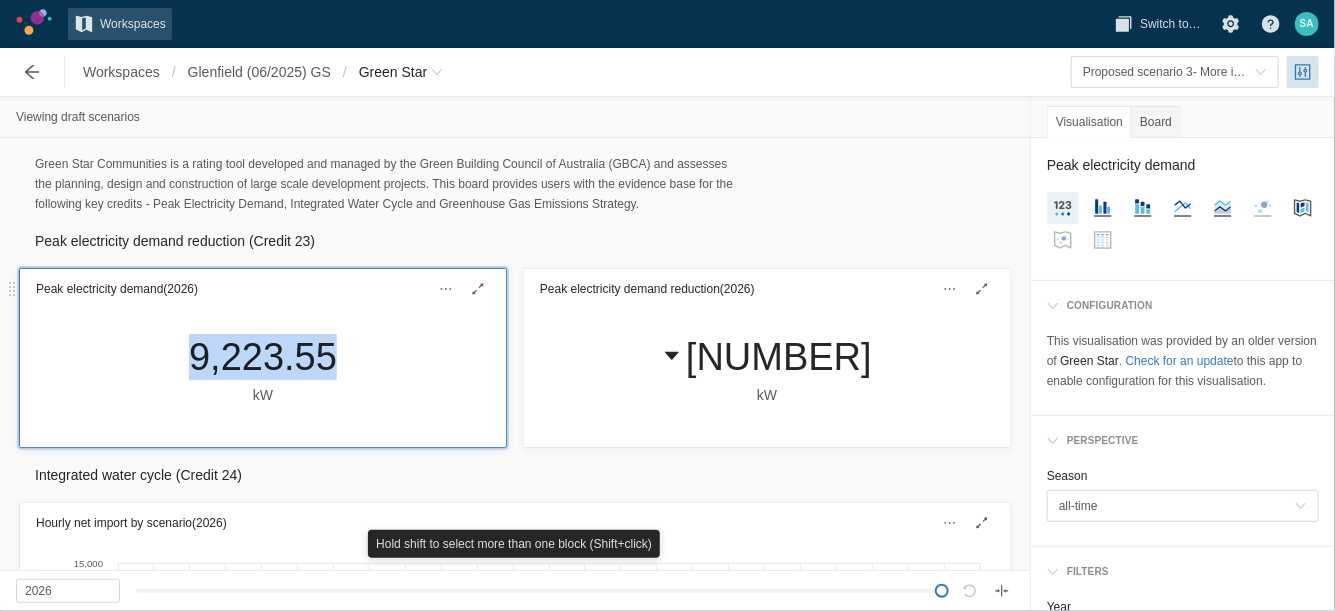 copy on "9,223.55" 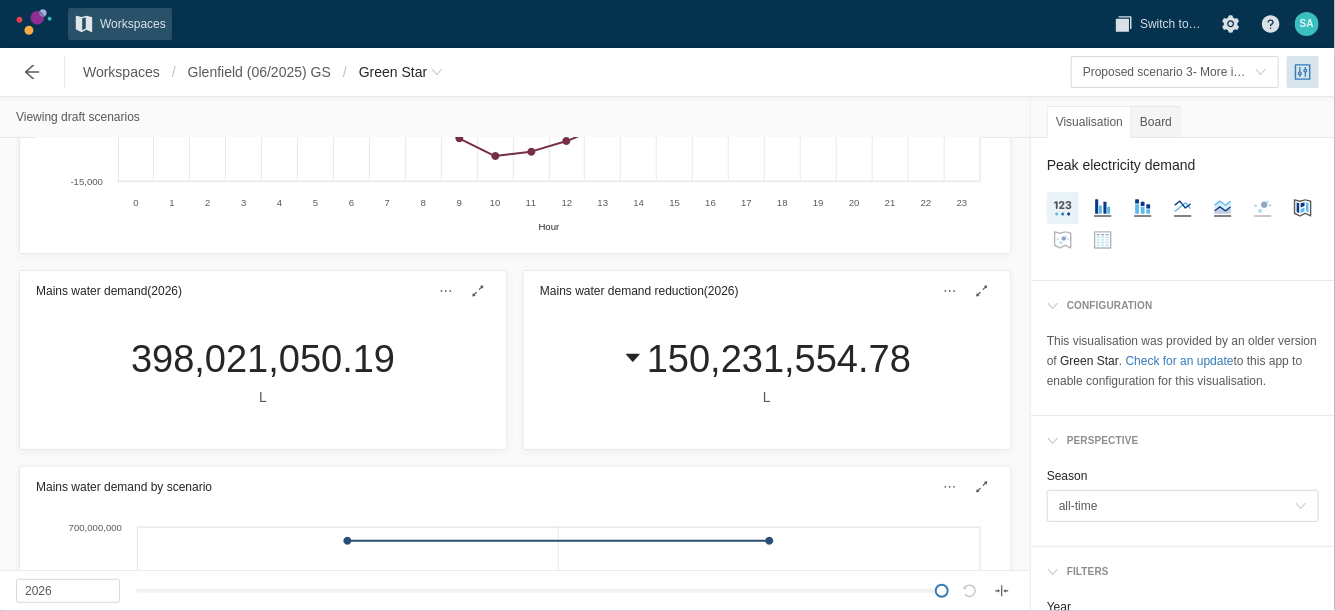 scroll, scrollTop: 761, scrollLeft: 0, axis: vertical 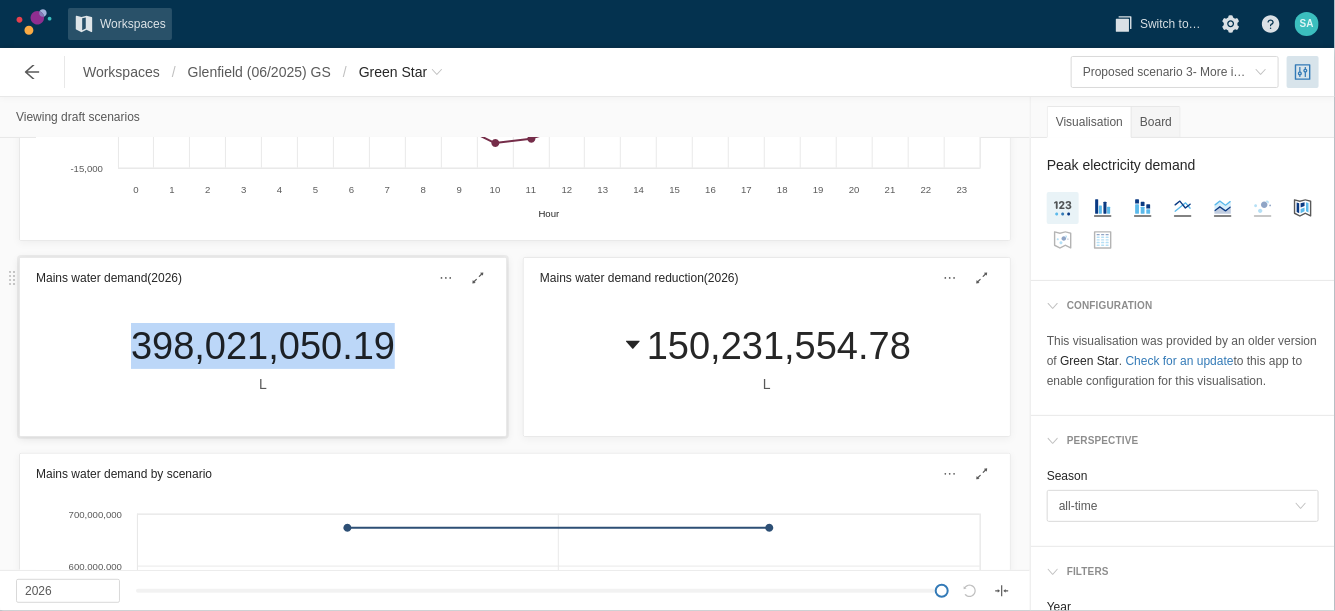 drag, startPoint x: 126, startPoint y: 347, endPoint x: 386, endPoint y: 339, distance: 260.12305 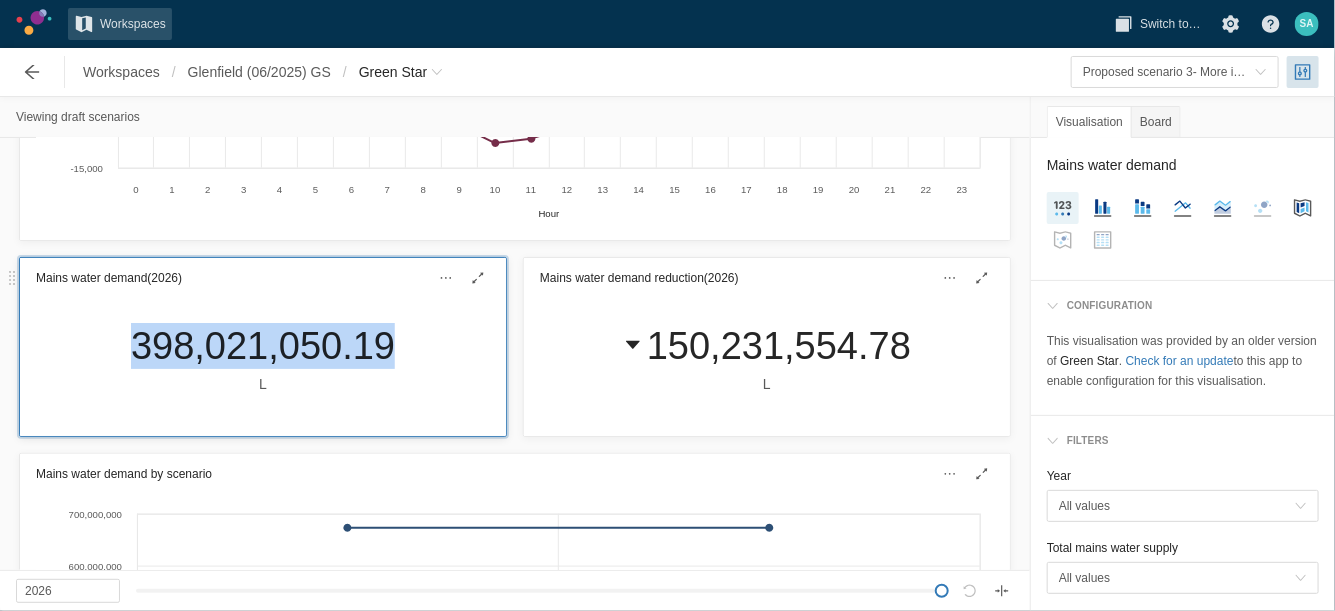 copy on "398,021,050.19" 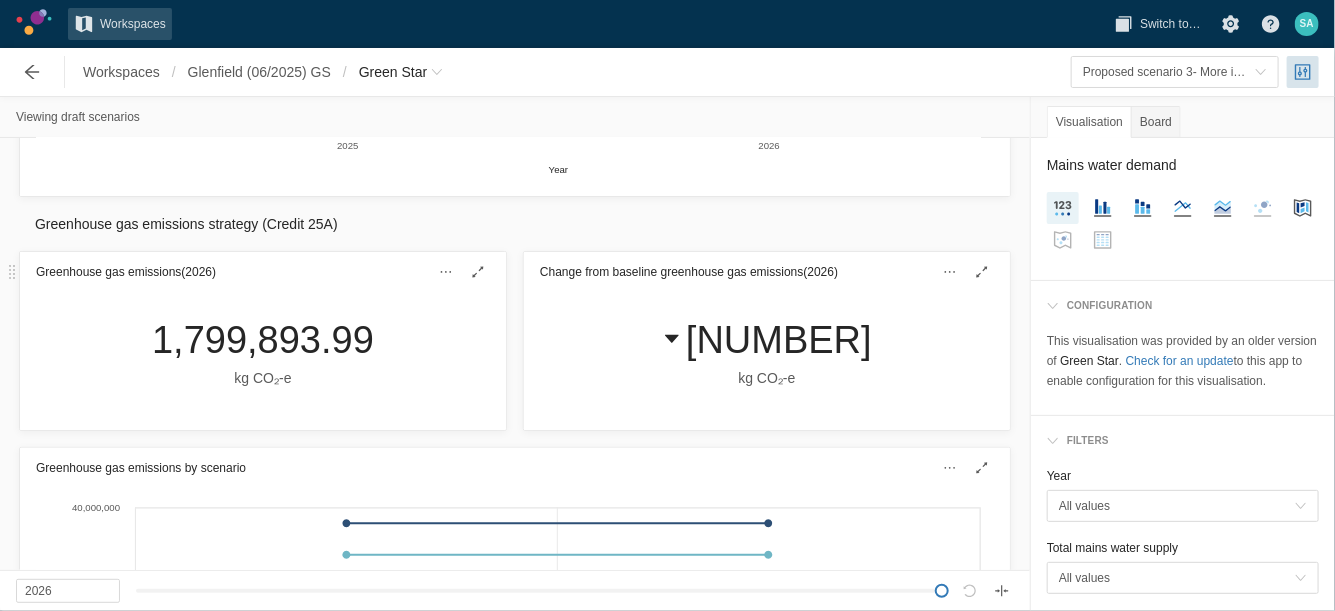 scroll, scrollTop: 1518, scrollLeft: 0, axis: vertical 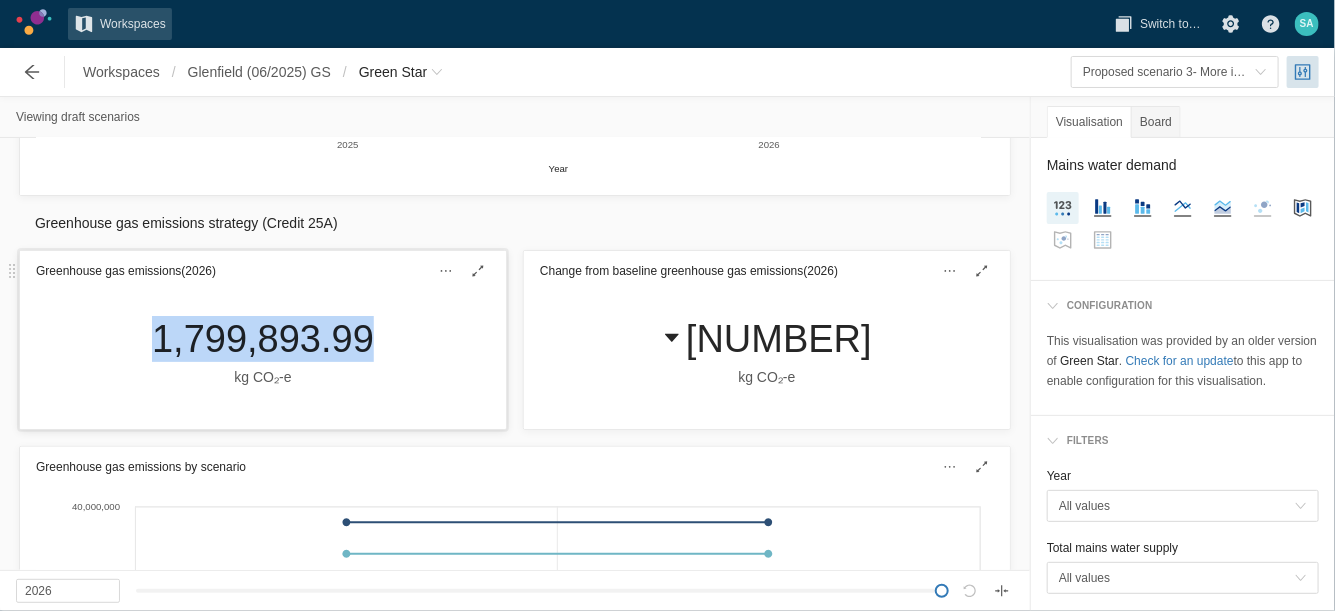 drag, startPoint x: 145, startPoint y: 342, endPoint x: 355, endPoint y: 349, distance: 210.11664 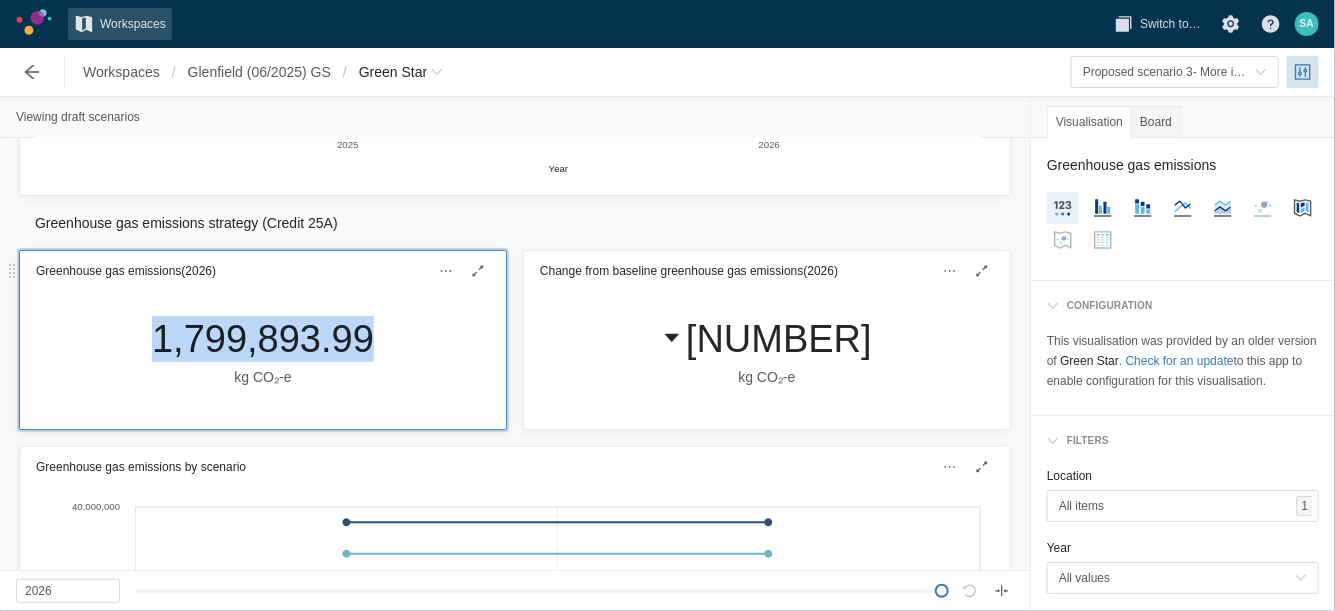 copy on "1,799,893.99" 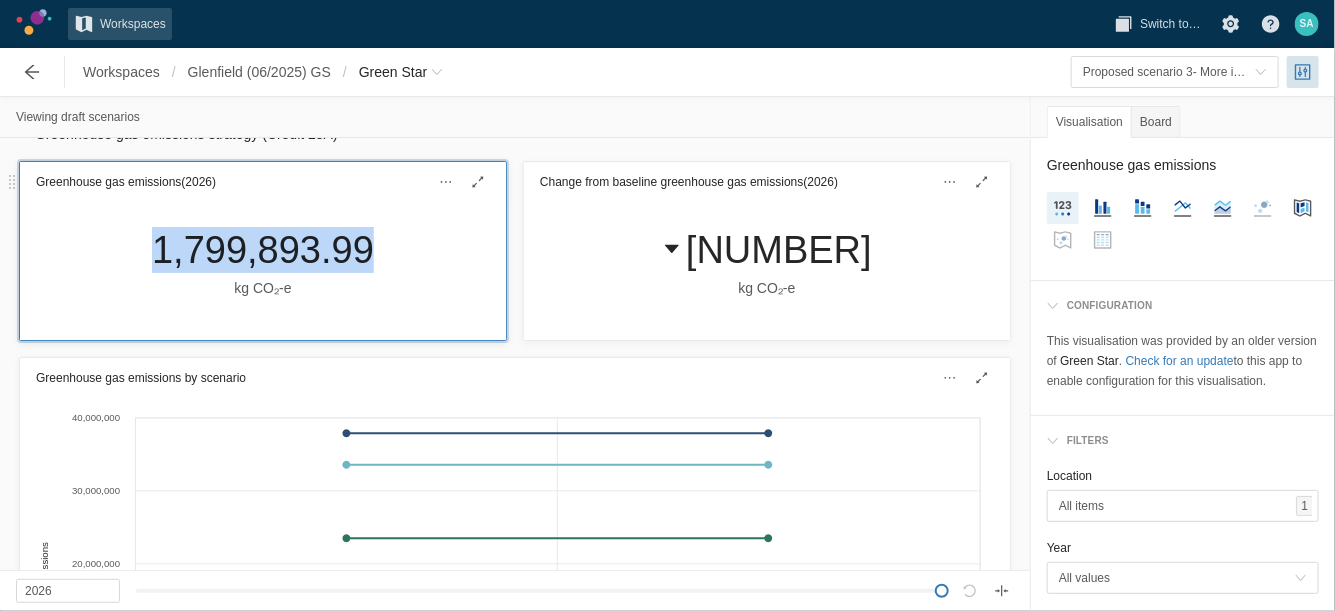 scroll, scrollTop: 1698, scrollLeft: 0, axis: vertical 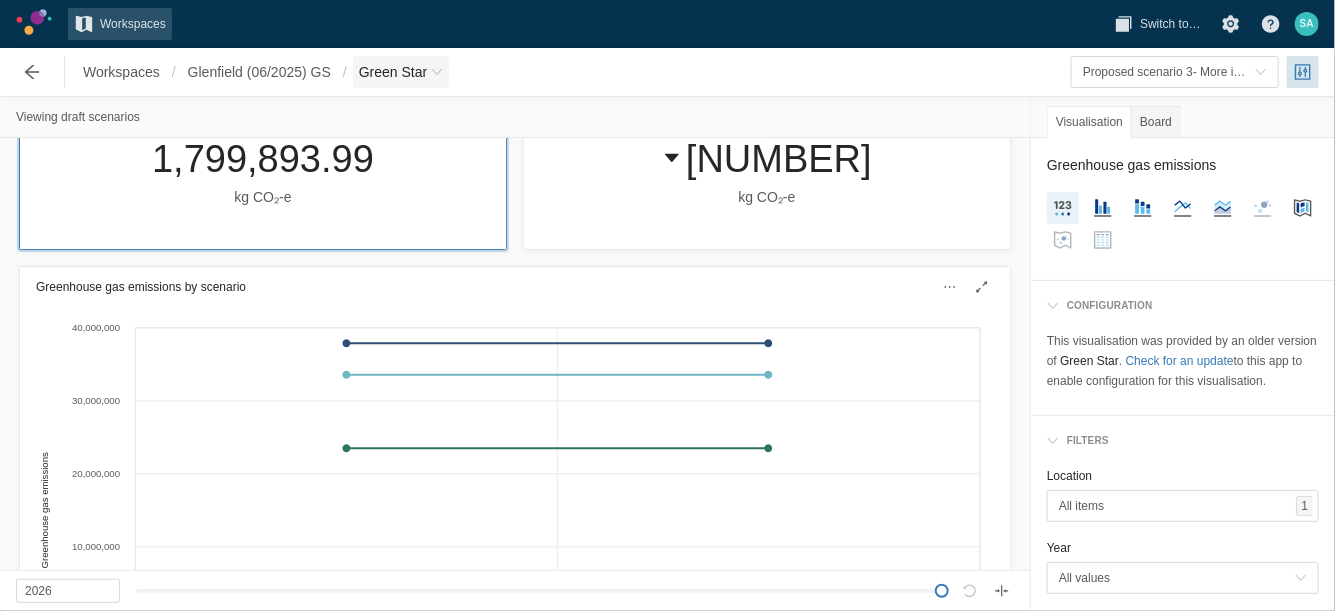 drag, startPoint x: 436, startPoint y: 54, endPoint x: 436, endPoint y: 74, distance: 20 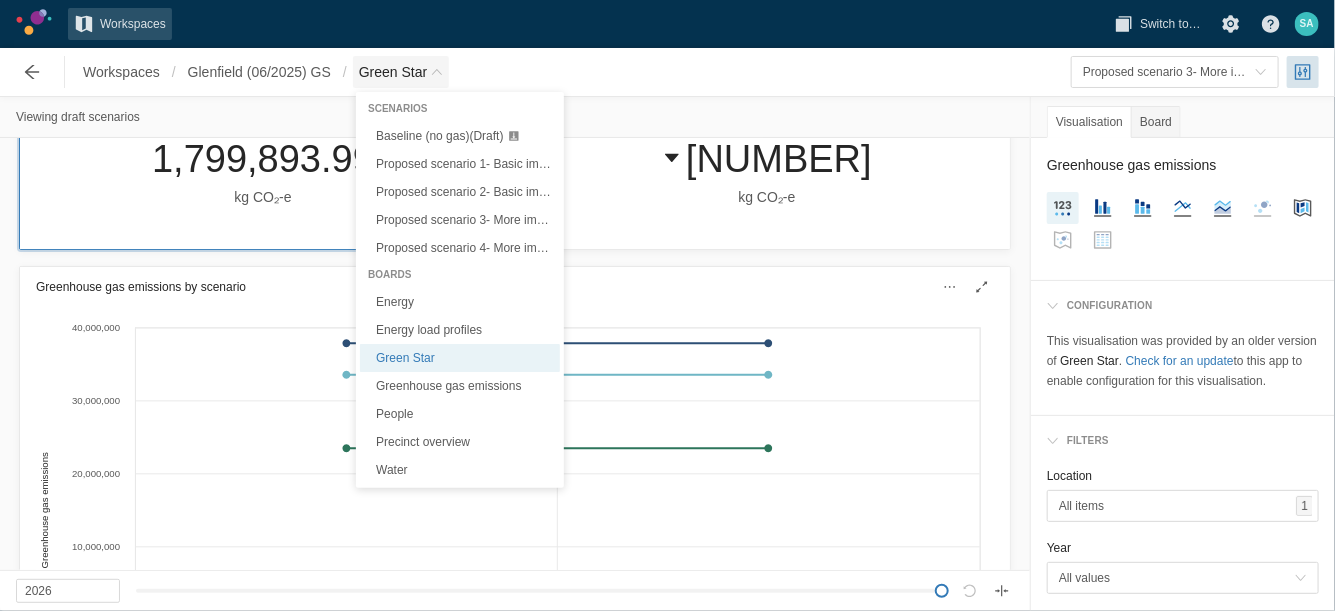 click at bounding box center (437, 72) 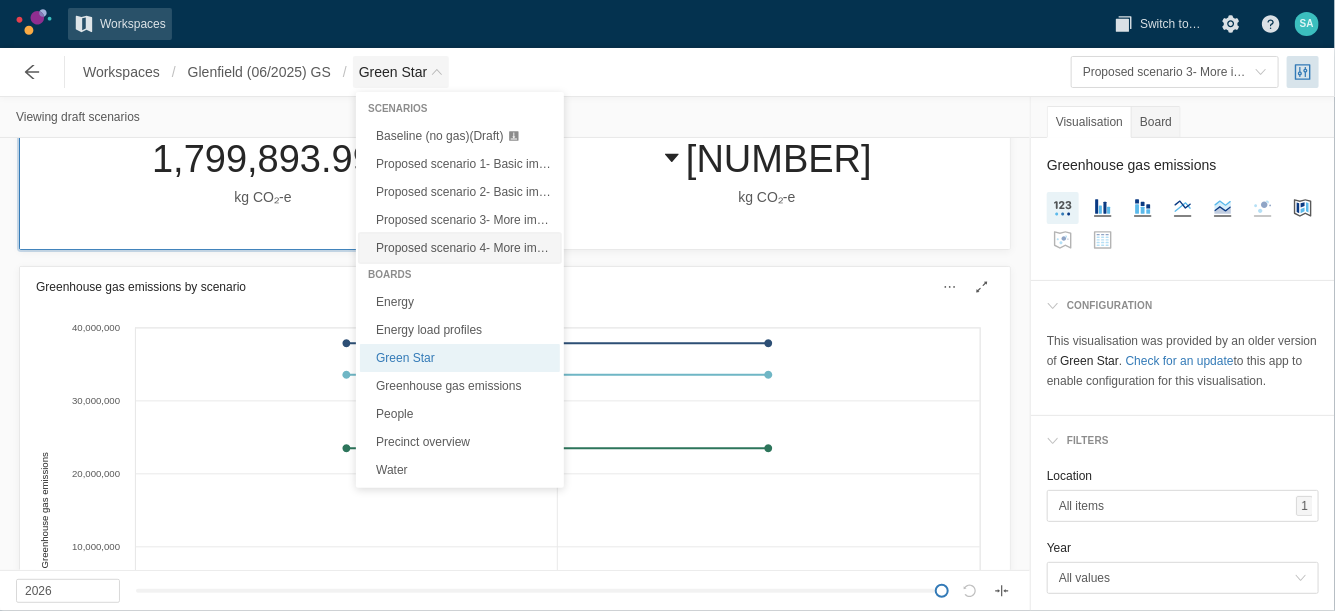 click on "Proposed scenario 4- More improvements + solar PV, rainwater tank (Nathers 7.5)  (Draft)" at bounding box center [611, 248] 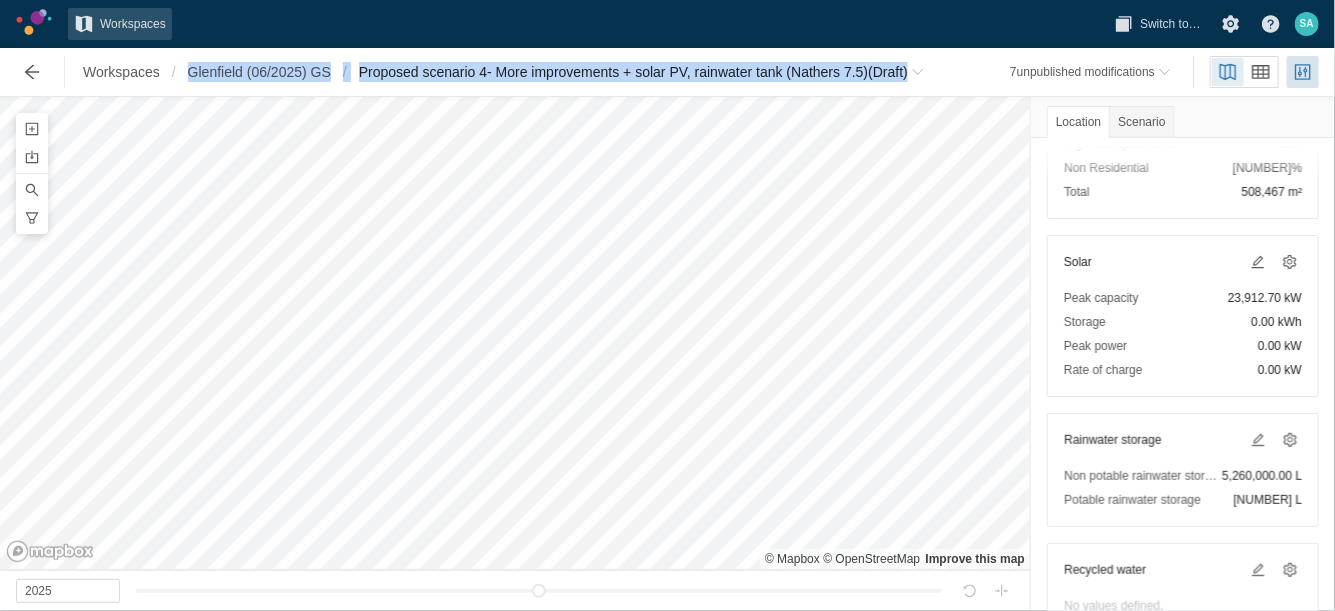 scroll, scrollTop: 555, scrollLeft: 0, axis: vertical 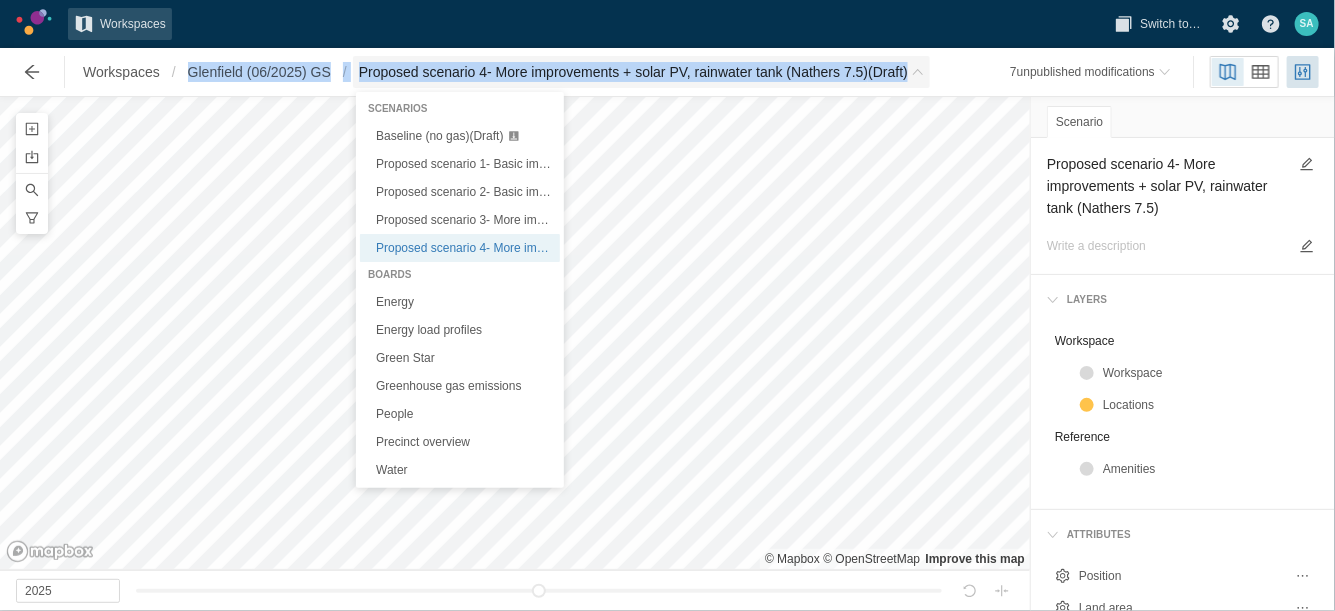click at bounding box center [918, 72] 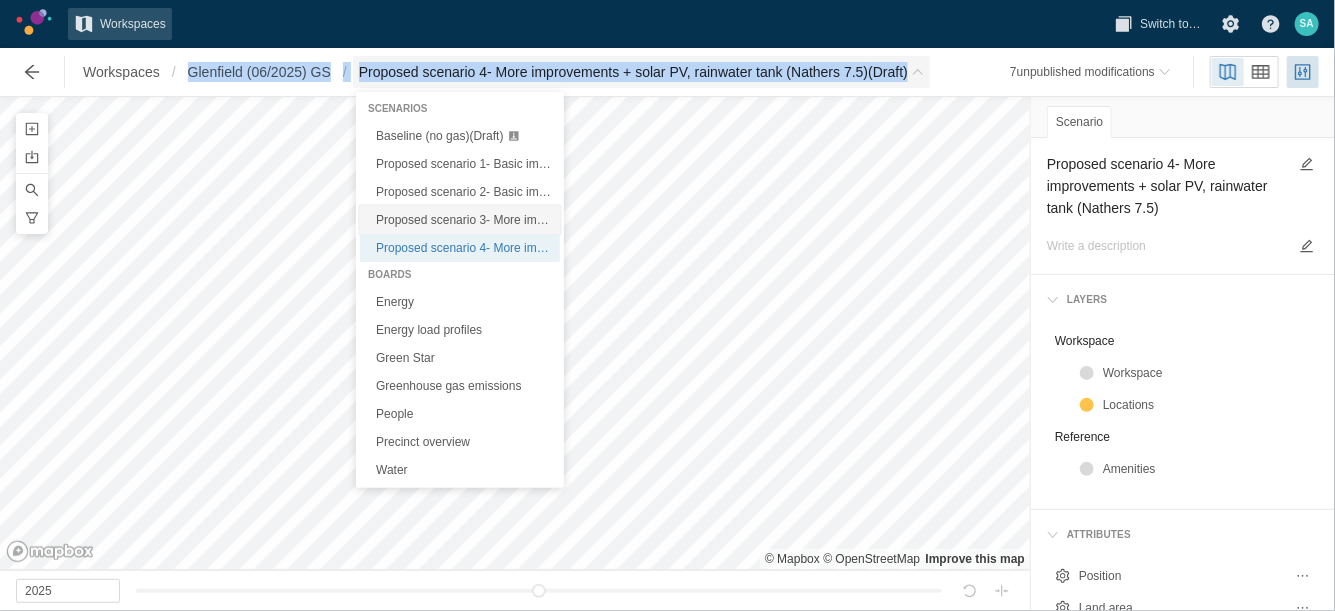 click on "Proposed scenario 3- More improvements + solar PV, rainwater tank  (Draft)" at bounding box center (574, 220) 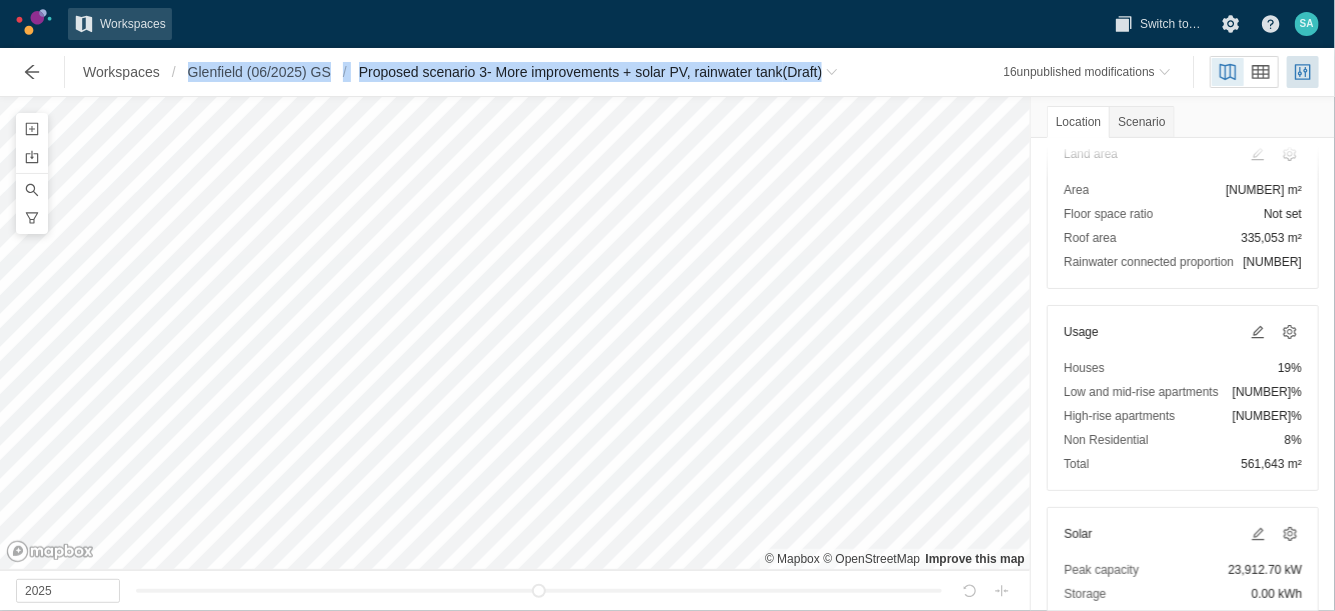 scroll, scrollTop: 238, scrollLeft: 0, axis: vertical 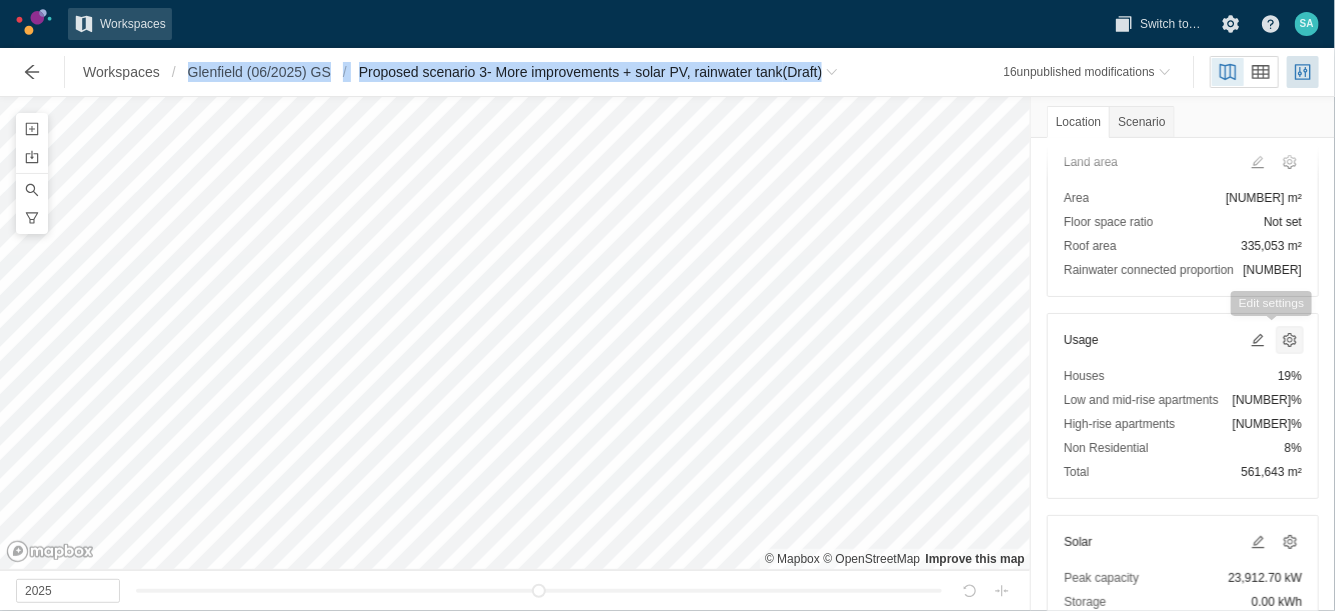 click at bounding box center (1290, 340) 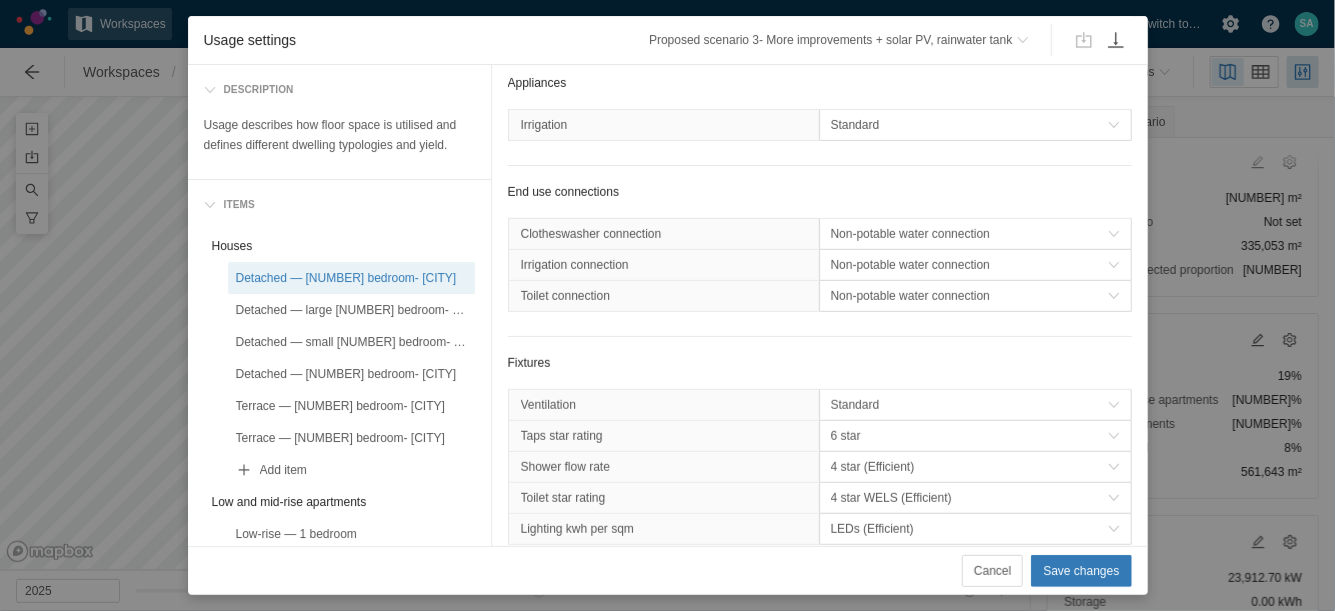 scroll, scrollTop: 385, scrollLeft: 0, axis: vertical 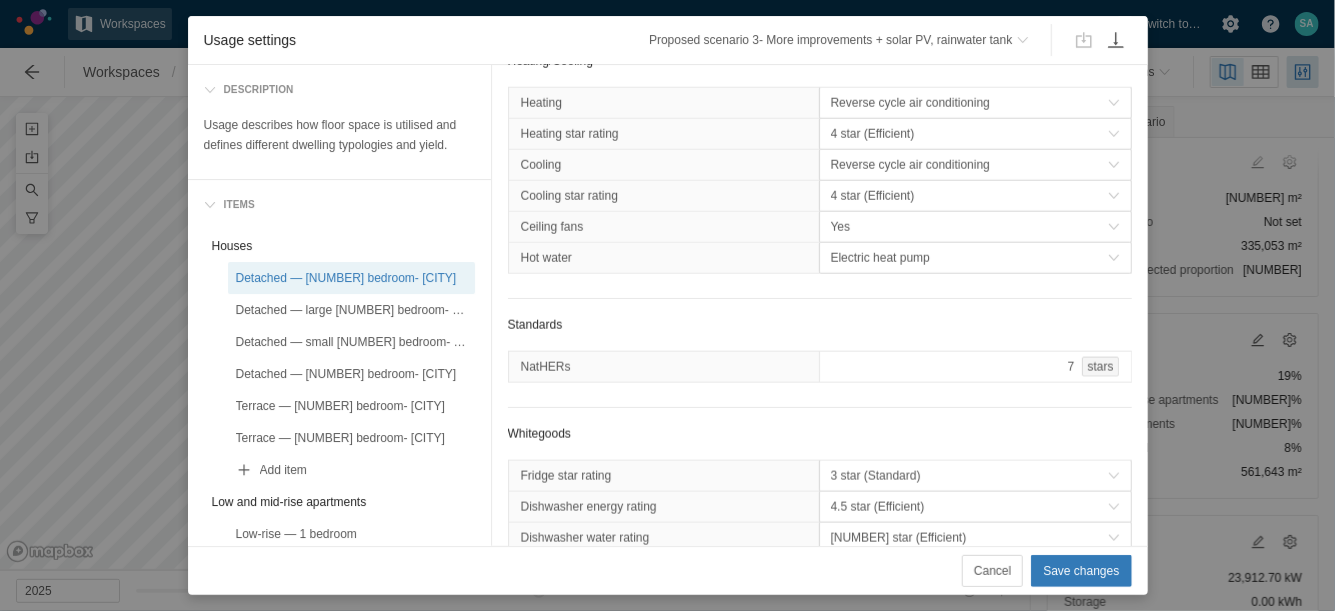click on "Standards" at bounding box center [820, 325] 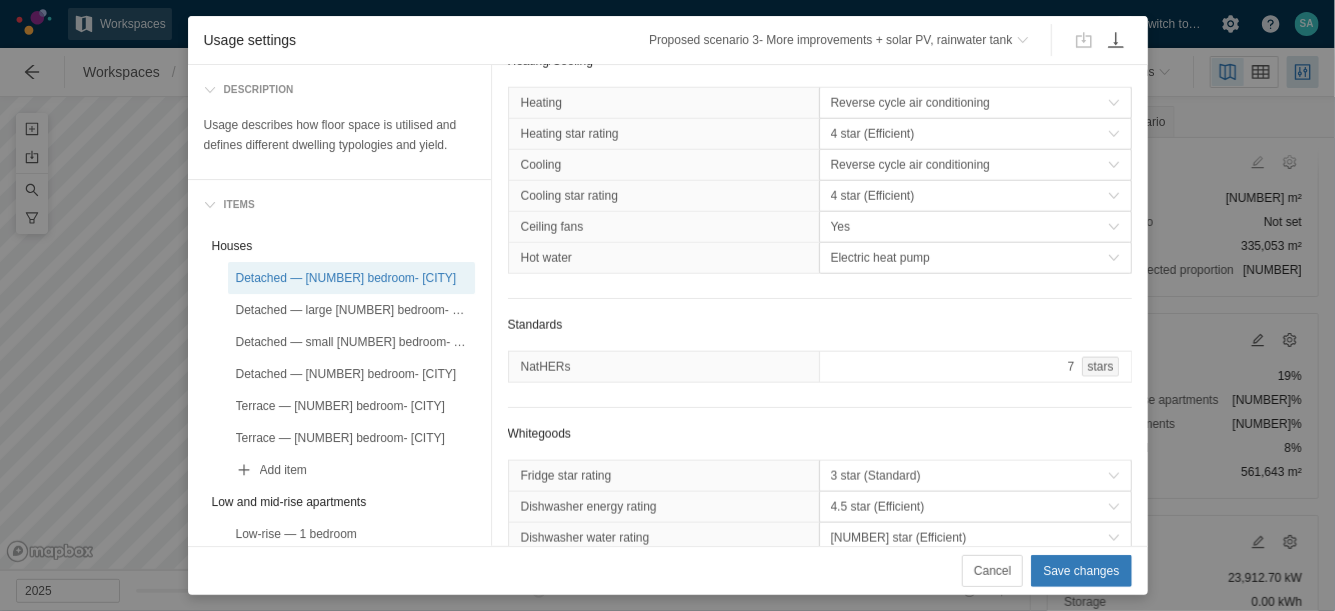 scroll, scrollTop: 1219, scrollLeft: 0, axis: vertical 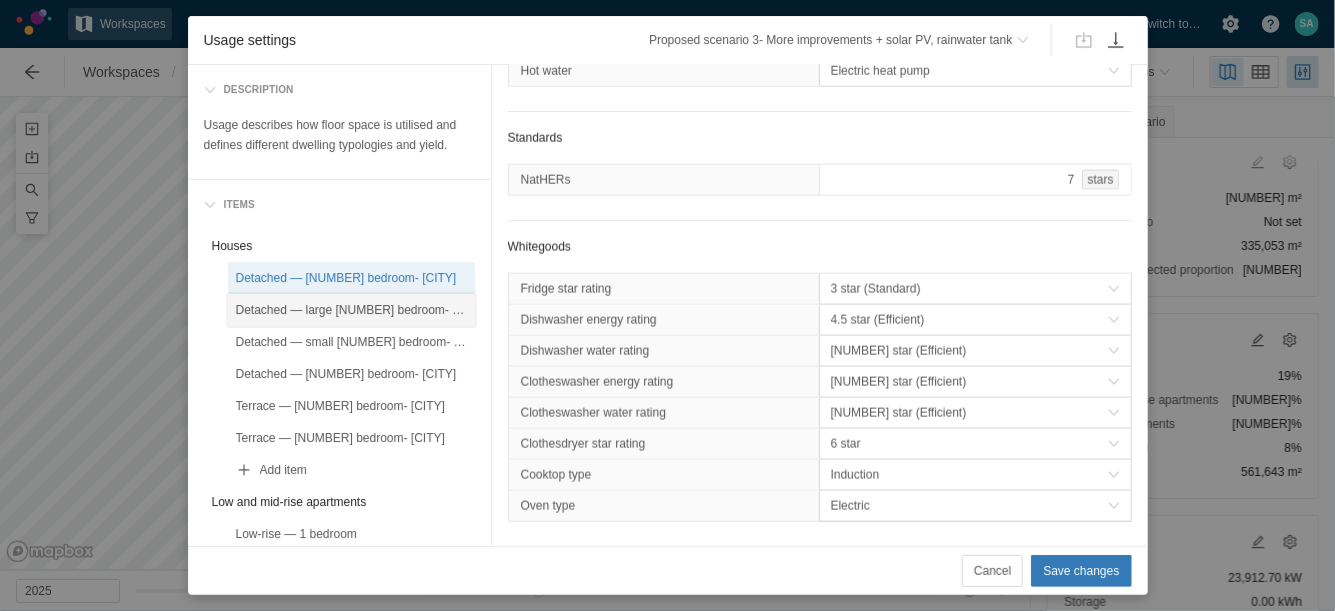 click on "Detached — large [NUMBER] bedroom- [CITY]" at bounding box center (351, 310) 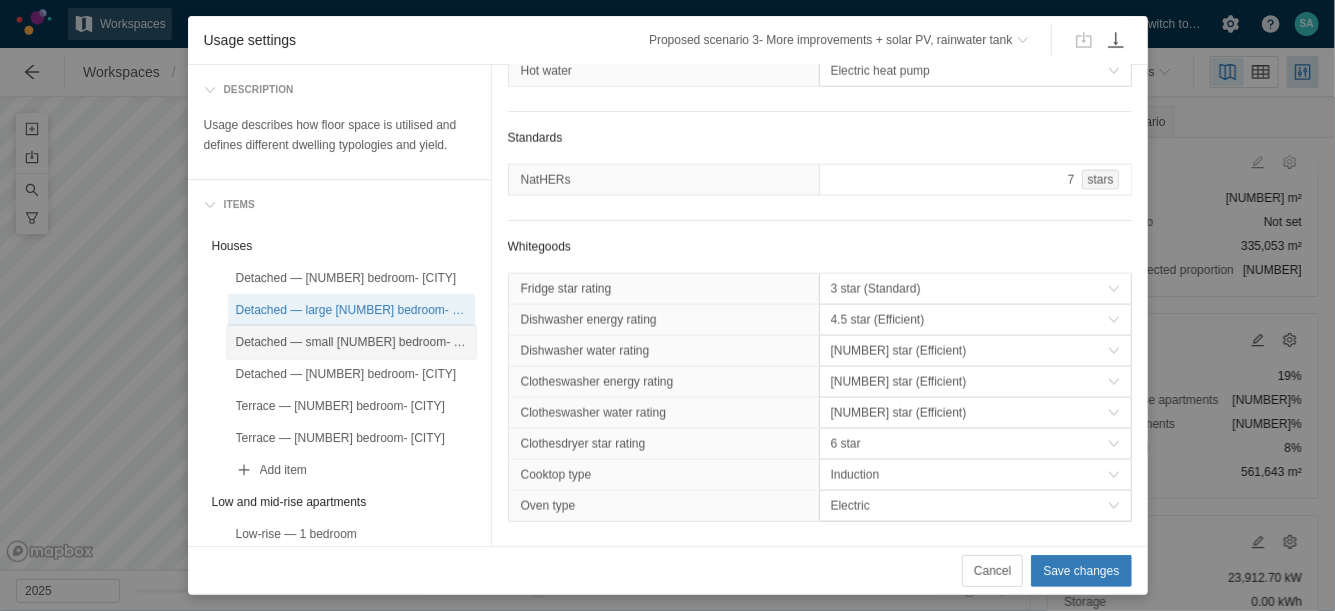 click on "Detached — small [NUMBER] bedroom- [CITY]" at bounding box center [351, 342] 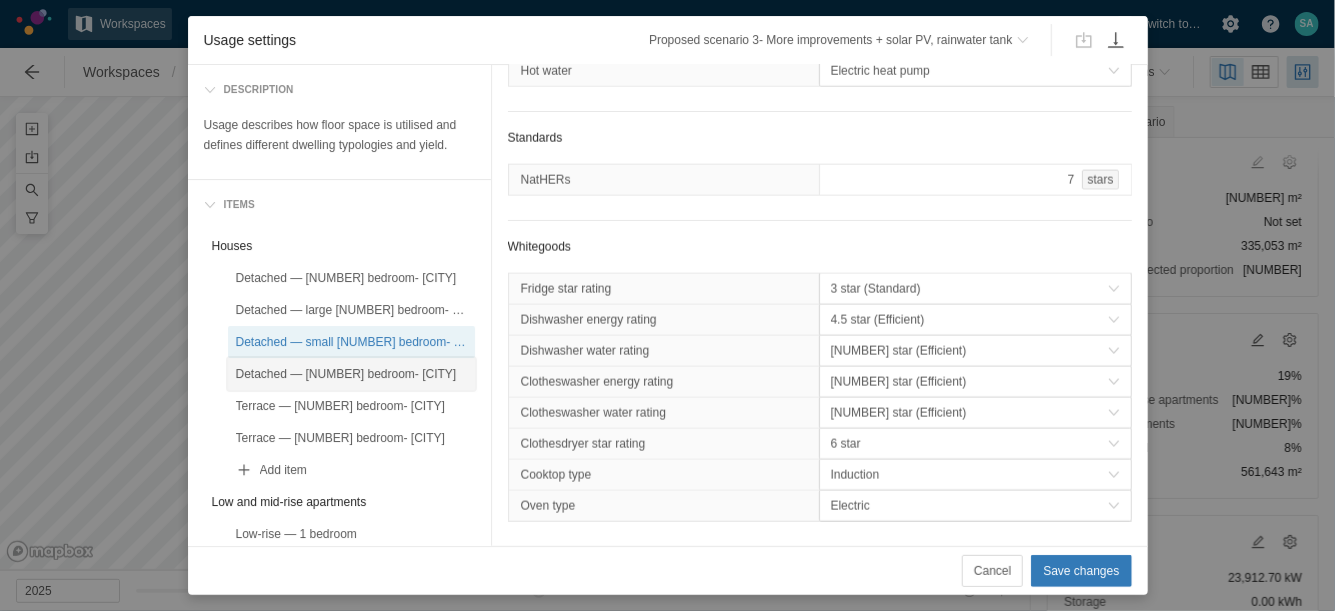 click on "Detached — [NUMBER] bedroom- [CITY]" at bounding box center (351, 374) 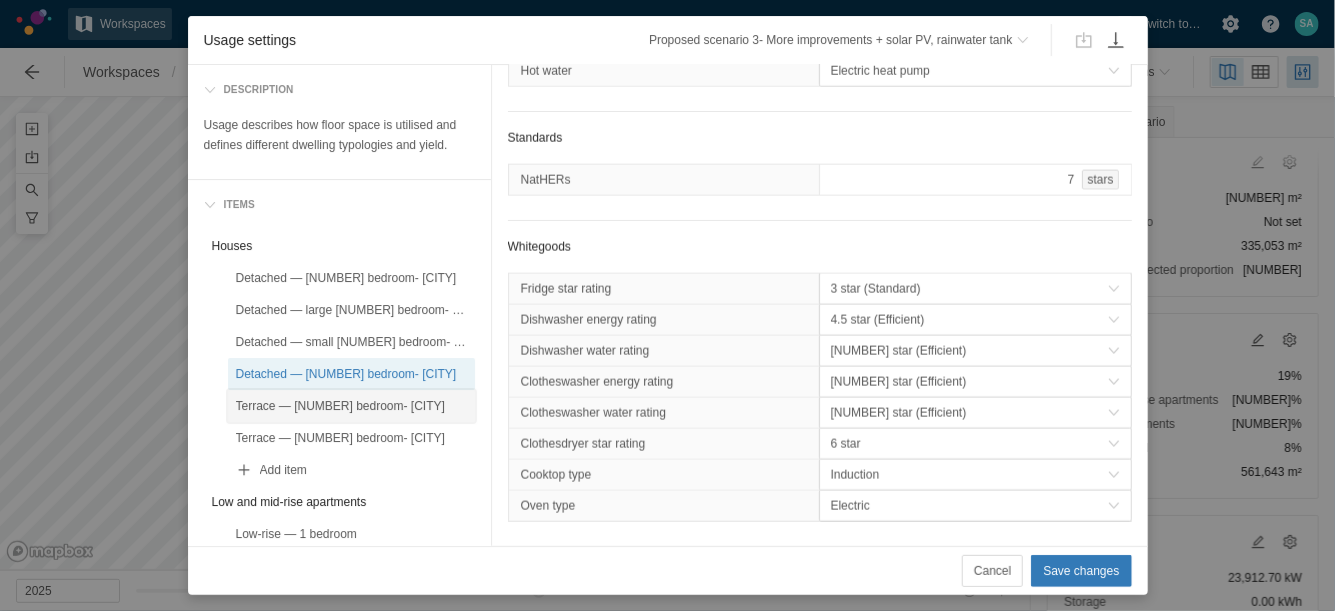 click on "Terrace — [NUMBER] bedroom- [CITY]" at bounding box center [351, 406] 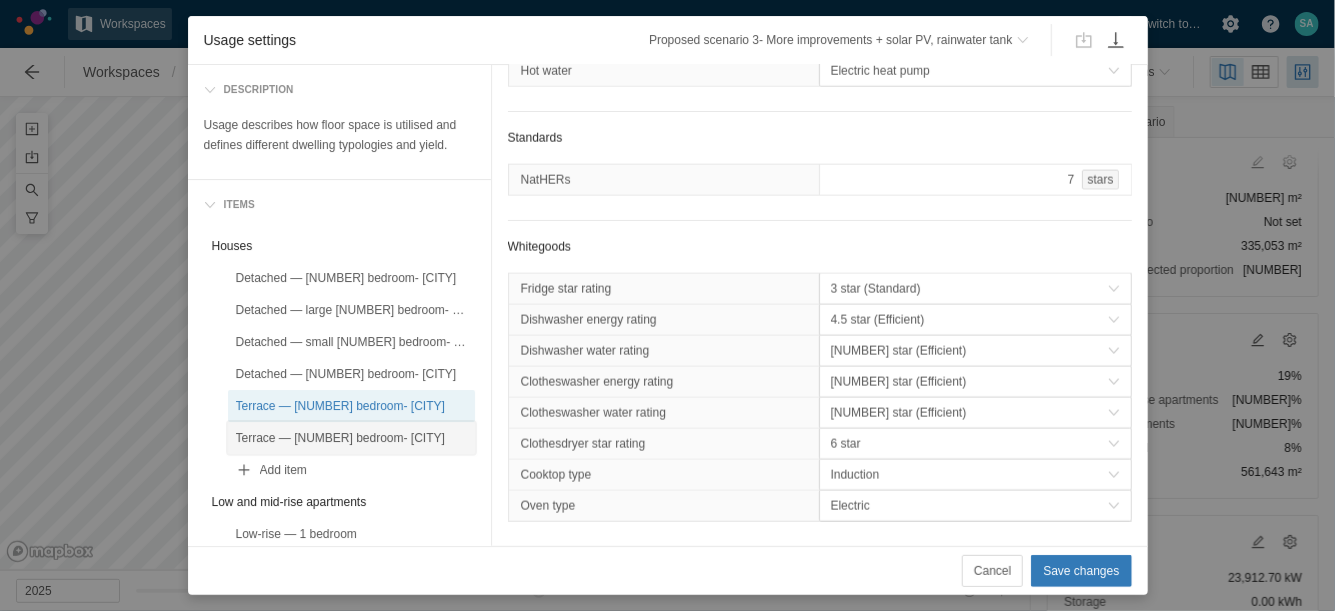 click on "Terrace — [NUMBER] bedroom- [CITY]" at bounding box center [351, 438] 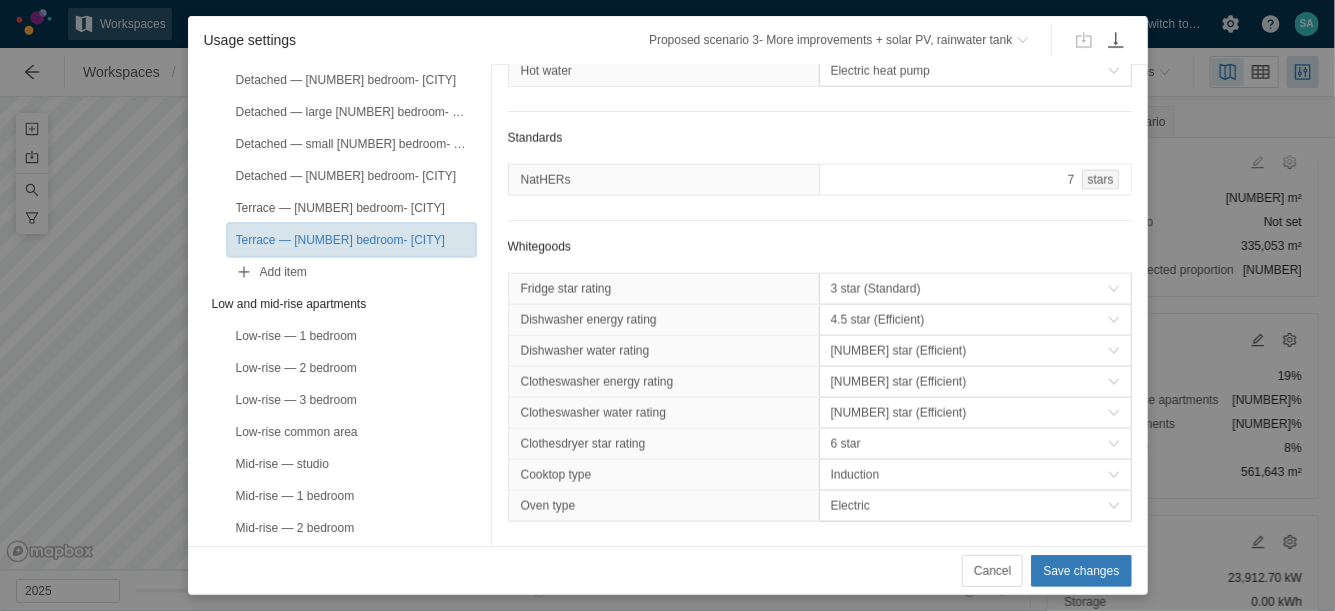 scroll, scrollTop: 231, scrollLeft: 0, axis: vertical 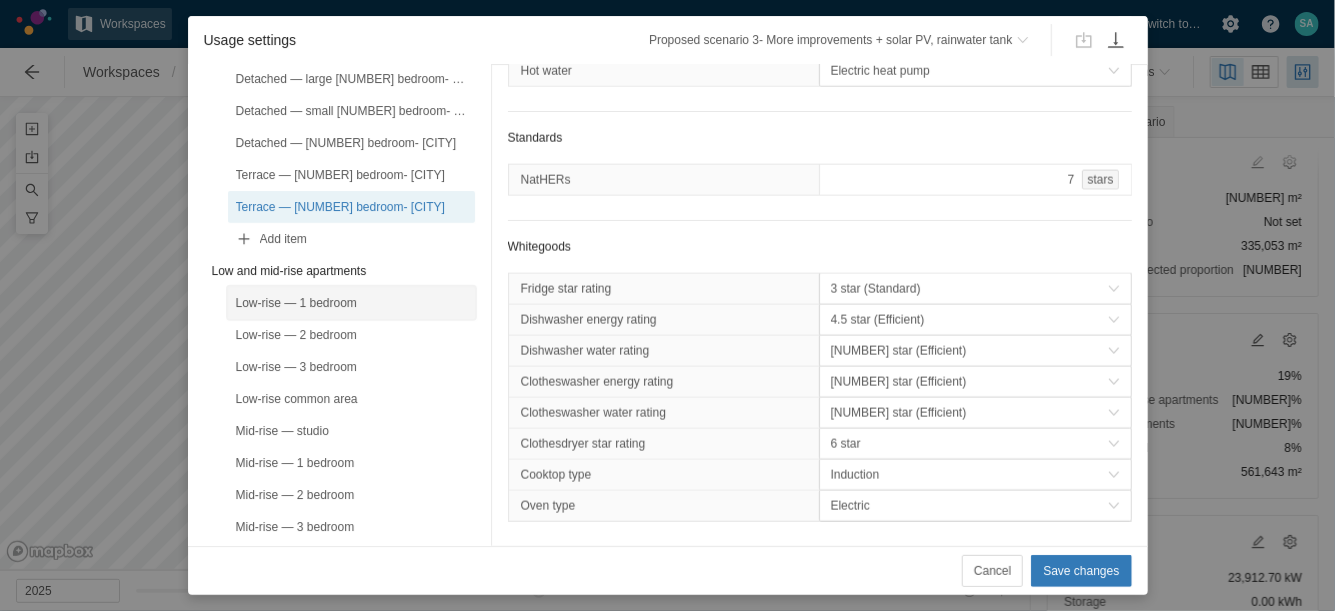 click on "Low-rise — 1 bedroom" at bounding box center [351, 303] 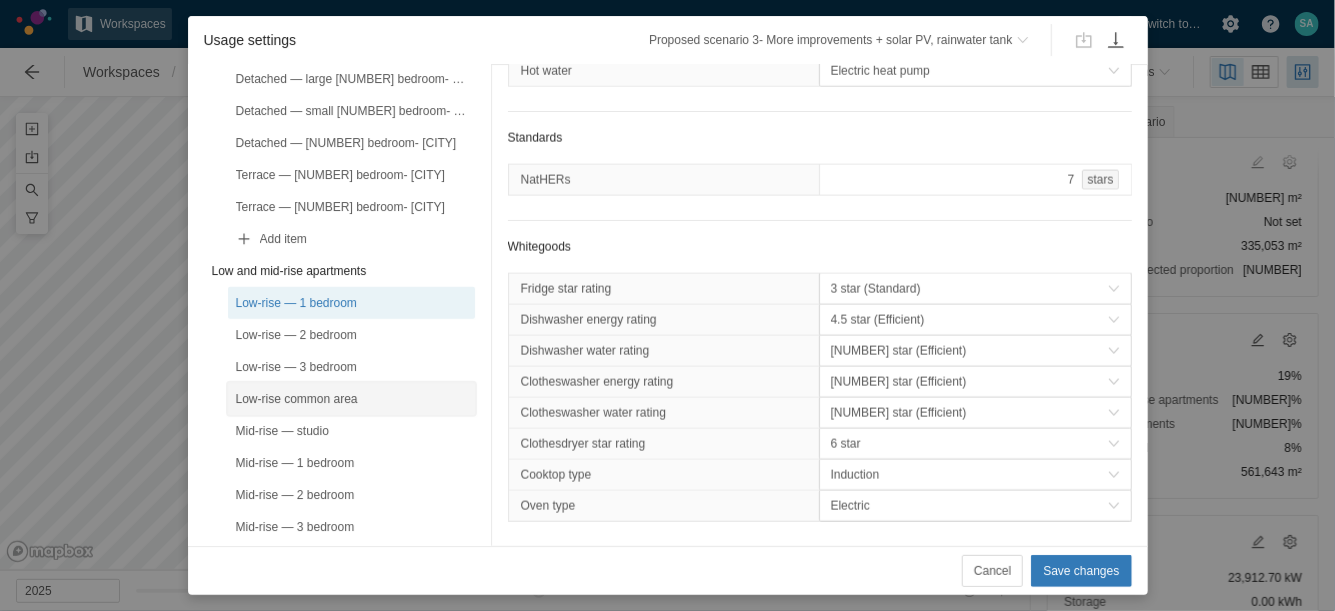 click on "Low-rise common area" at bounding box center (351, 399) 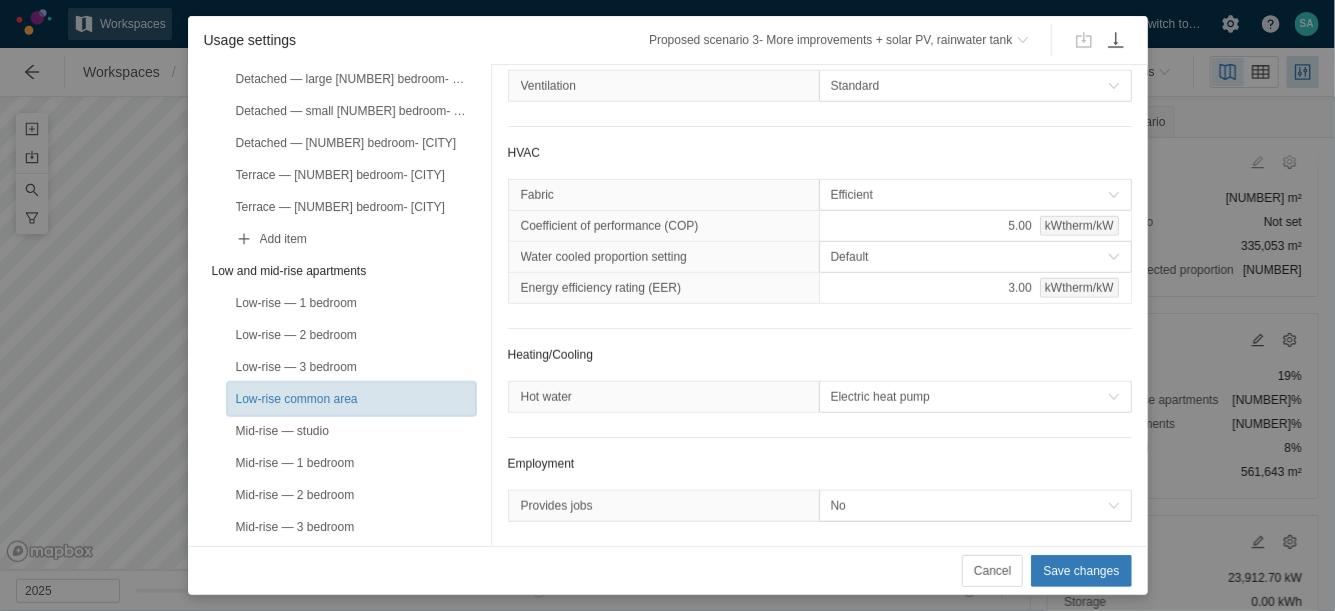 scroll, scrollTop: 790, scrollLeft: 0, axis: vertical 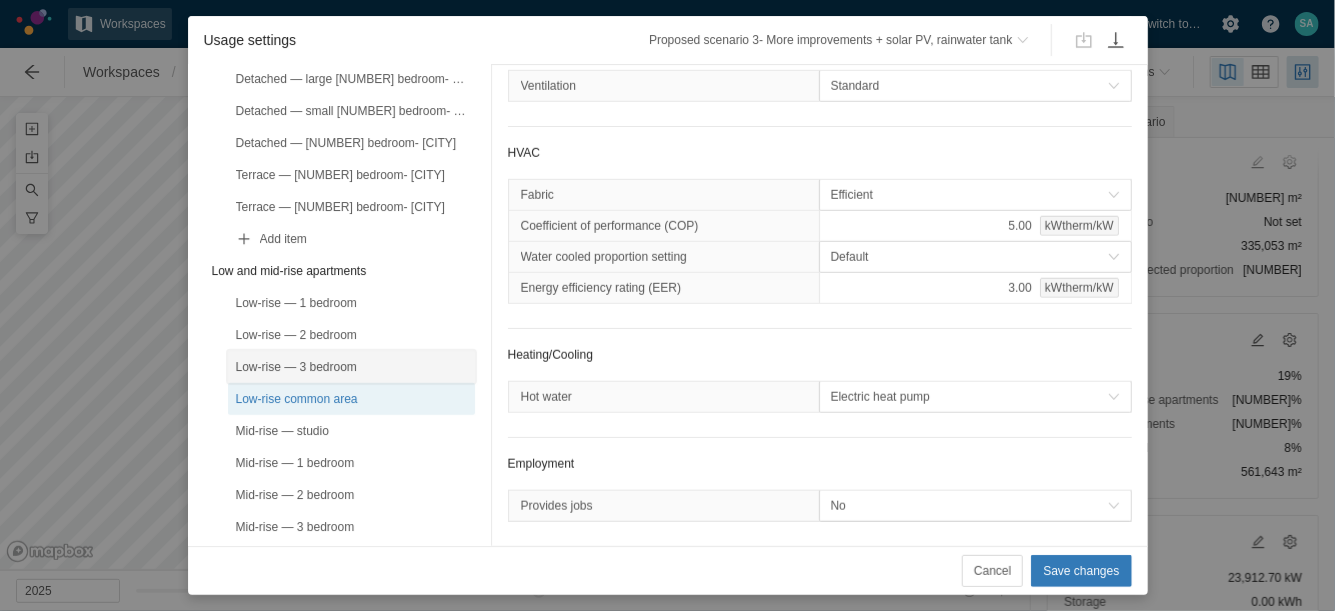 click on "Low-rise — 3 bedroom" at bounding box center (351, 367) 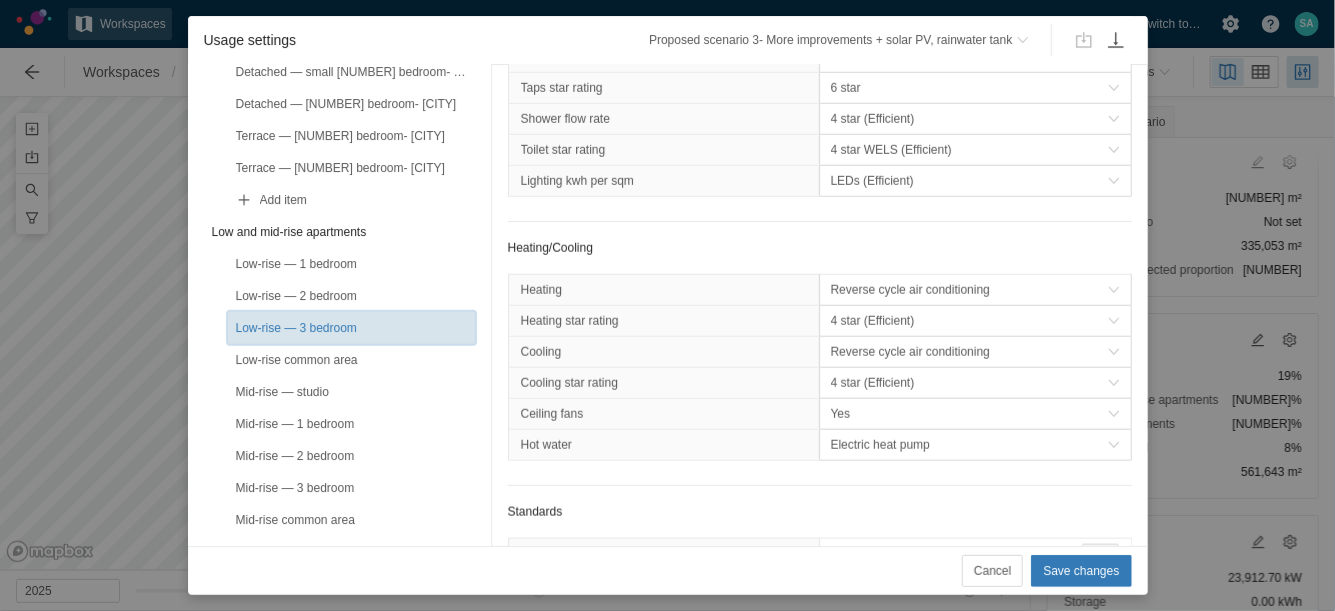 scroll, scrollTop: 272, scrollLeft: 0, axis: vertical 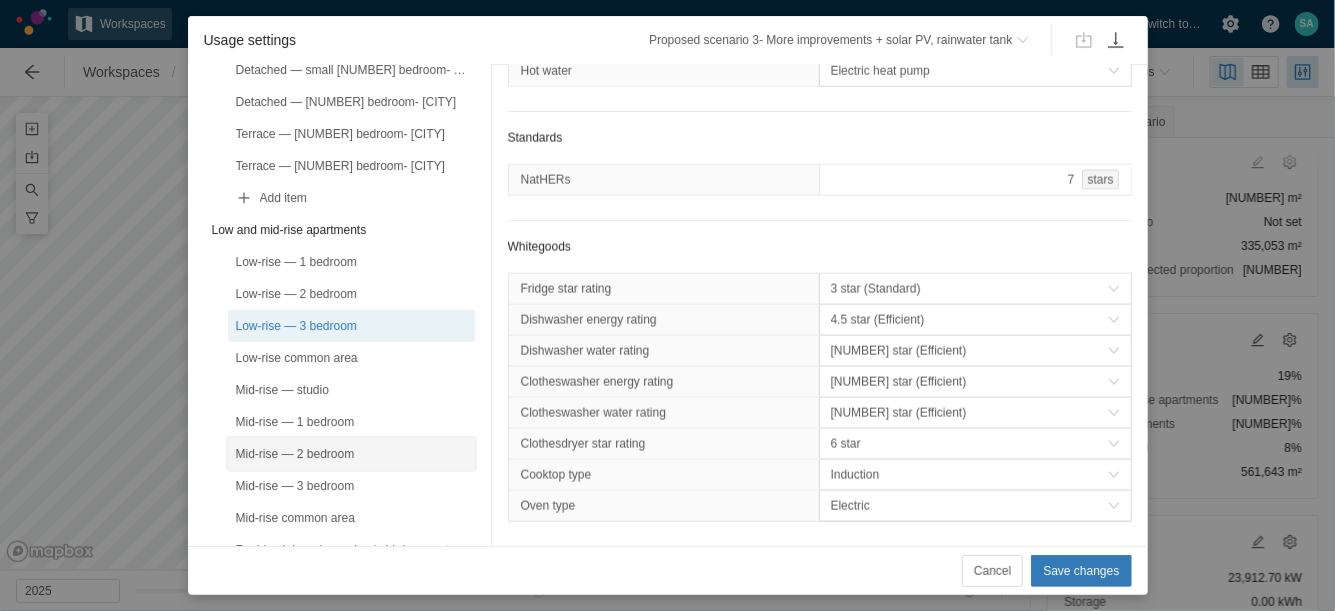 click on "Mid-rise — 2 bedroom" at bounding box center [351, 454] 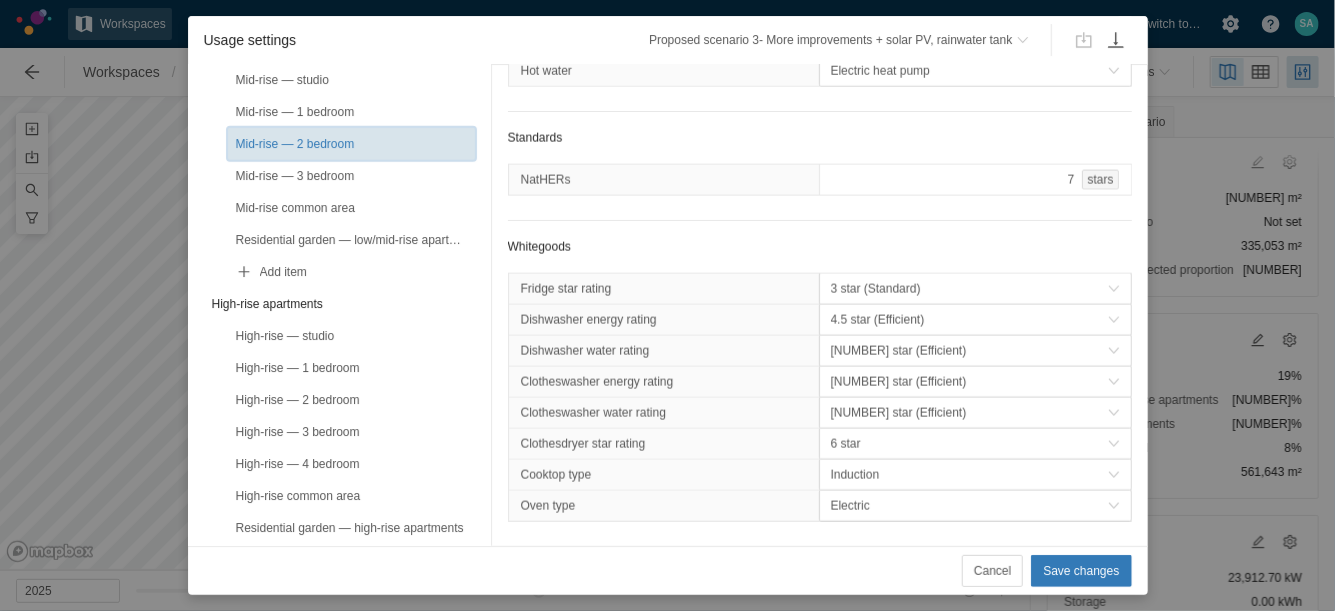 scroll, scrollTop: 584, scrollLeft: 0, axis: vertical 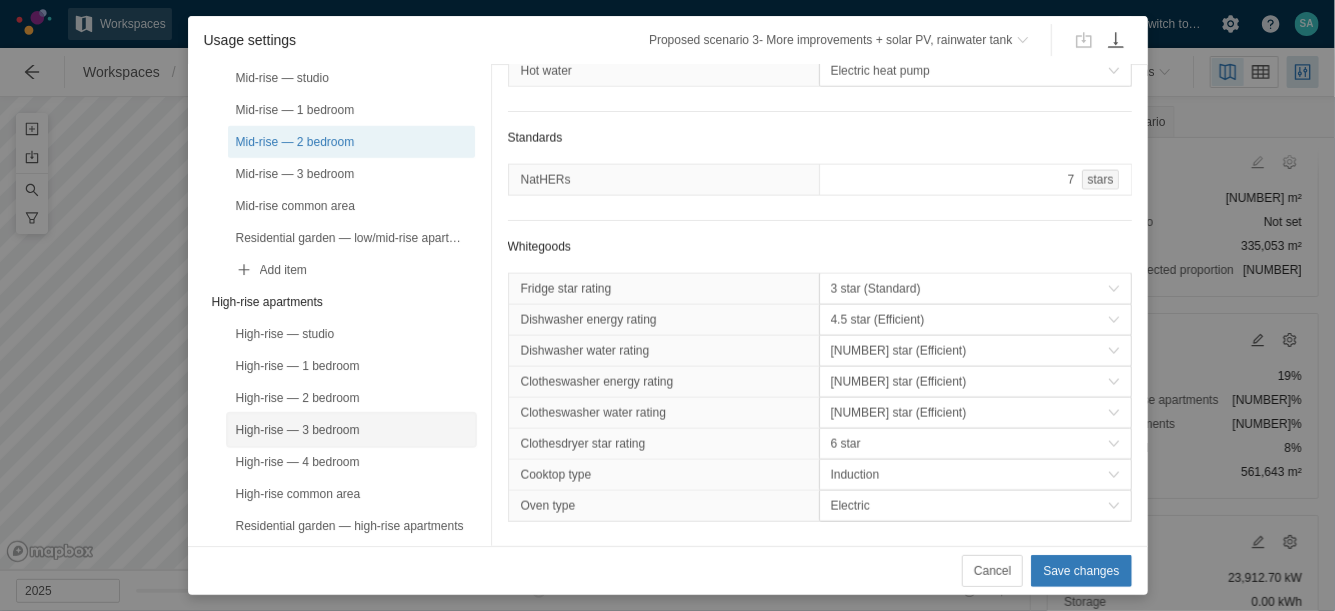 click on "High-rise — 3 bedroom" at bounding box center [351, 430] 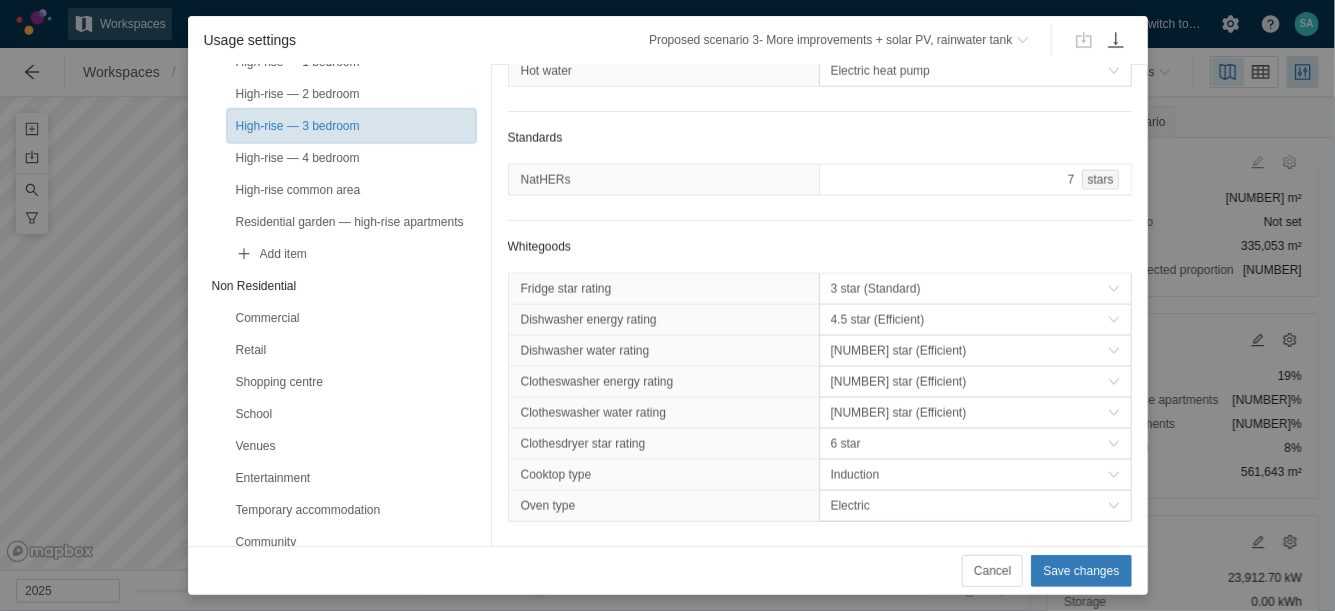 scroll, scrollTop: 904, scrollLeft: 0, axis: vertical 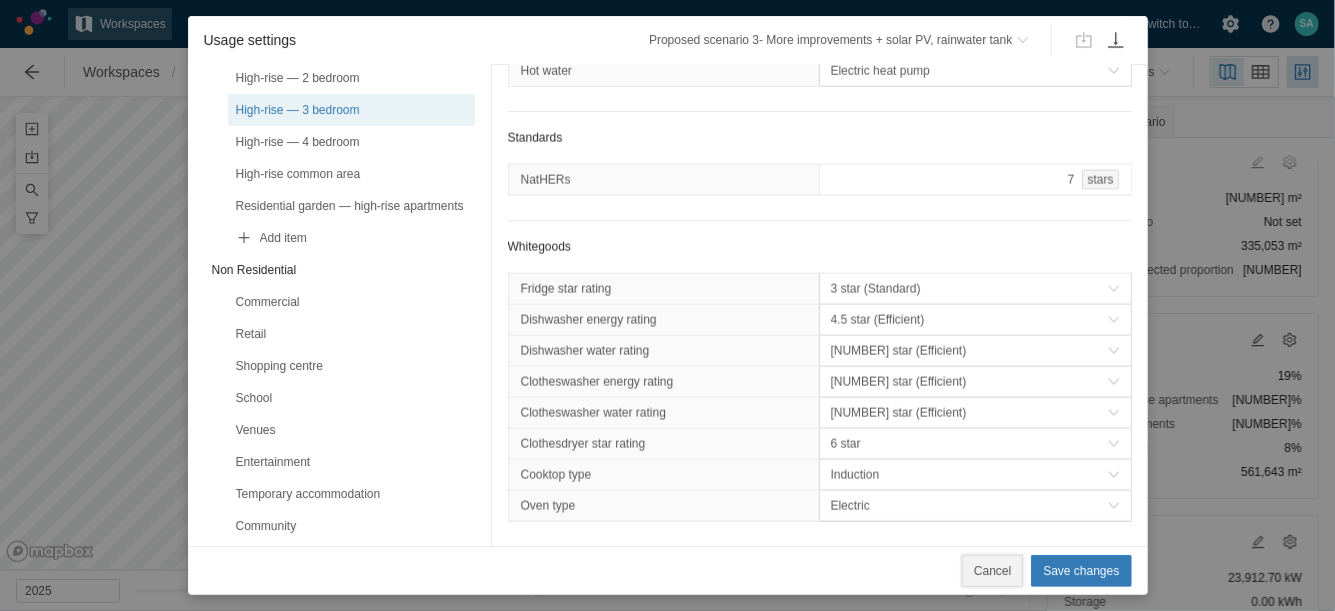 click on "Cancel" at bounding box center [992, 571] 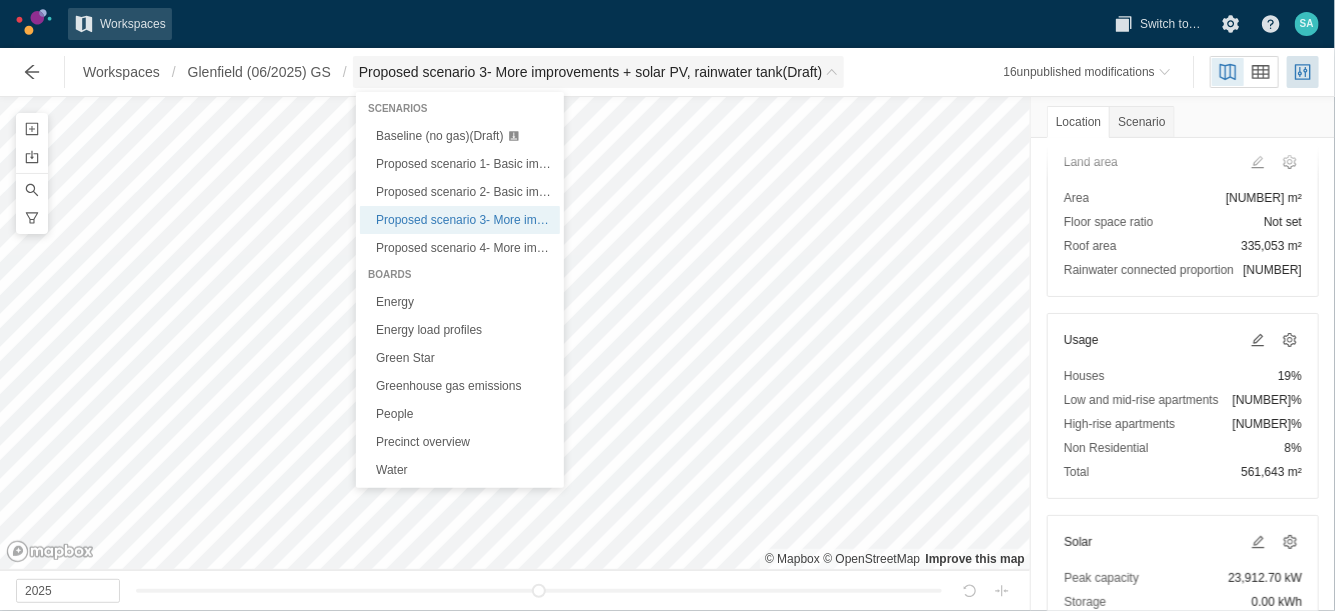 click on "Proposed scenario 3- More improvements + solar PV, rainwater tank  (Draft)" at bounding box center (599, 72) 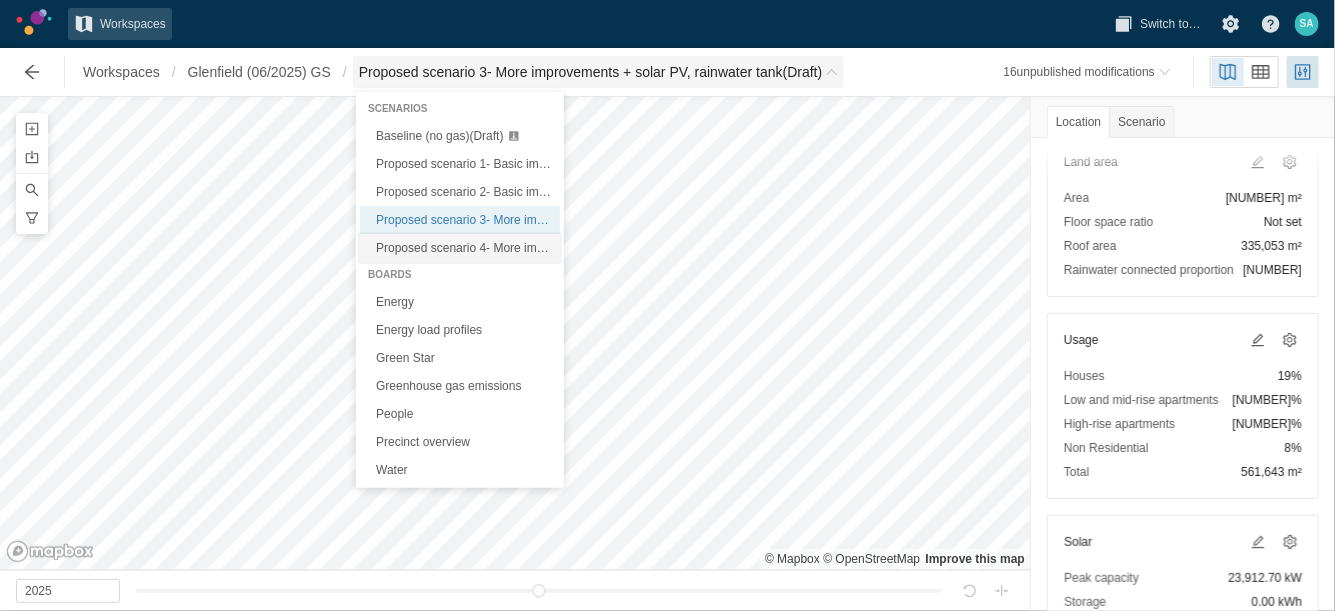 click on "Proposed scenario 4- More improvements + solar PV, rainwater tank (Nathers 7.5)  (Draft)" at bounding box center [611, 248] 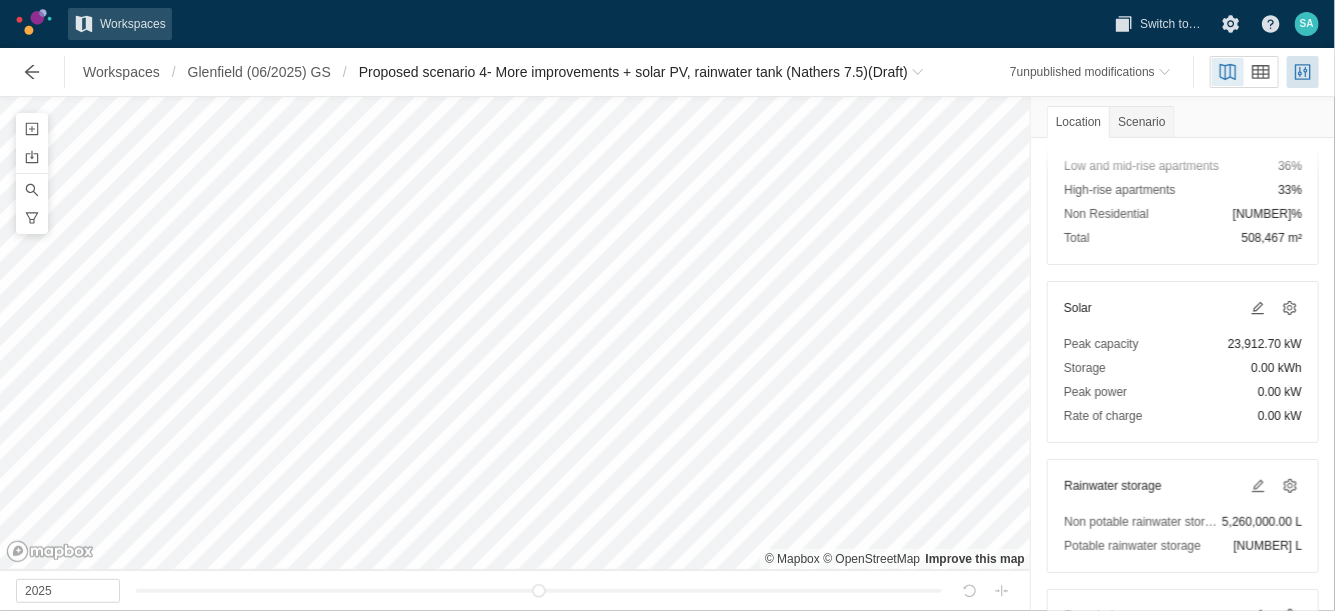 scroll, scrollTop: 474, scrollLeft: 0, axis: vertical 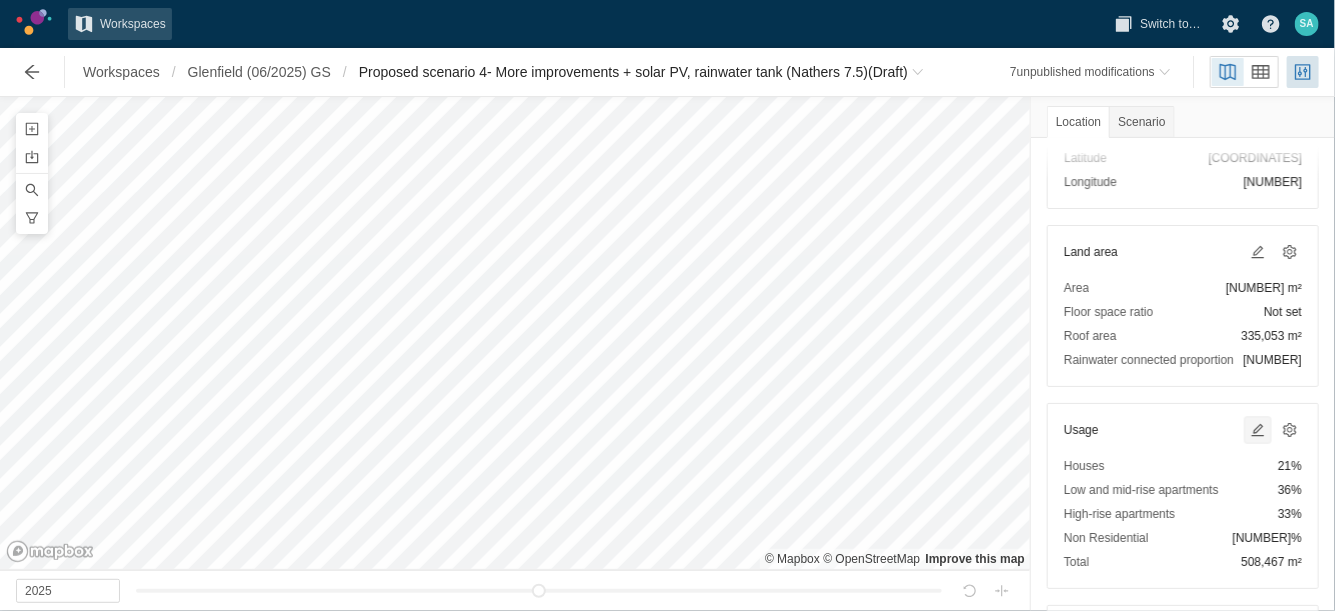 click at bounding box center [1258, 430] 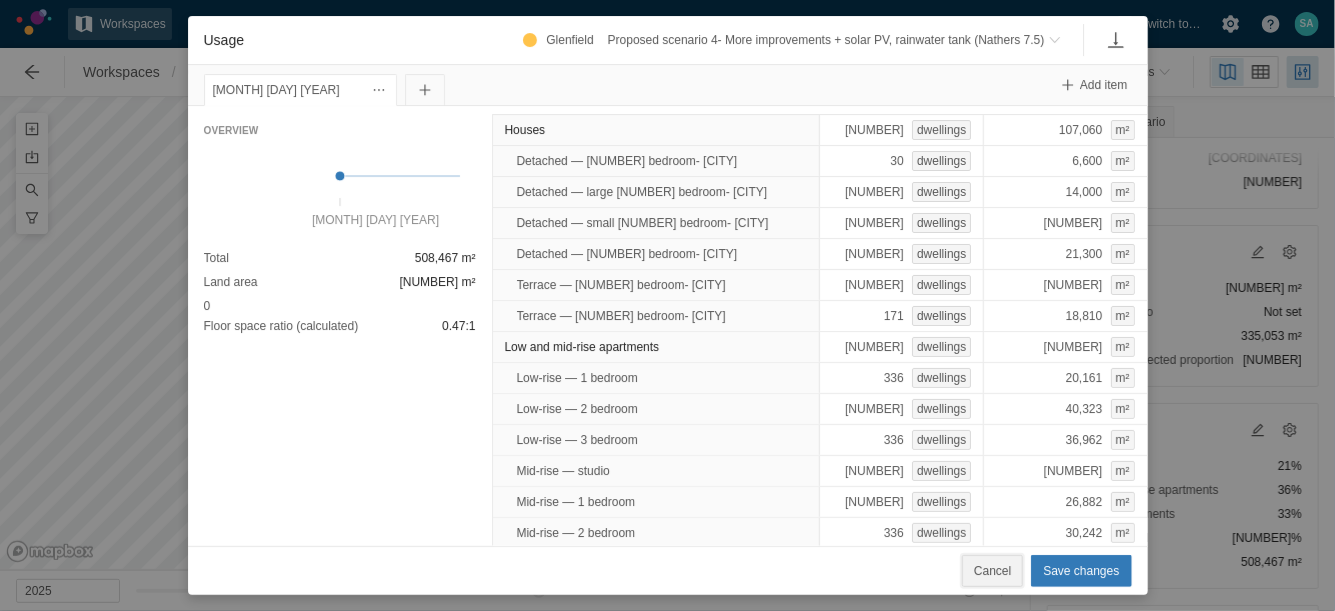 click on "Cancel" at bounding box center (992, 571) 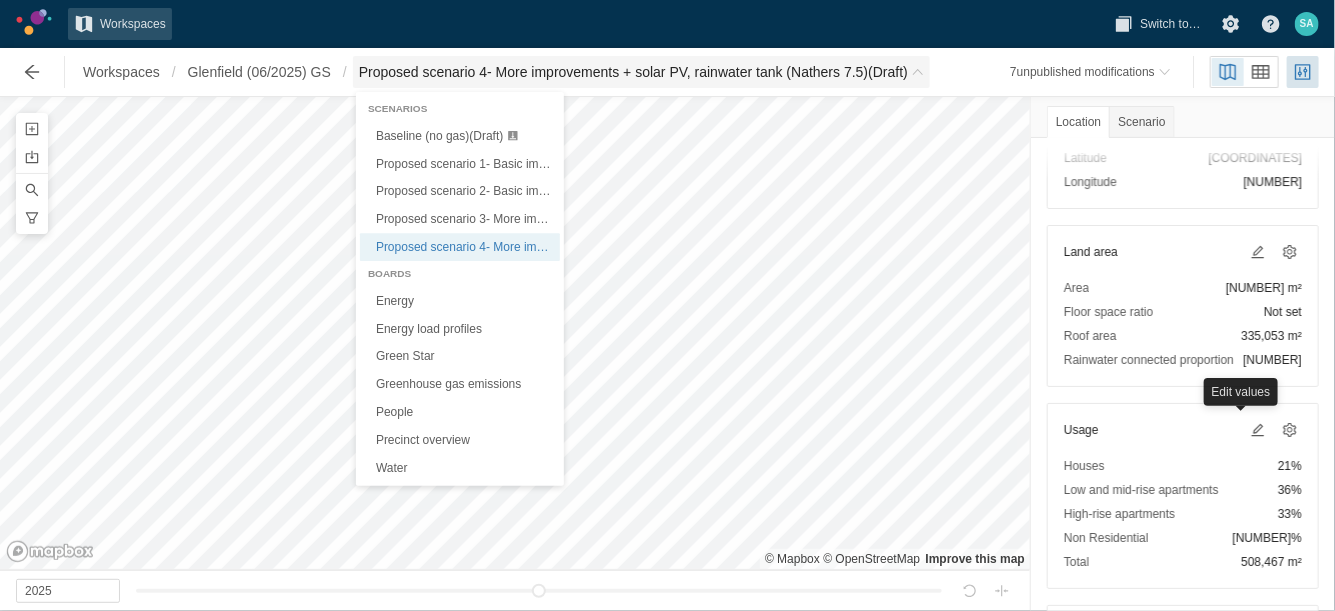 click on "Proposed scenario 4- More improvements + solar PV, rainwater tank (Nathers 7.5)  (Draft)" at bounding box center (641, 72) 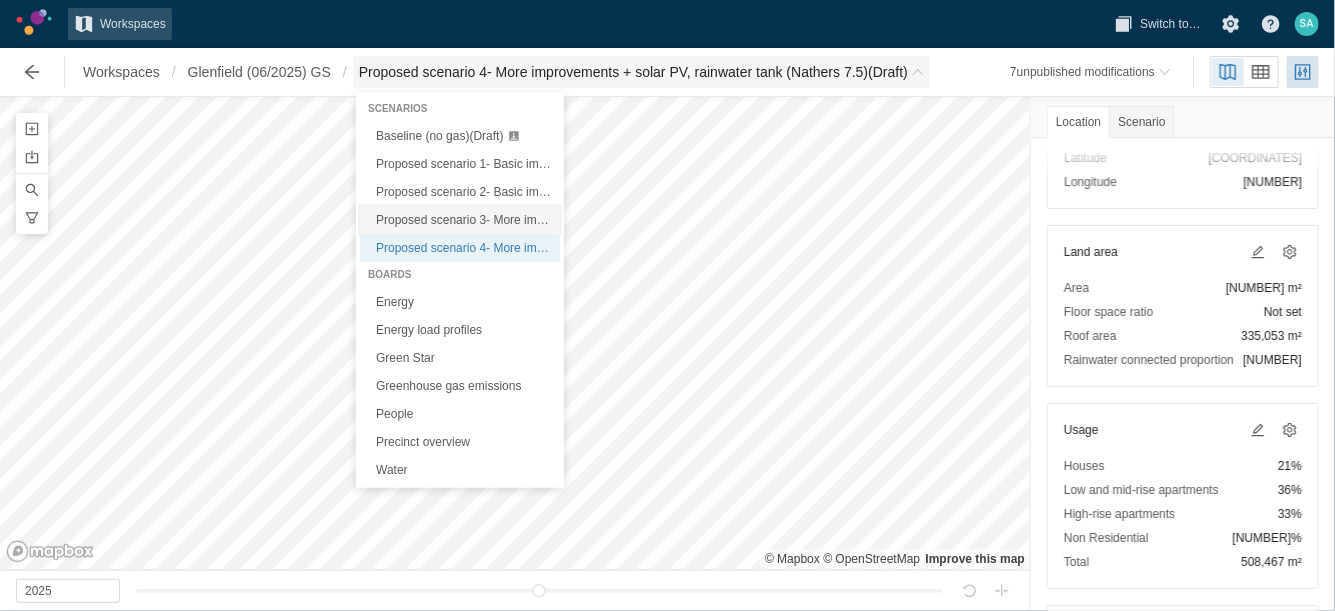 click on "Proposed scenario 3- More improvements + solar PV, rainwater tank  (Draft)" at bounding box center [574, 220] 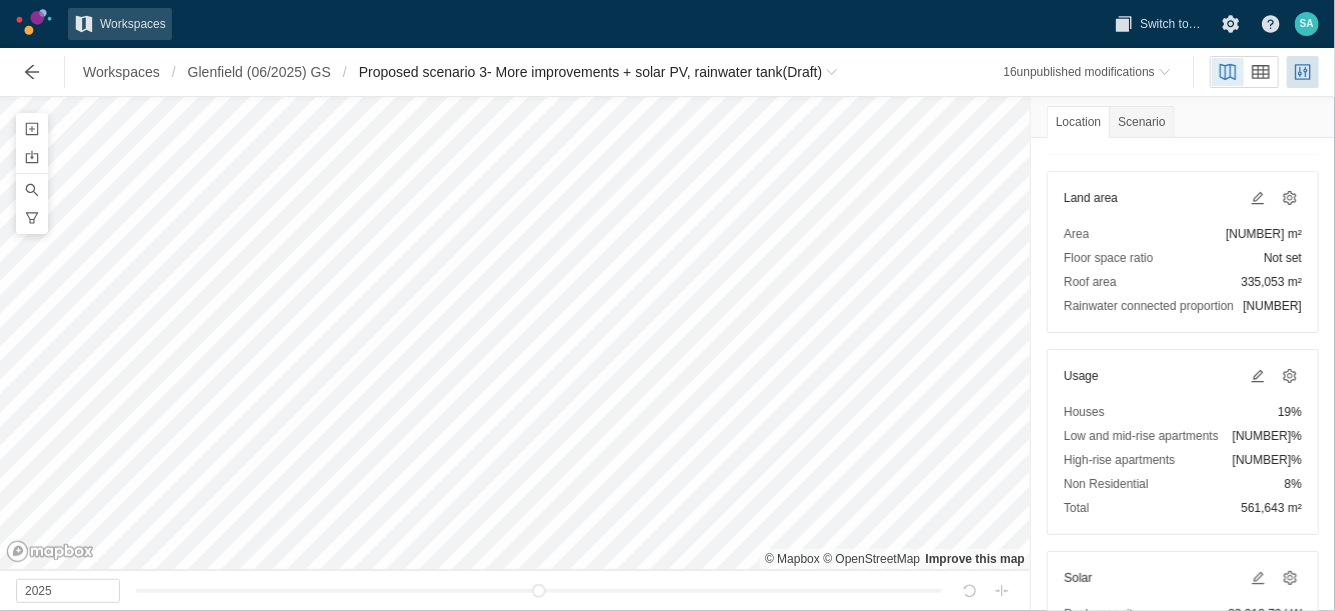 scroll, scrollTop: 221, scrollLeft: 0, axis: vertical 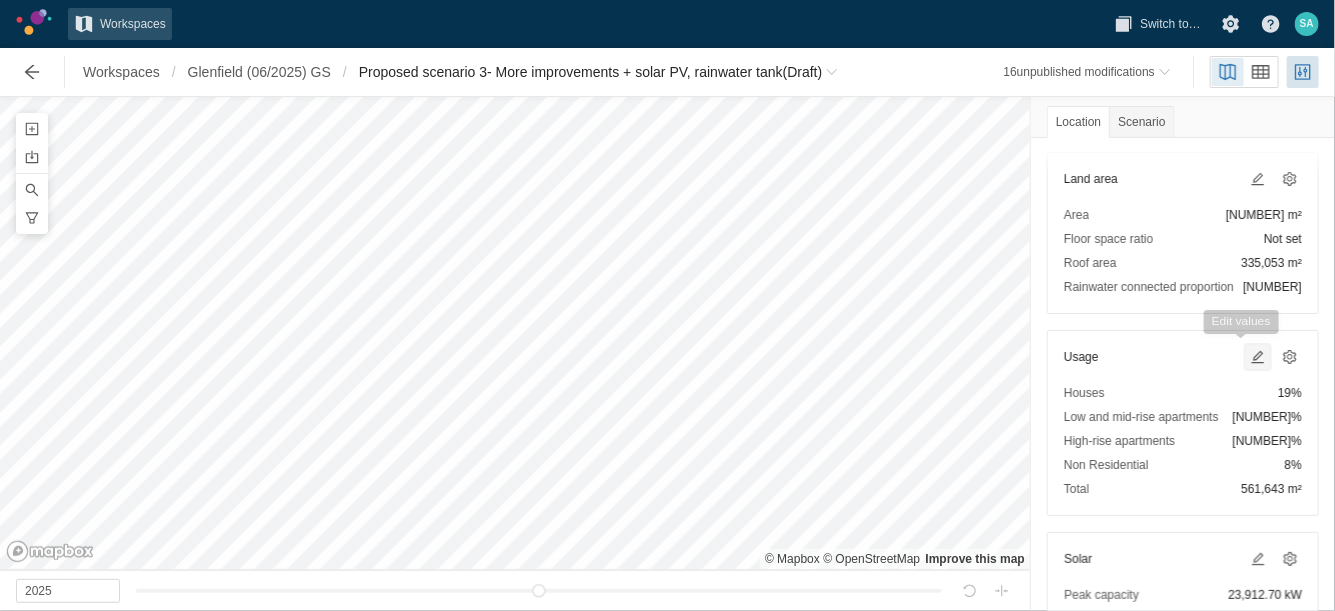 click at bounding box center [1258, 357] 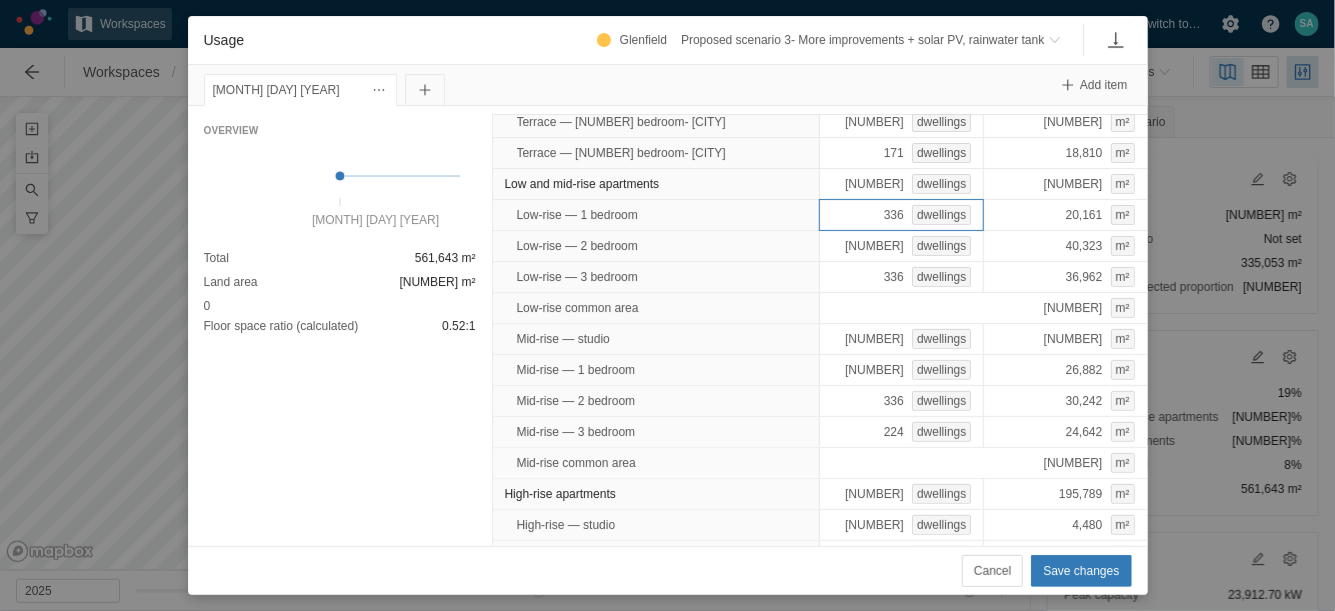 scroll, scrollTop: 165, scrollLeft: 0, axis: vertical 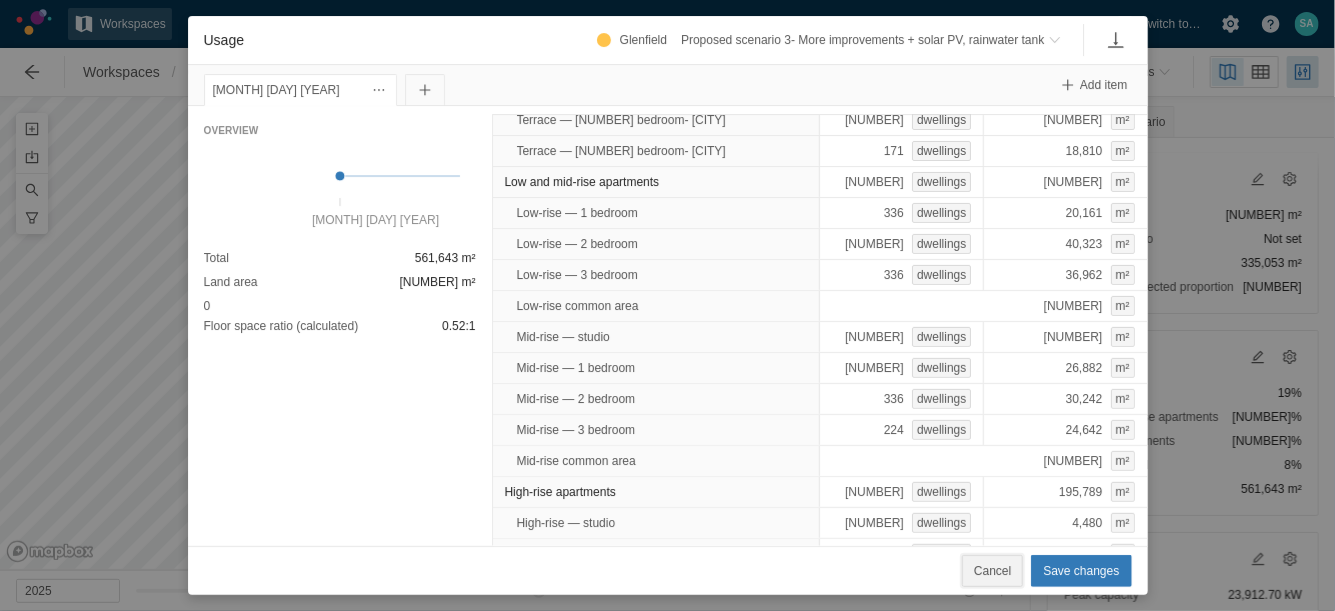 click on "Cancel" at bounding box center (992, 571) 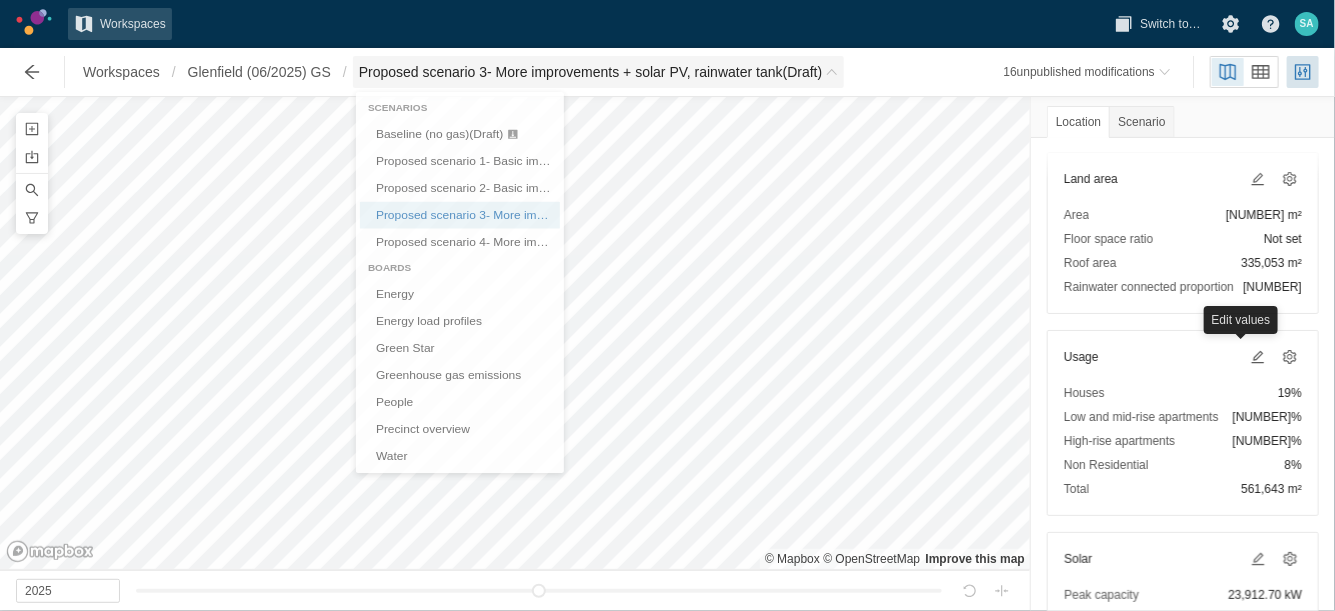 click on "Proposed scenario 3- More improvements + solar PV, rainwater tank  (Draft)" at bounding box center [599, 72] 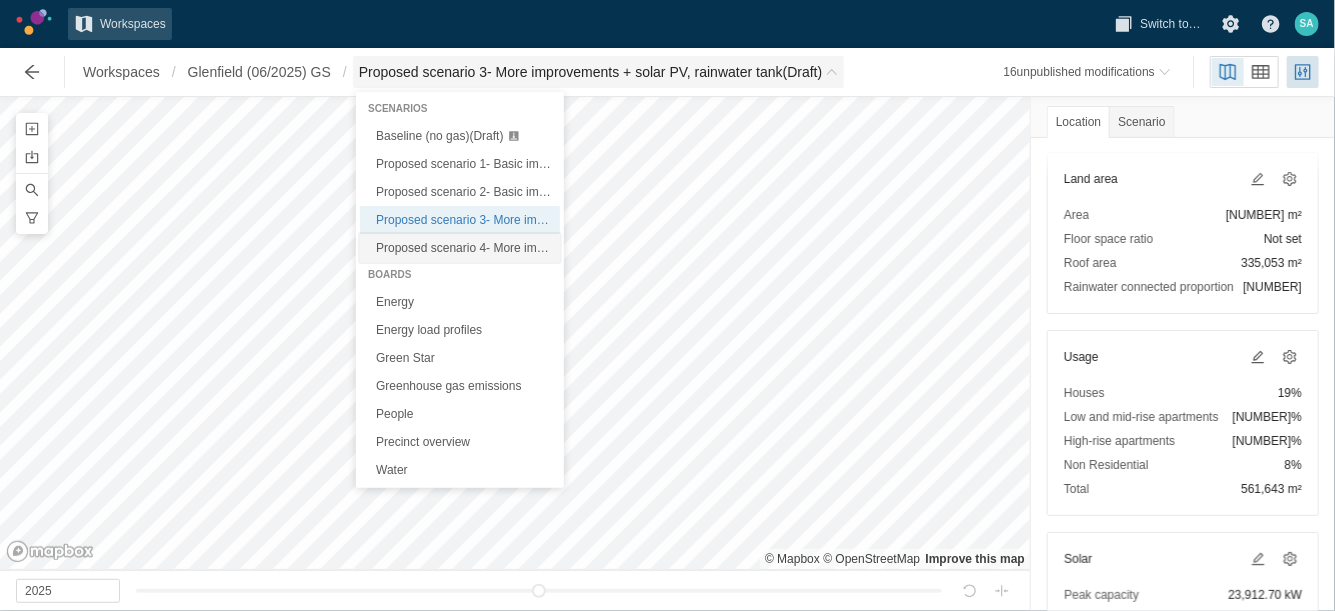 click on "Proposed scenario 4- More improvements + solar PV, rainwater tank (Nathers 7.5)  (Draft)" at bounding box center [611, 248] 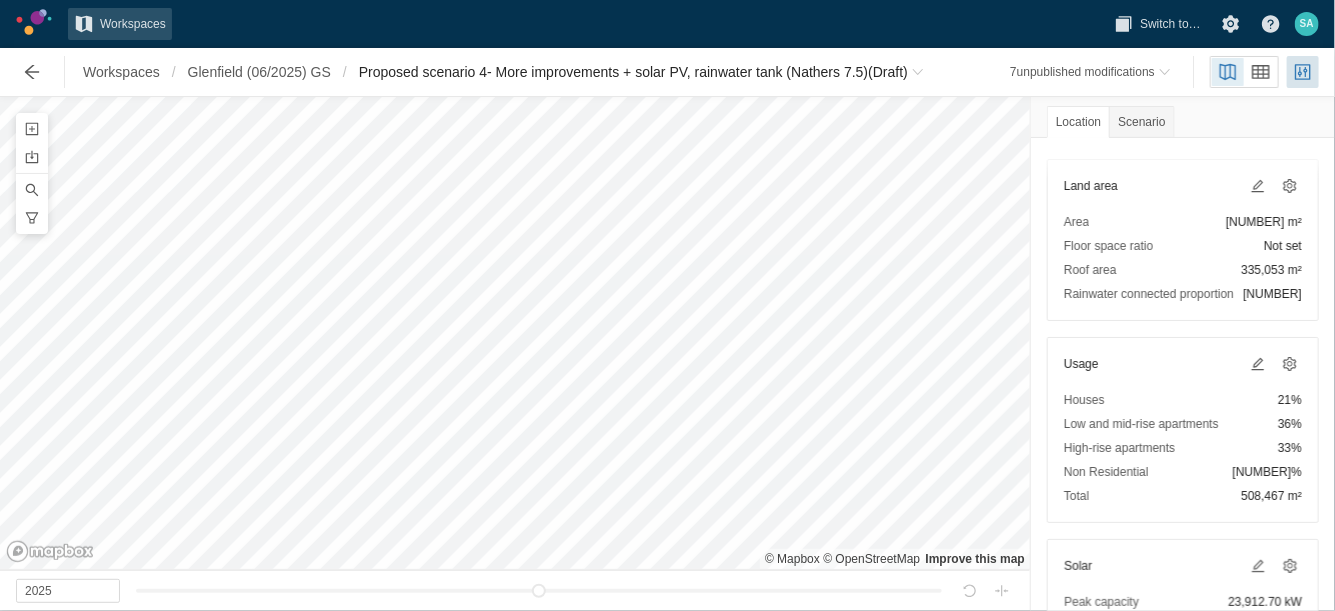 scroll, scrollTop: 240, scrollLeft: 0, axis: vertical 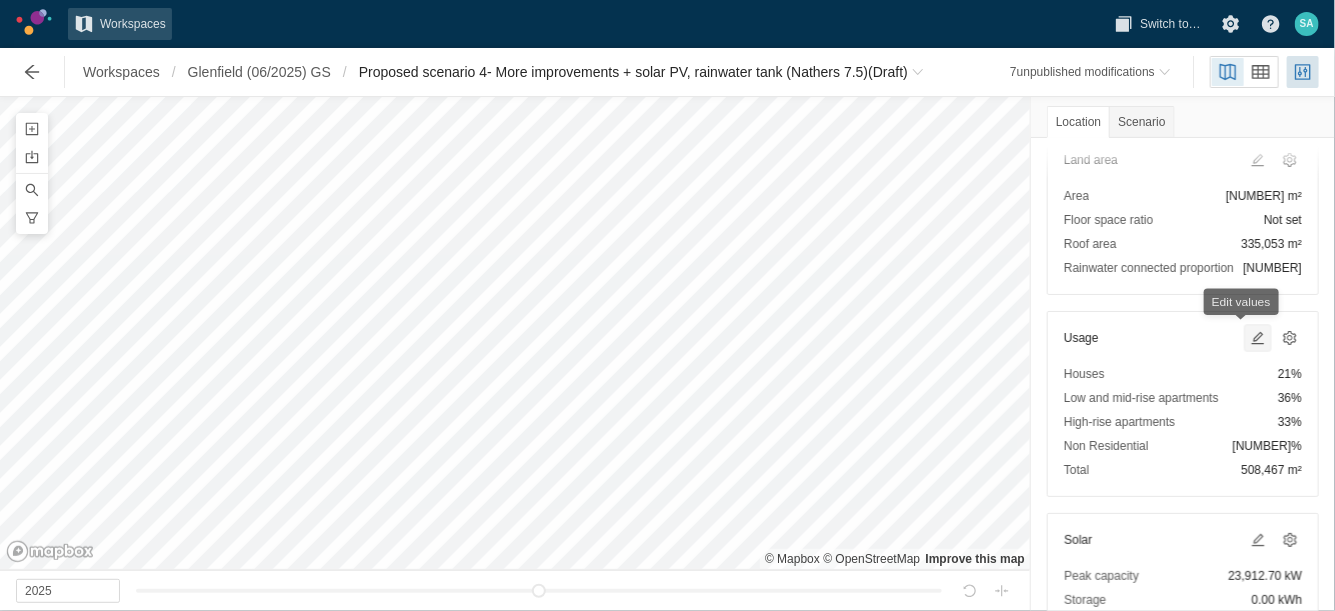 click at bounding box center [1258, 338] 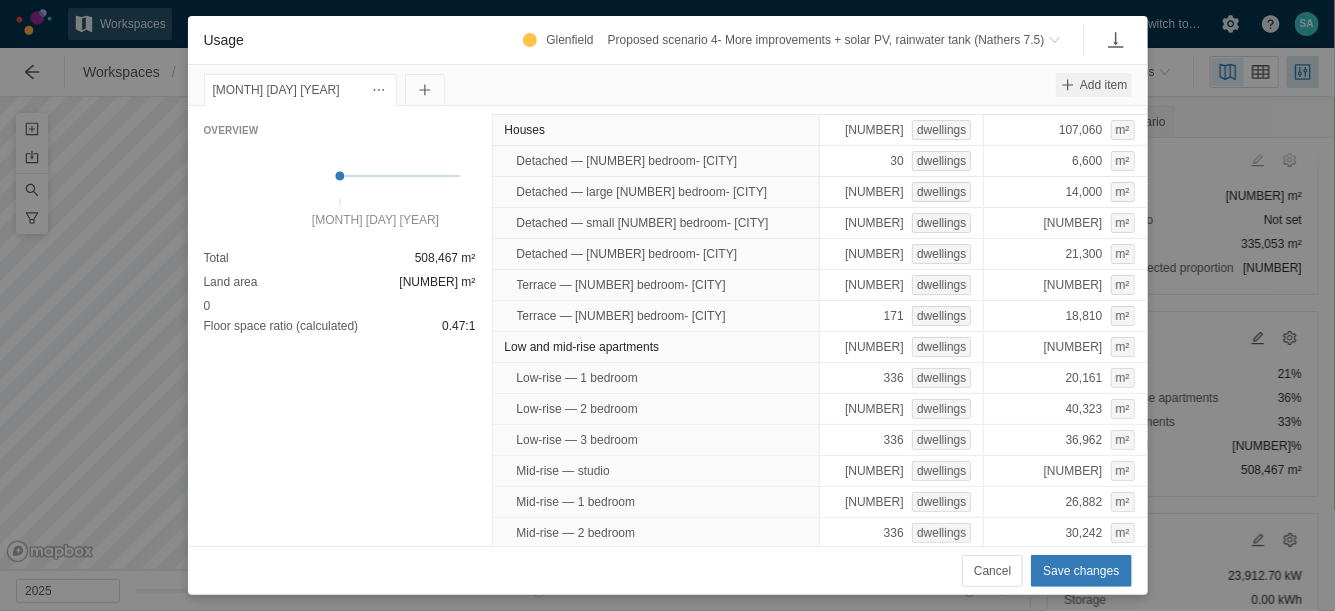 click at bounding box center (1068, 85) 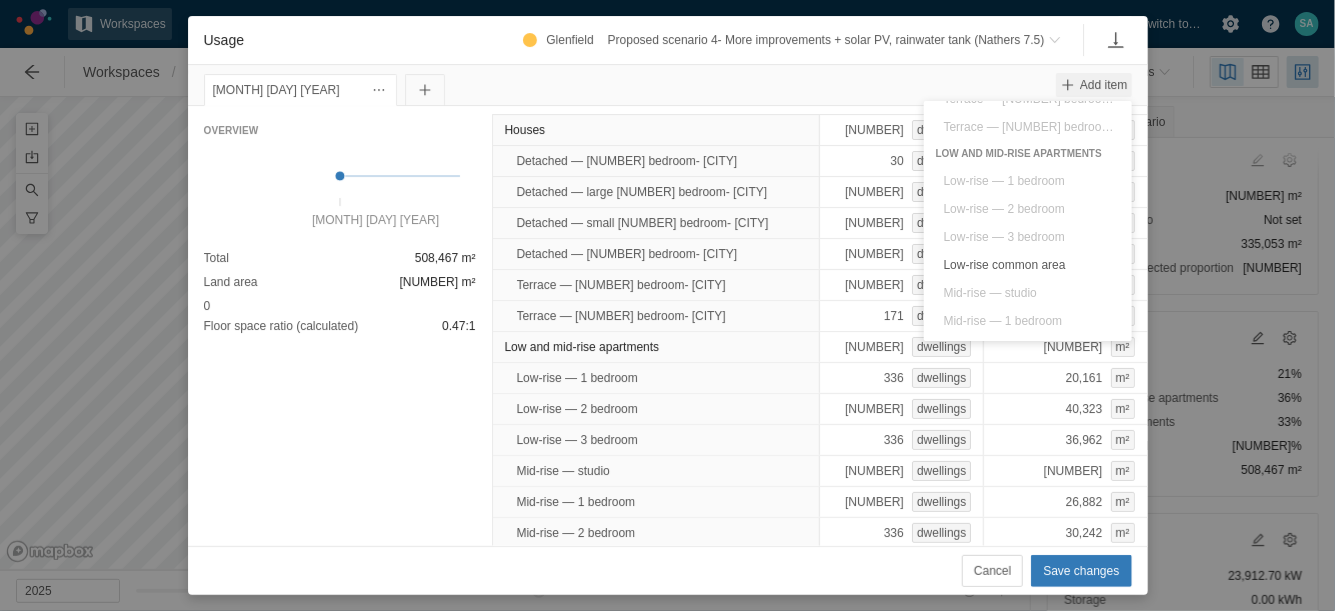 scroll, scrollTop: 175, scrollLeft: 0, axis: vertical 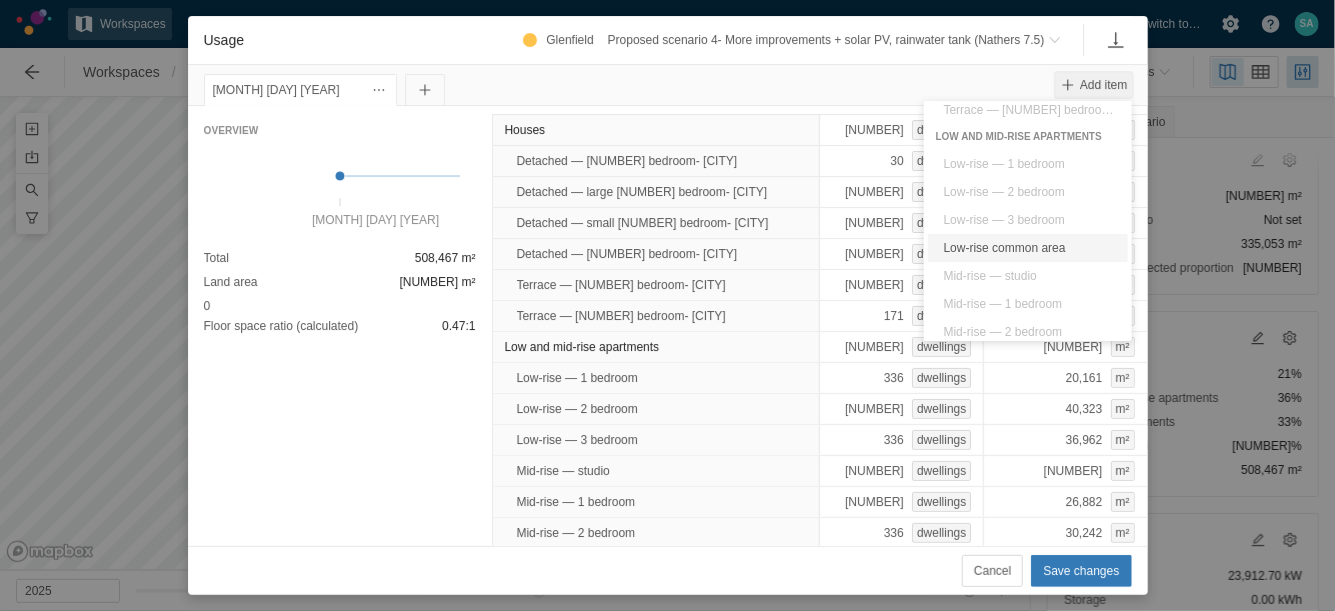 click on "Low-rise common area" at bounding box center (1028, 248) 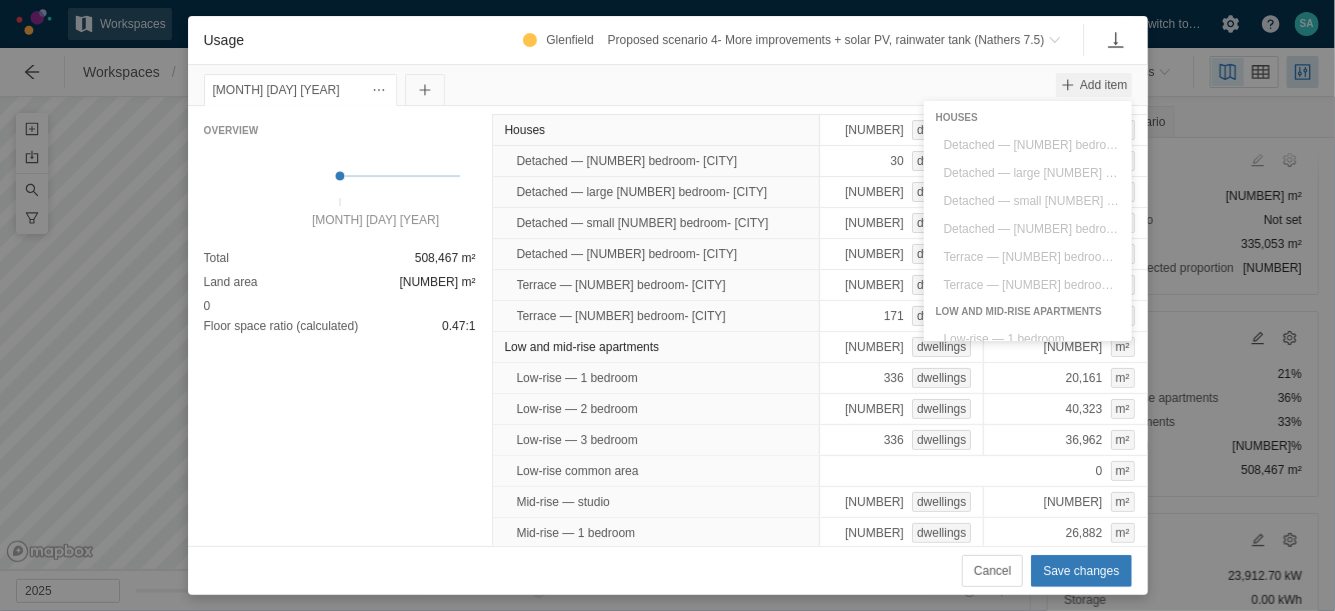 click at bounding box center [1068, 85] 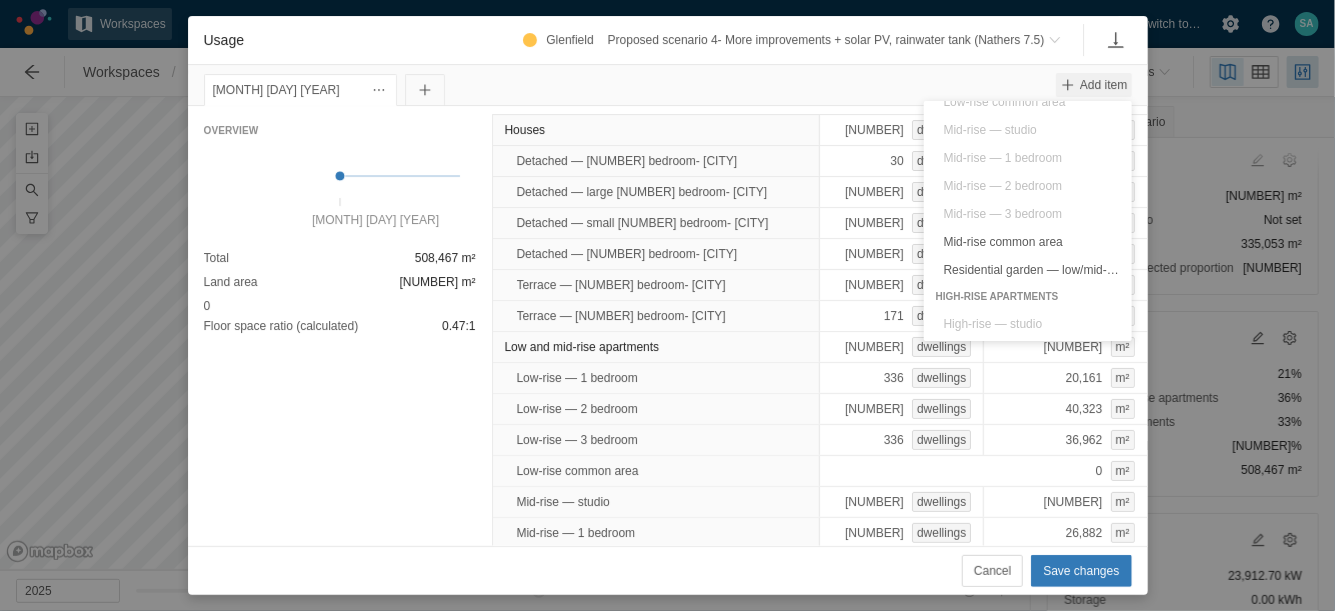 scroll, scrollTop: 324, scrollLeft: 0, axis: vertical 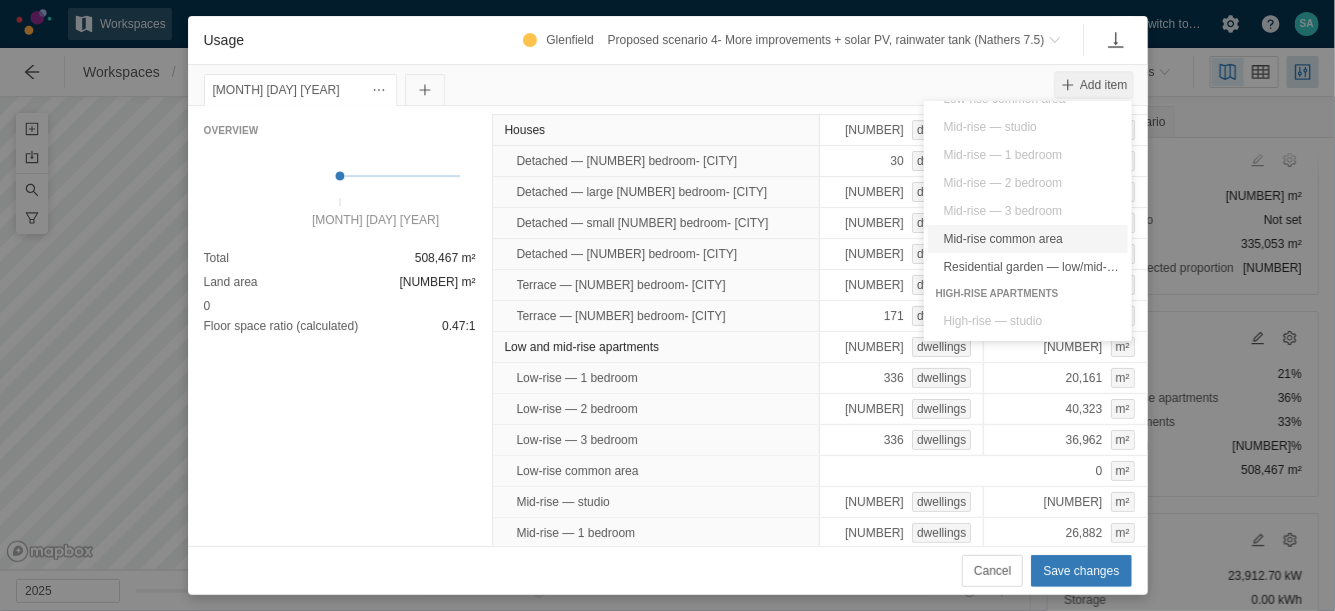 click on "Mid-rise common area" at bounding box center (1028, 239) 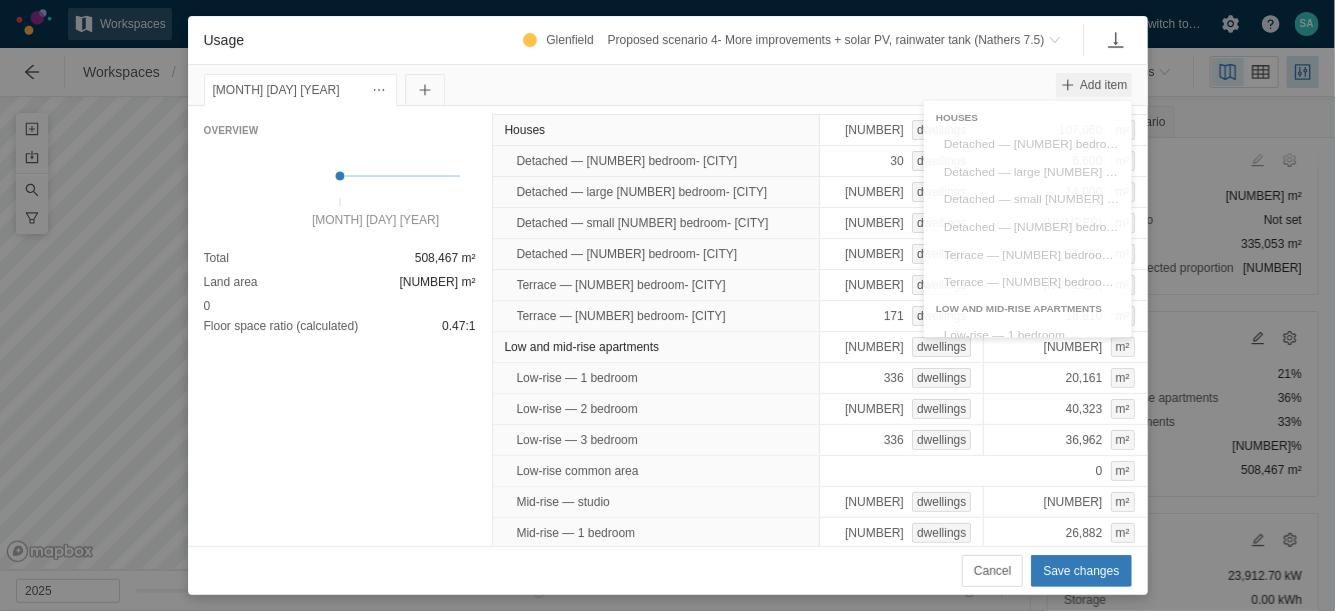 click at bounding box center [1068, 85] 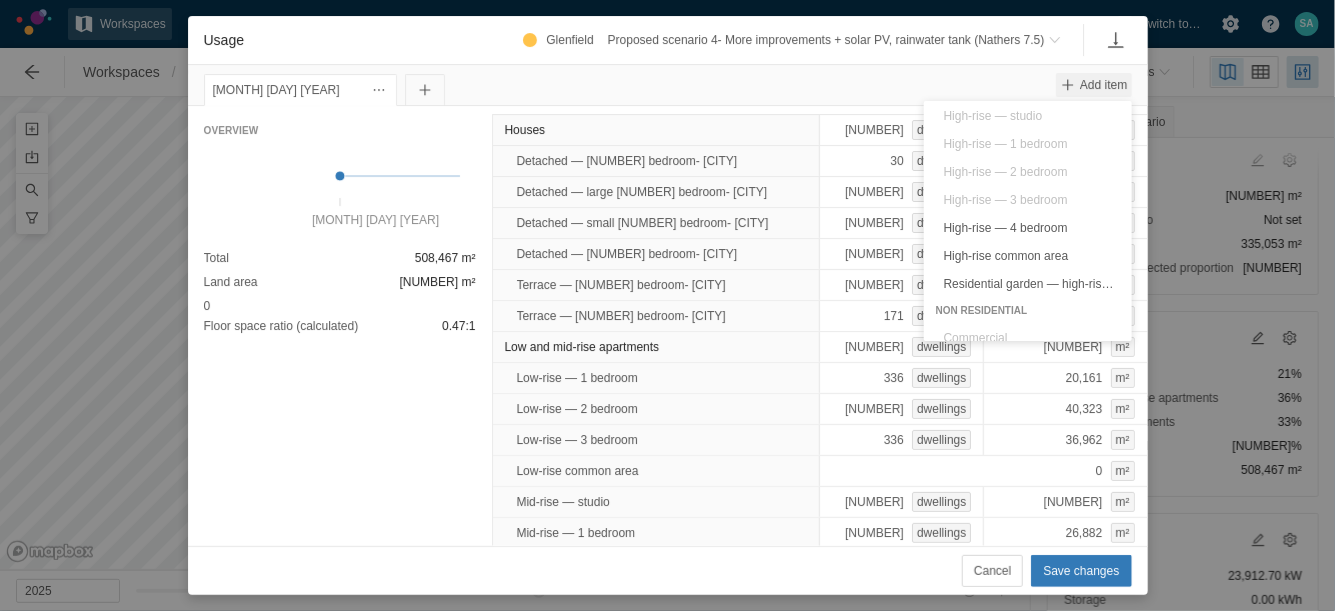 scroll, scrollTop: 530, scrollLeft: 0, axis: vertical 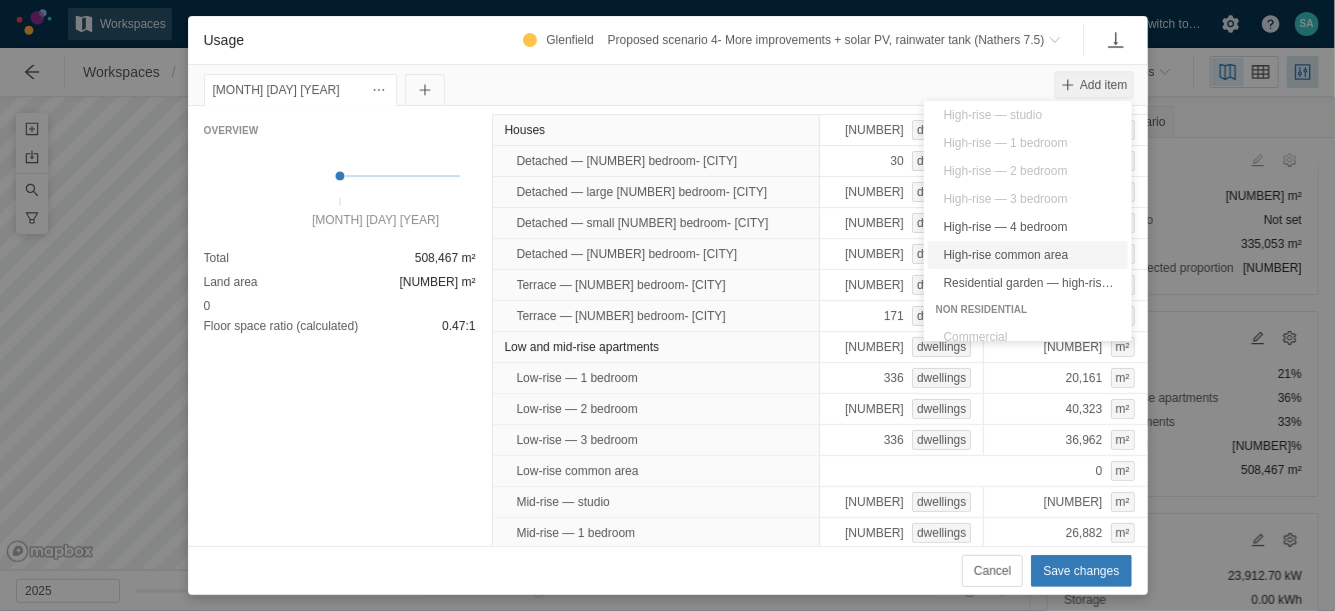 click on "High-rise common area" at bounding box center [1028, 255] 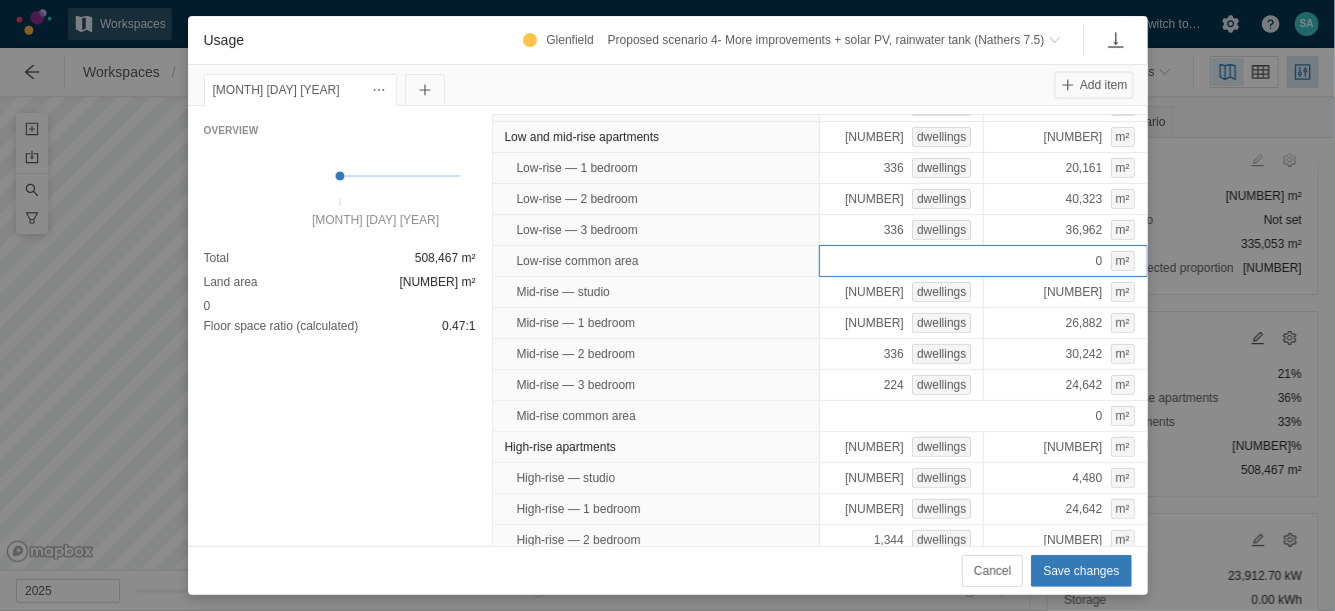 scroll, scrollTop: 0, scrollLeft: 0, axis: both 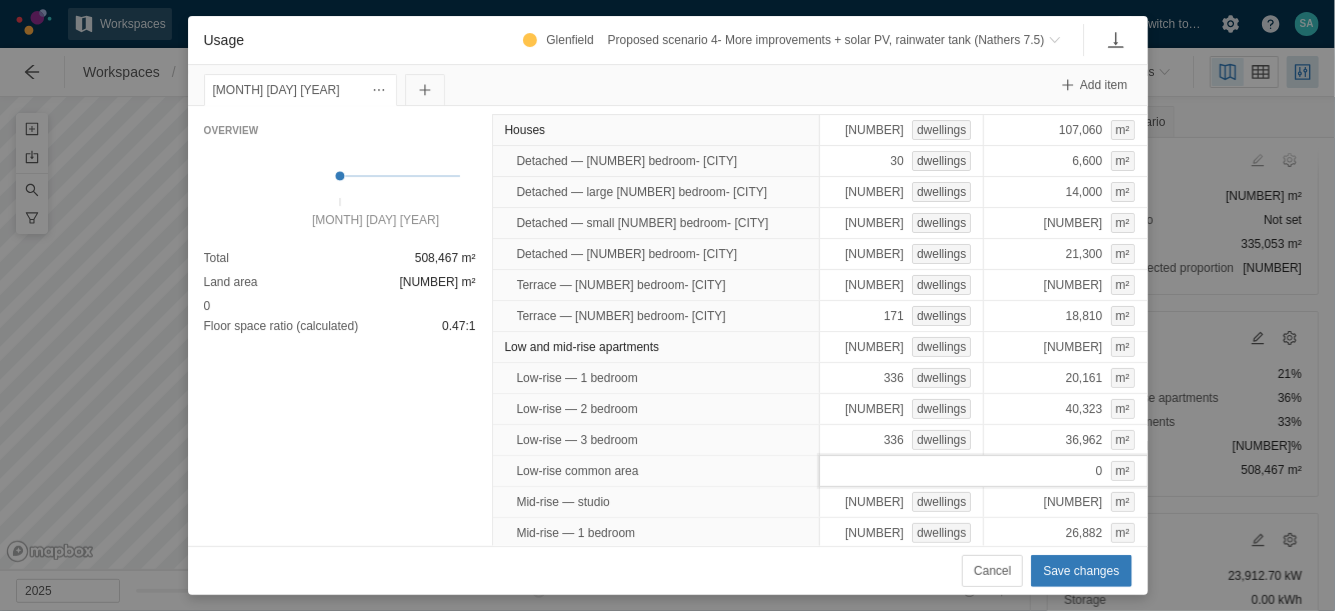 click on "0 m²" at bounding box center [983, 471] 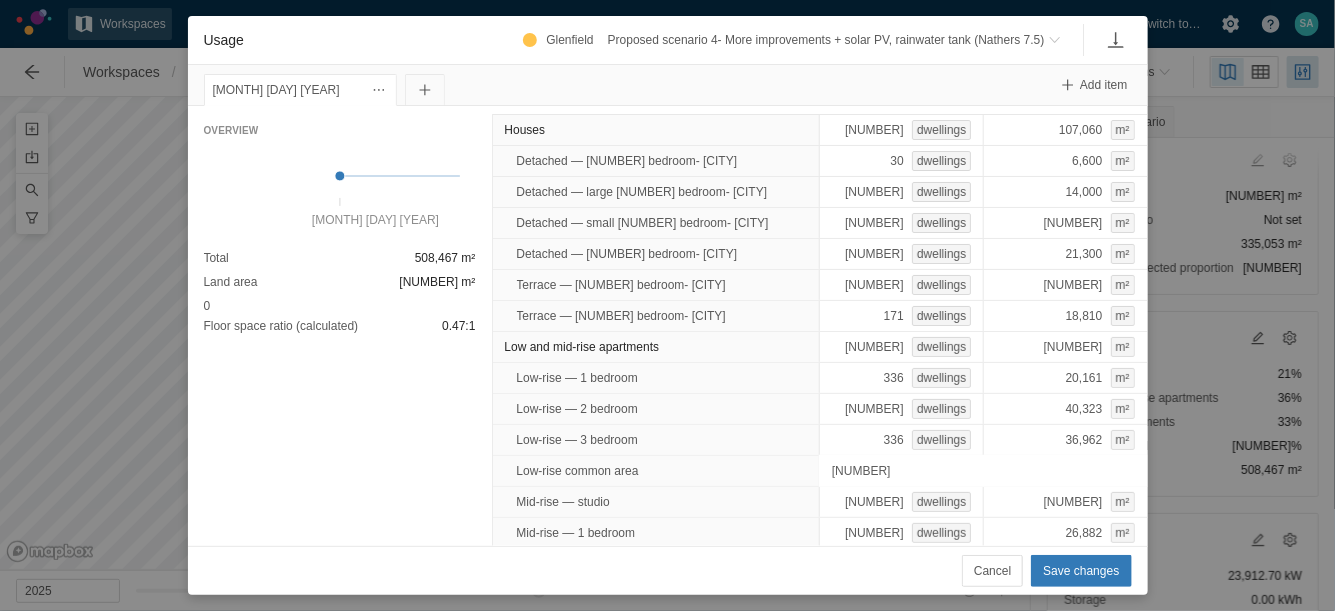 type on "[NUMBER]" 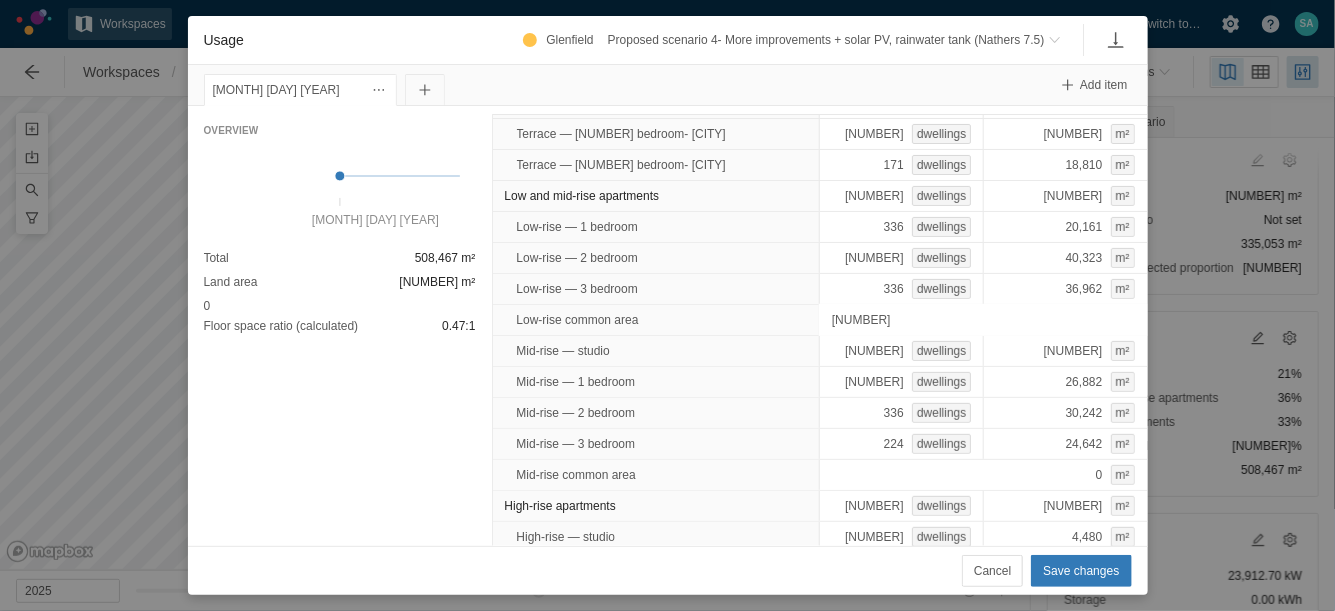 scroll, scrollTop: 226, scrollLeft: 0, axis: vertical 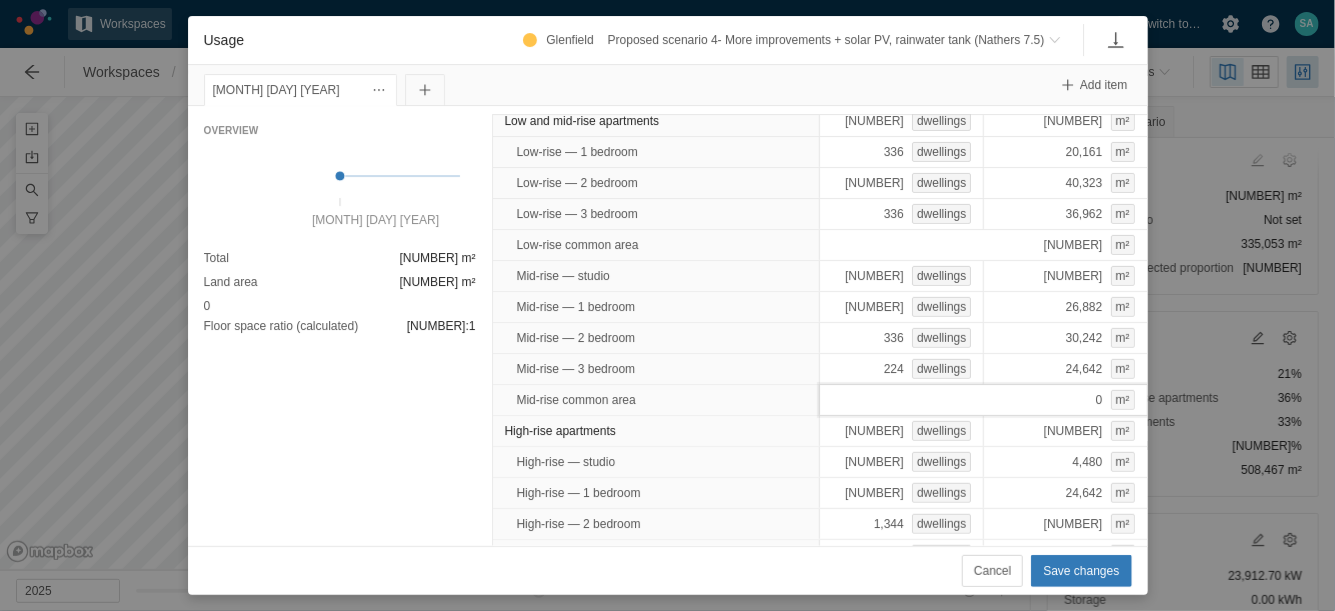 click on "0 m²" at bounding box center (983, 400) 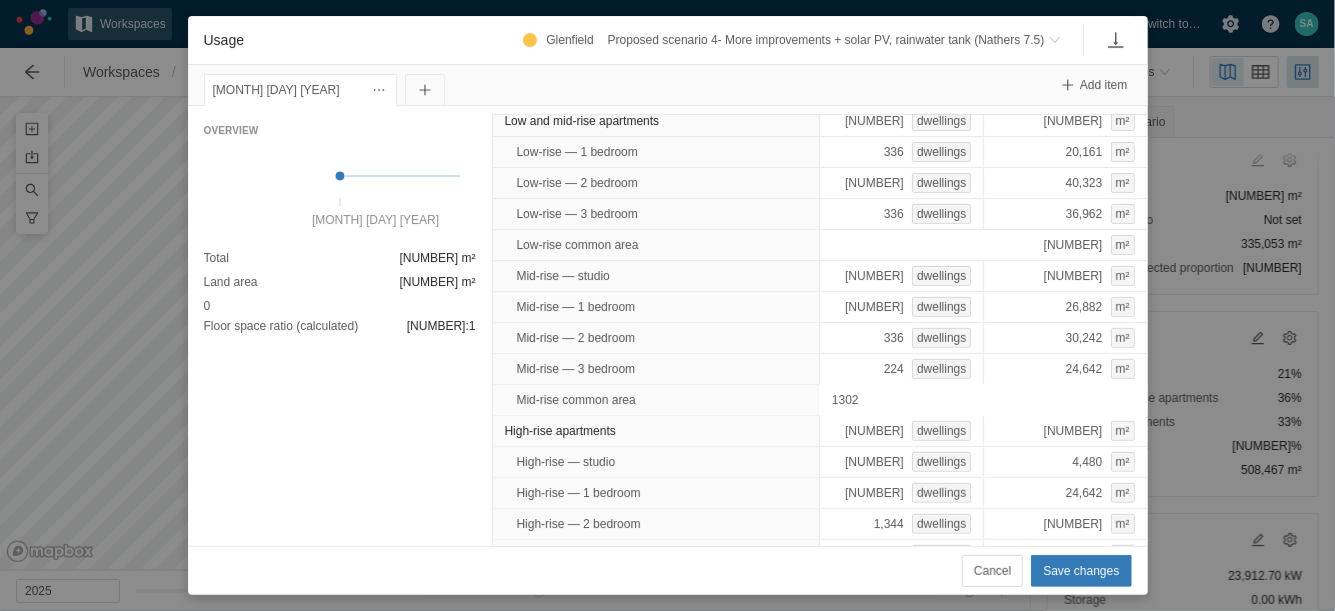 type on "13021" 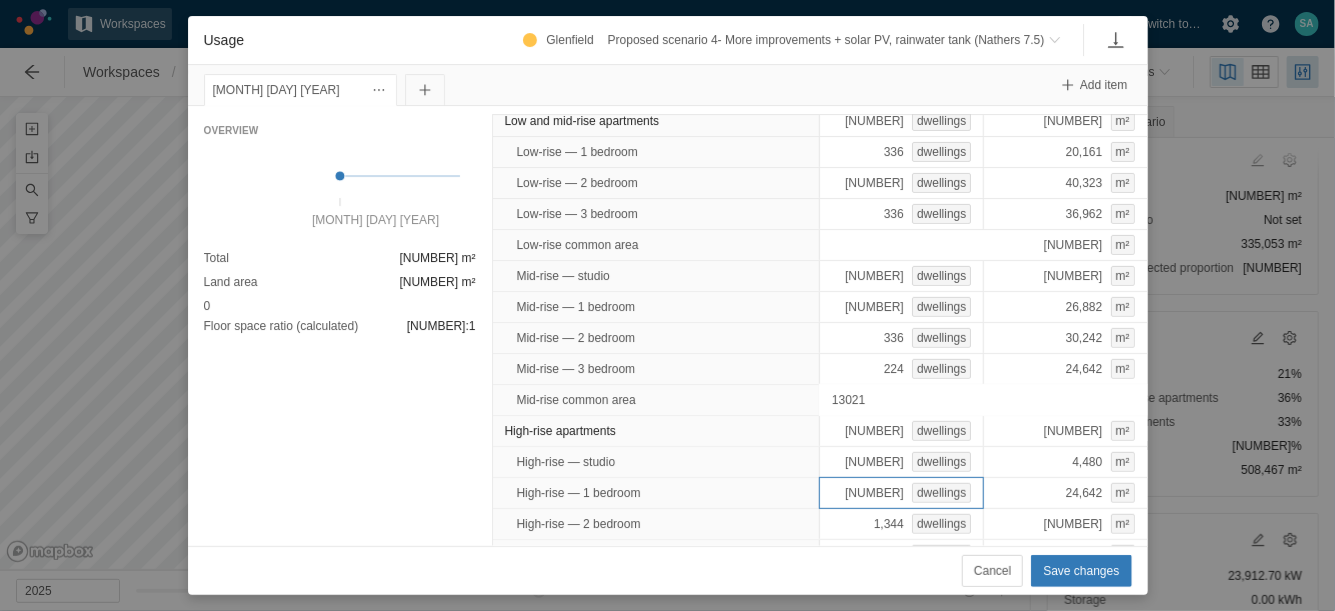 scroll, scrollTop: 335, scrollLeft: 0, axis: vertical 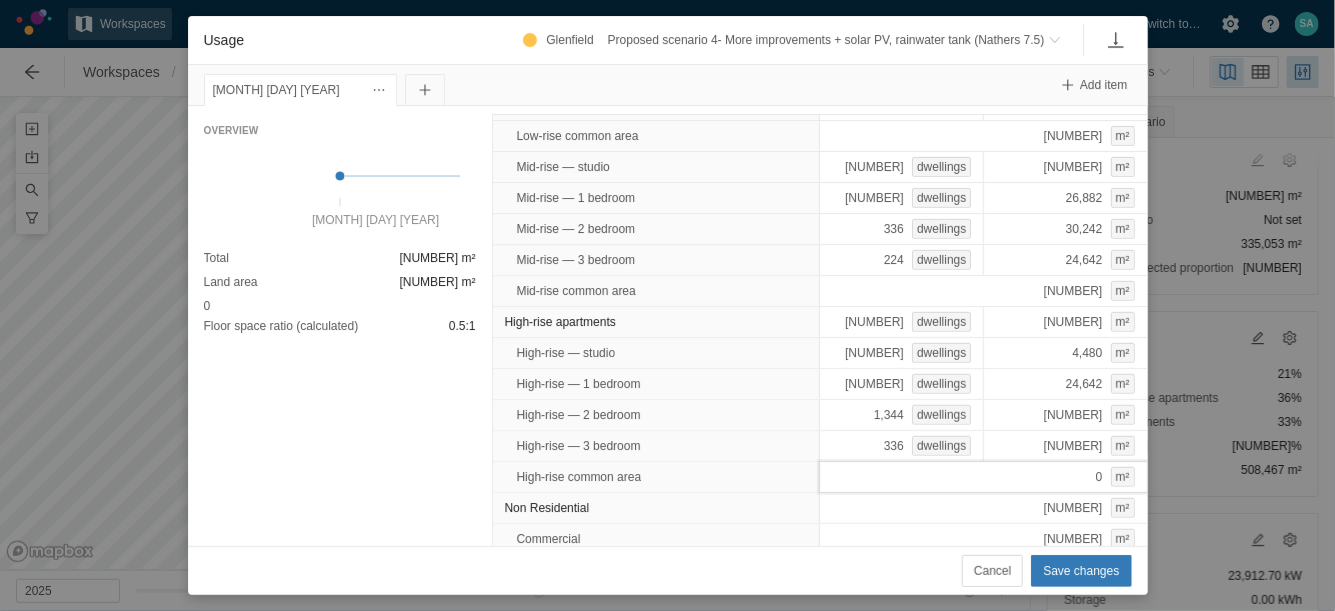 click on "0 m²" at bounding box center (983, 477) 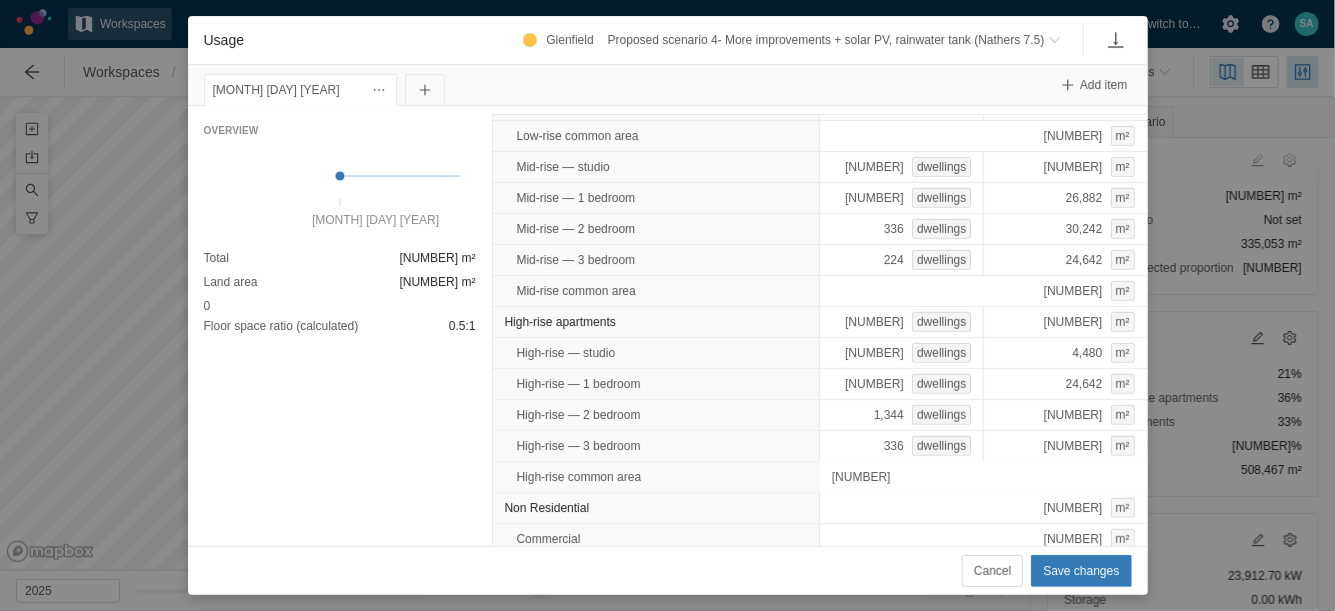 type on "[NUMBER]" 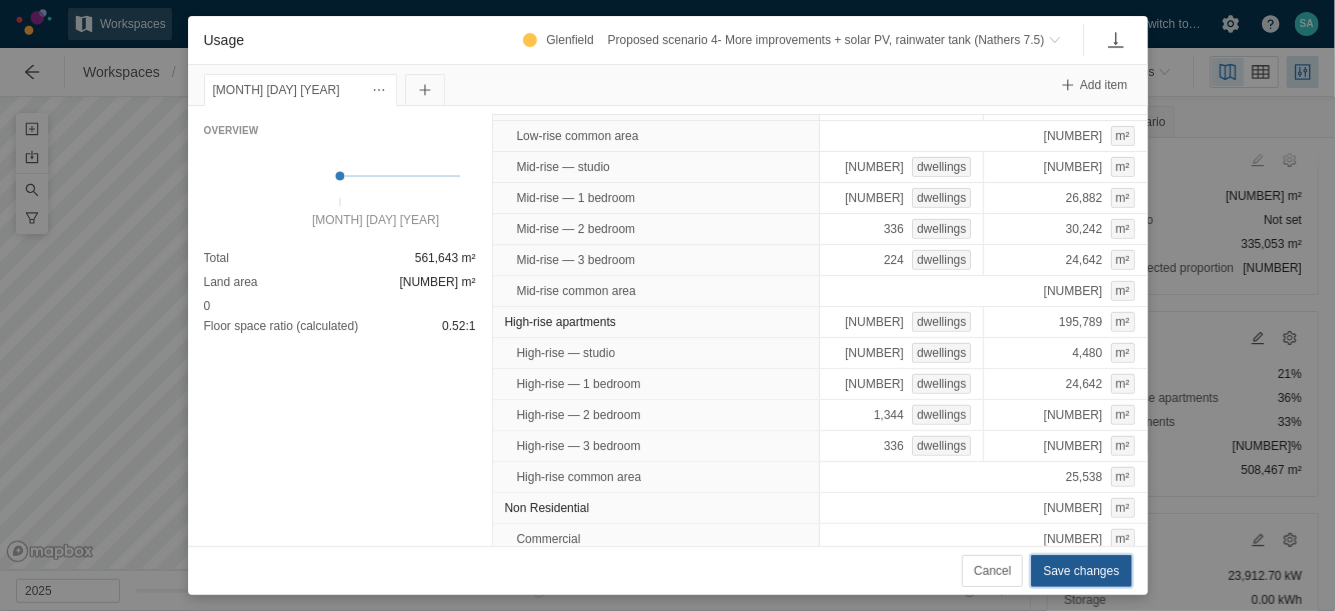 click on "Save changes" at bounding box center (1081, 571) 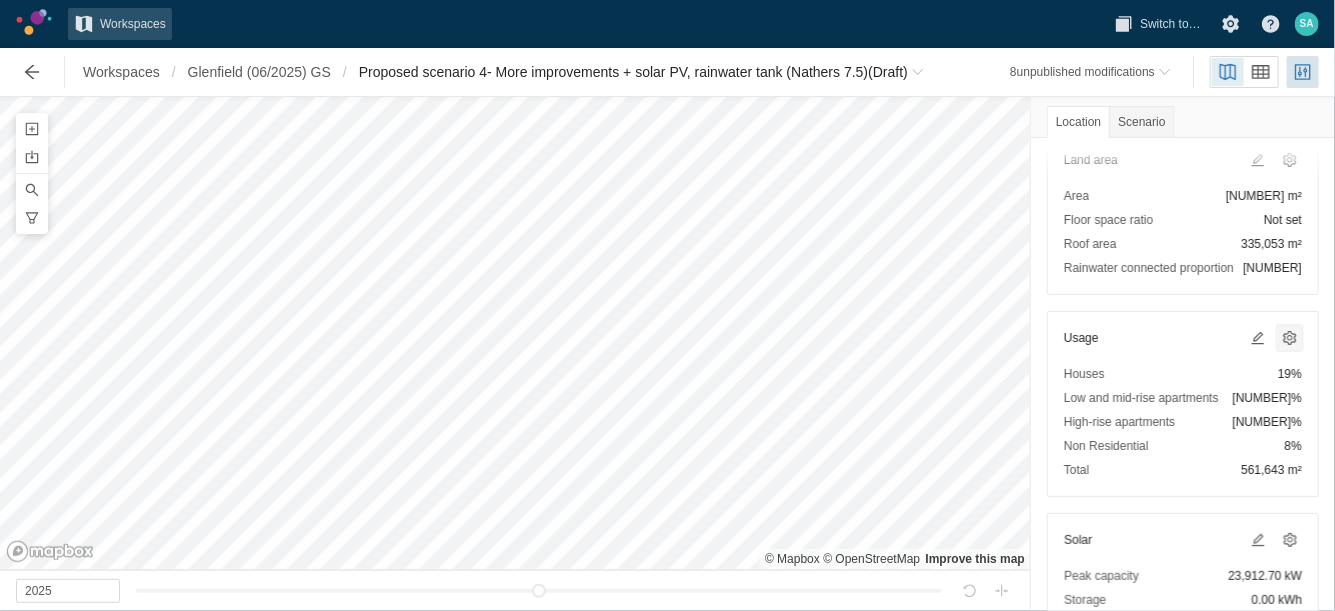 click at bounding box center (1290, 338) 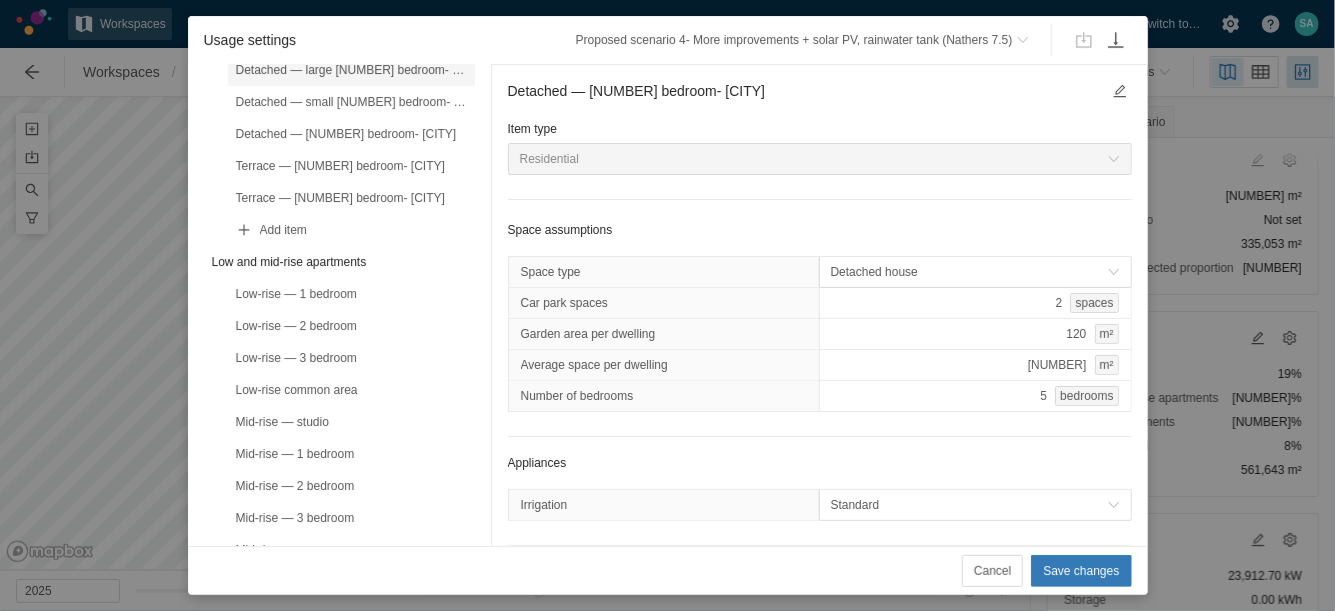 scroll, scrollTop: 245, scrollLeft: 0, axis: vertical 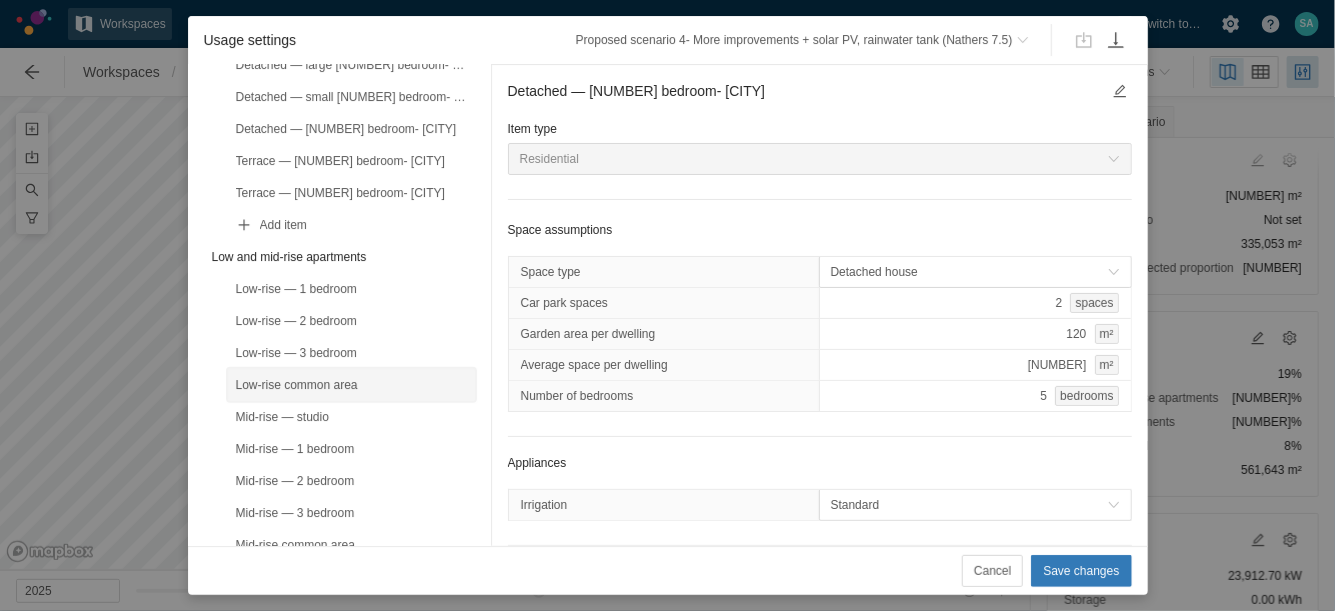 click on "Low-rise common area" at bounding box center [351, 385] 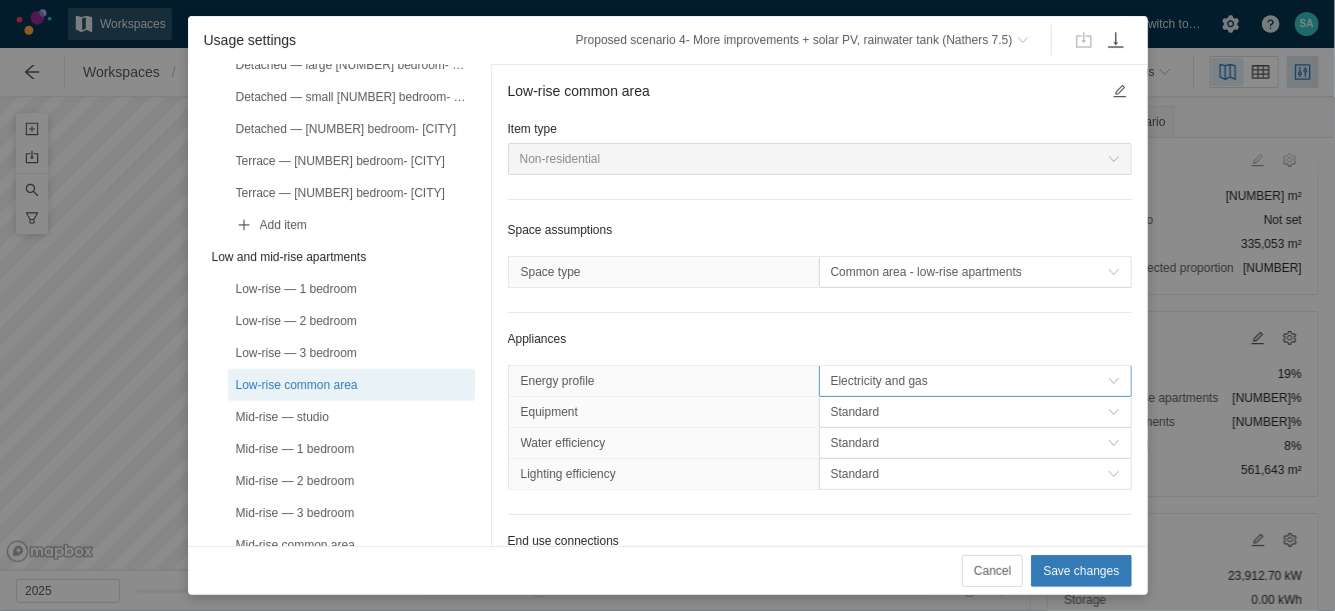 click on "Electricity and gas" at bounding box center [969, 381] 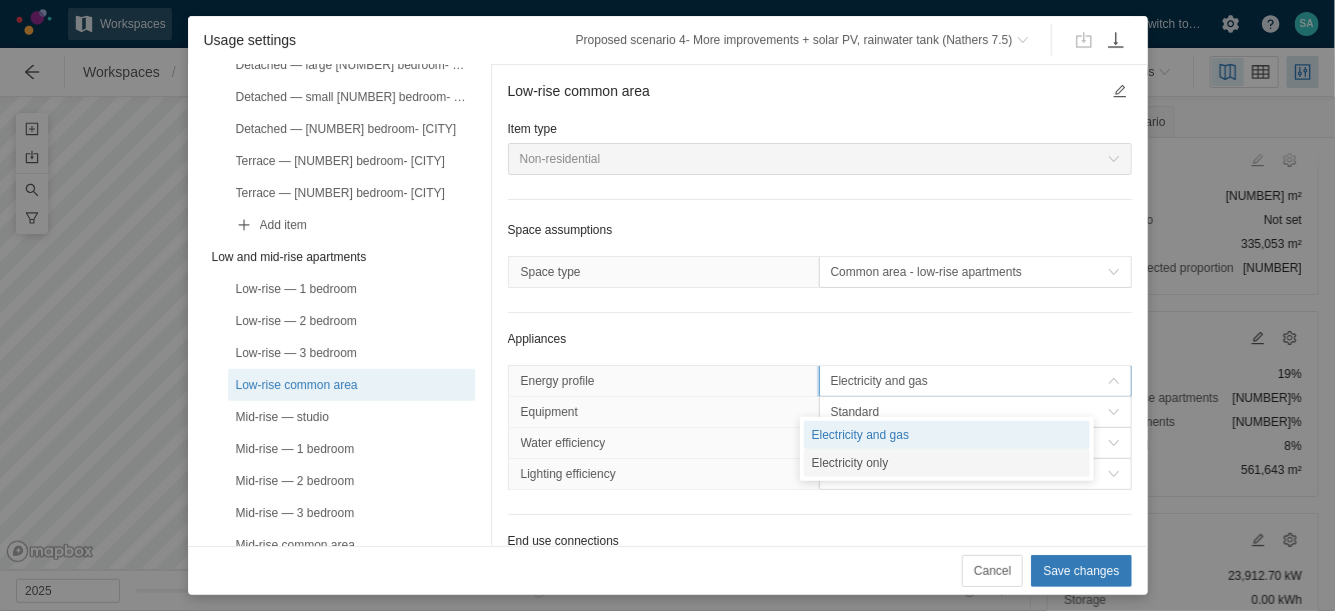 click on "Electricity only" at bounding box center [947, 463] 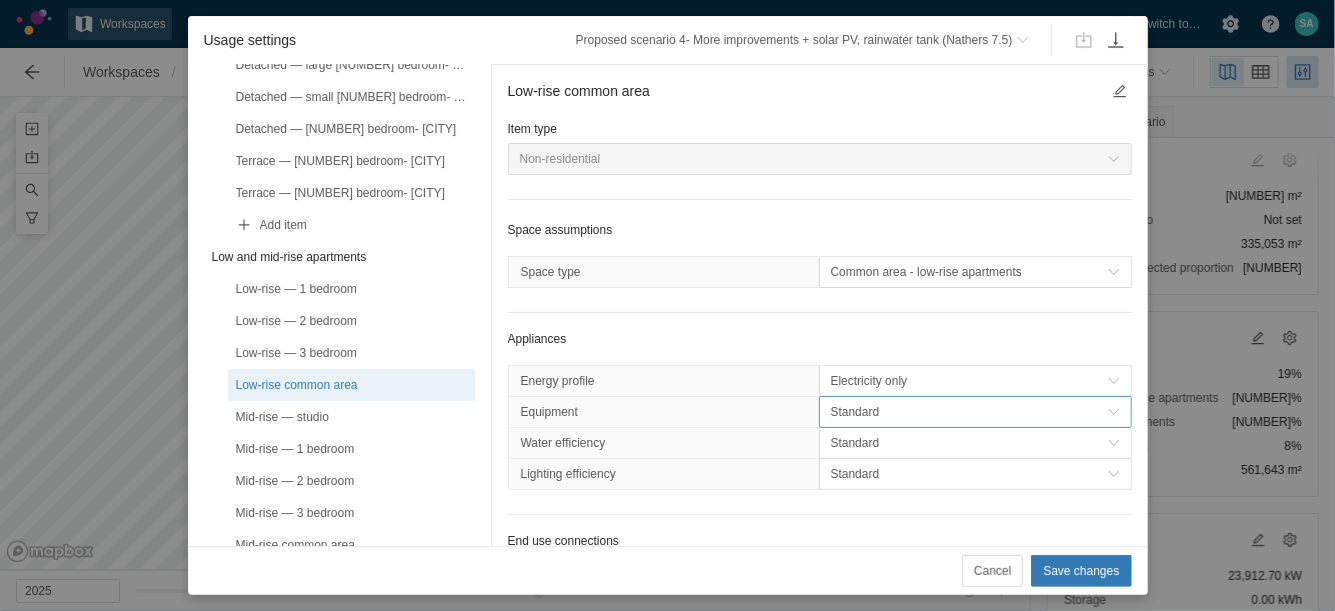 click on "Standard" at bounding box center [969, 412] 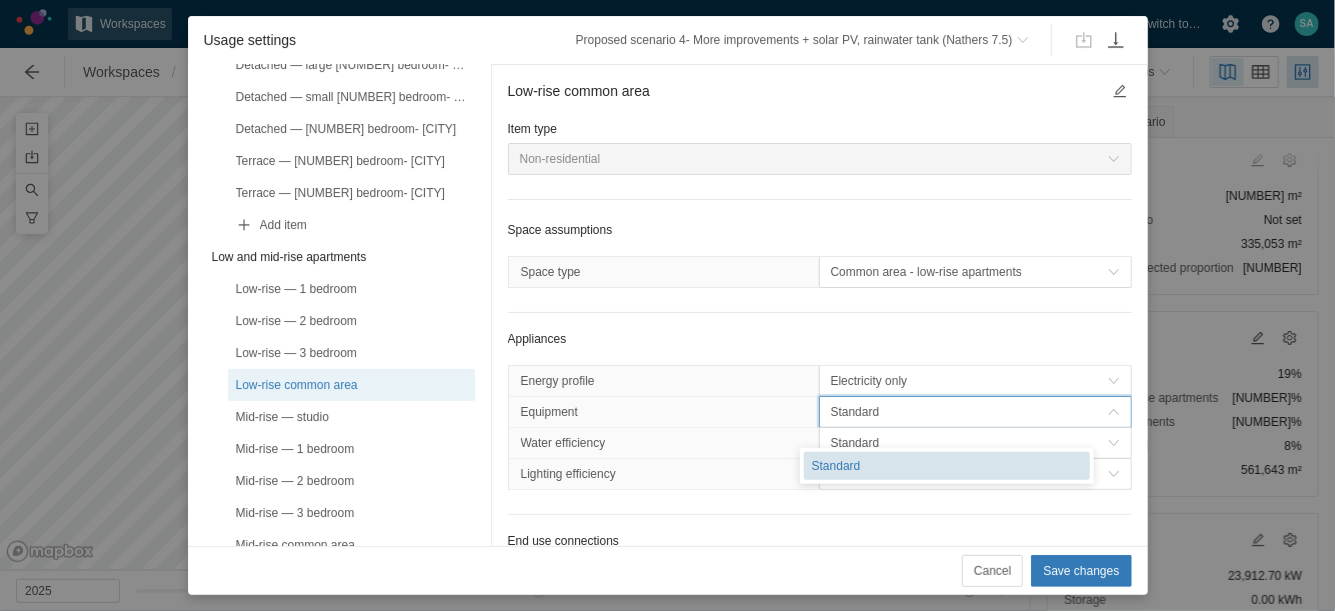 click on "Standard" at bounding box center (947, 466) 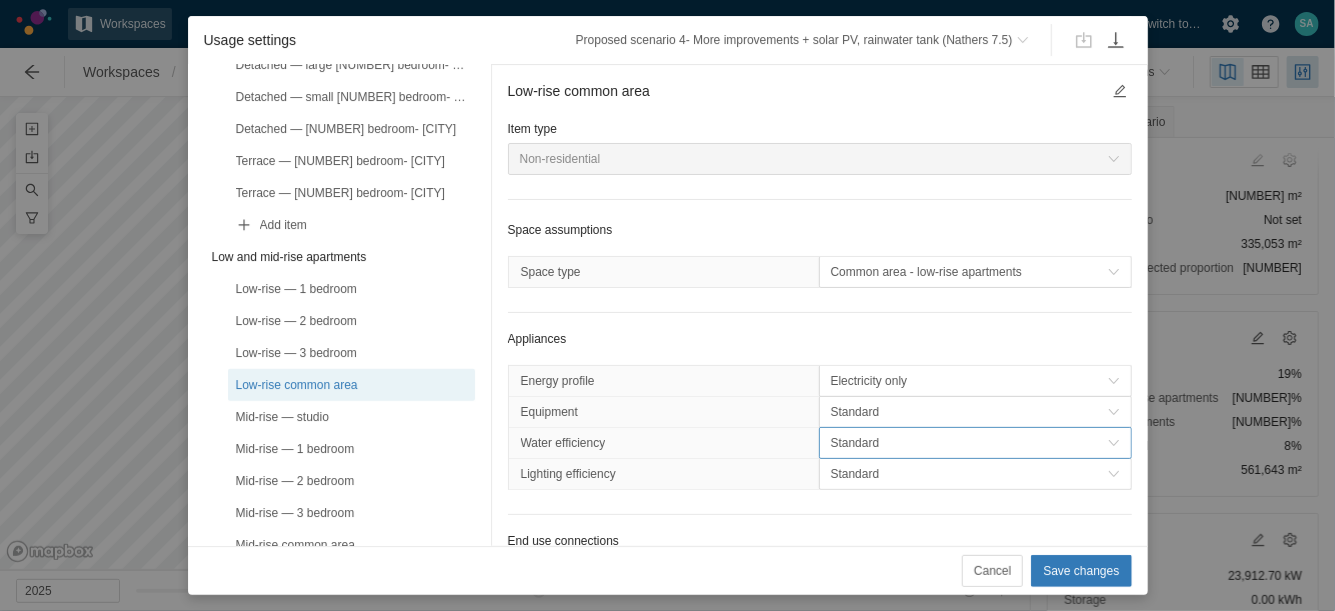 click on "Standard" at bounding box center (969, 443) 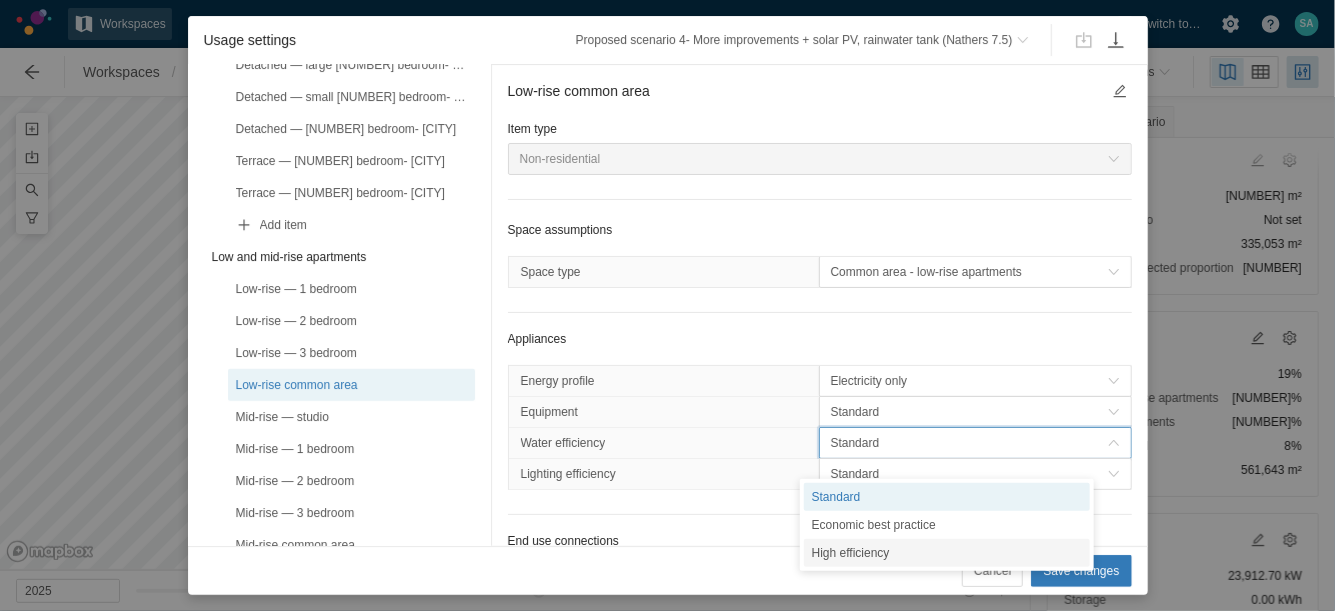 click on "High efficiency" at bounding box center (947, 553) 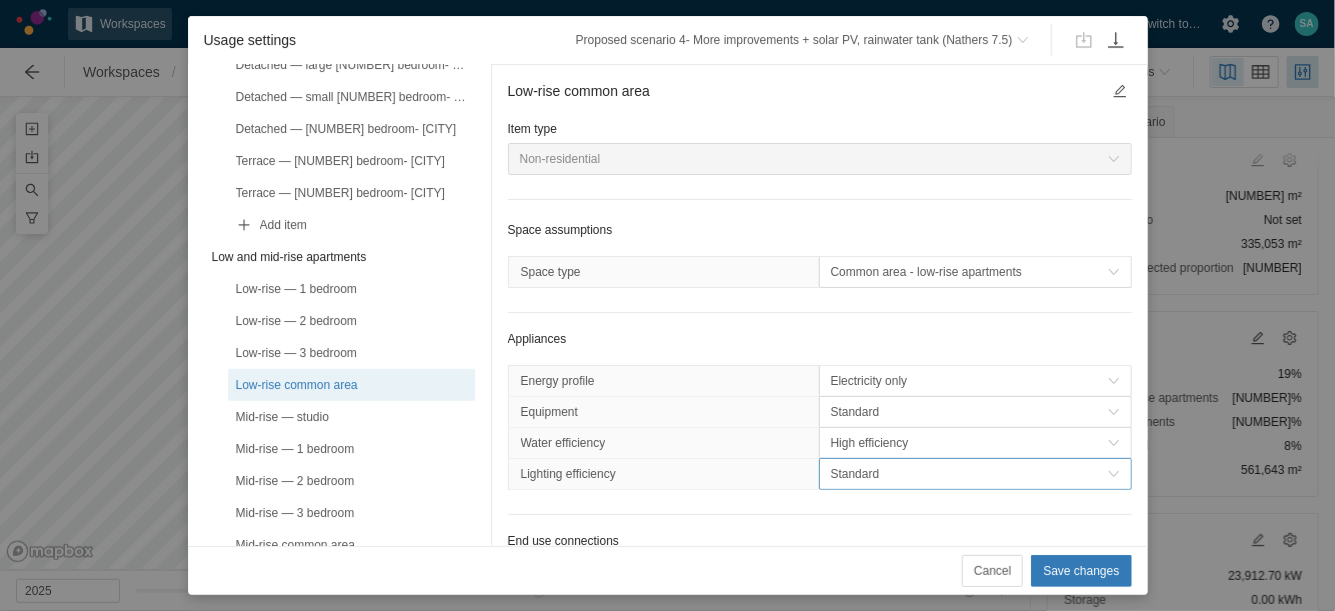 click on "Standard" at bounding box center [969, 474] 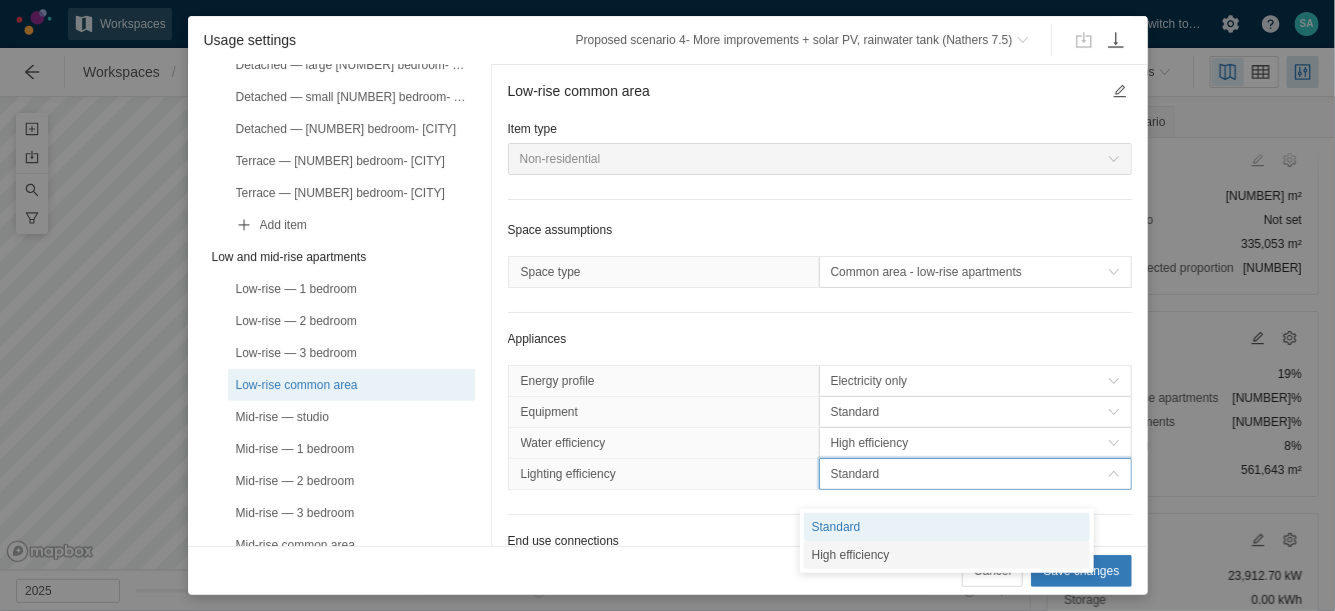 click on "High efficiency" at bounding box center (947, 555) 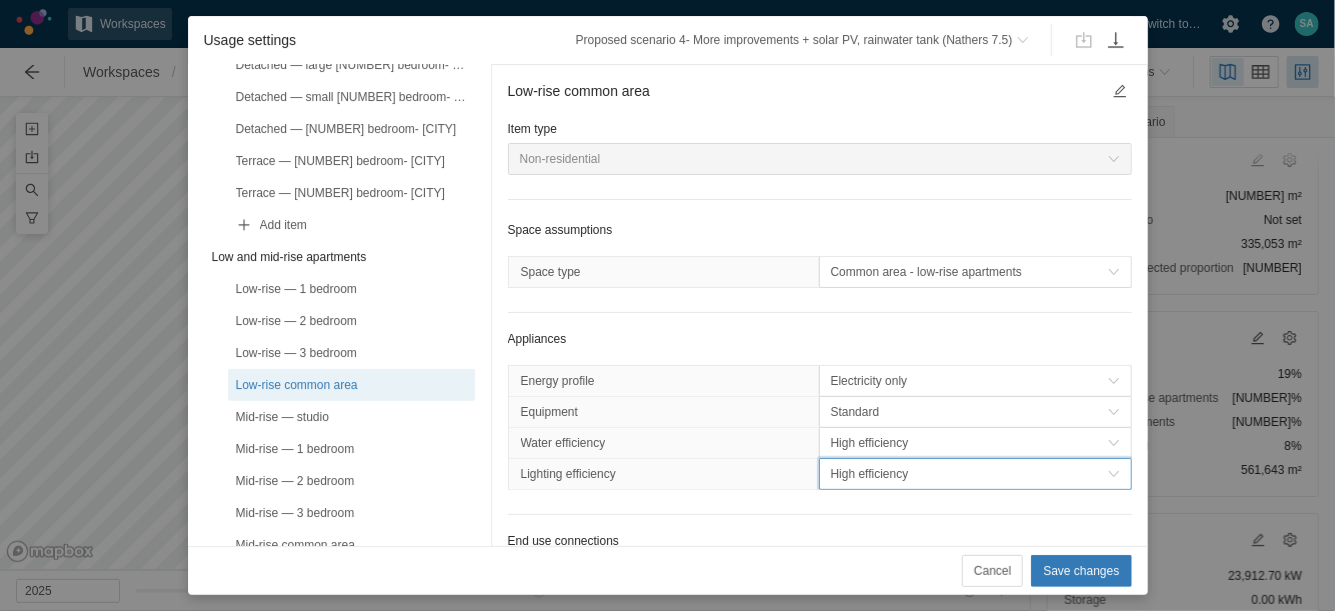 scroll, scrollTop: 0, scrollLeft: 0, axis: both 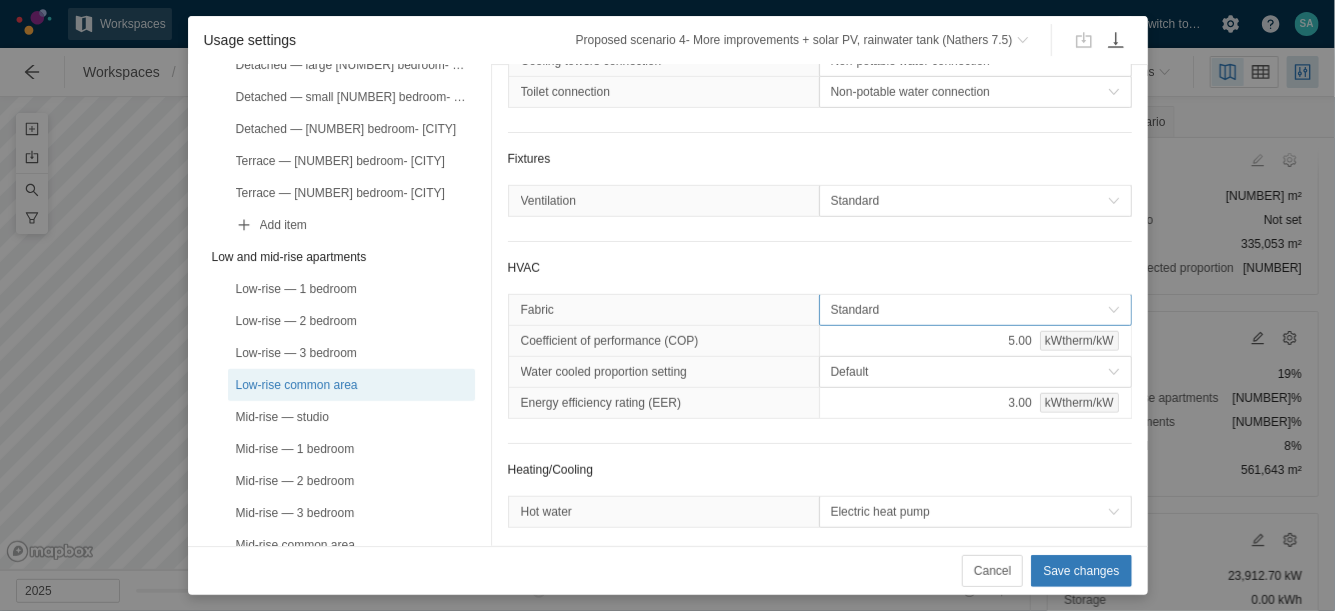 click on "Standard" at bounding box center (969, 310) 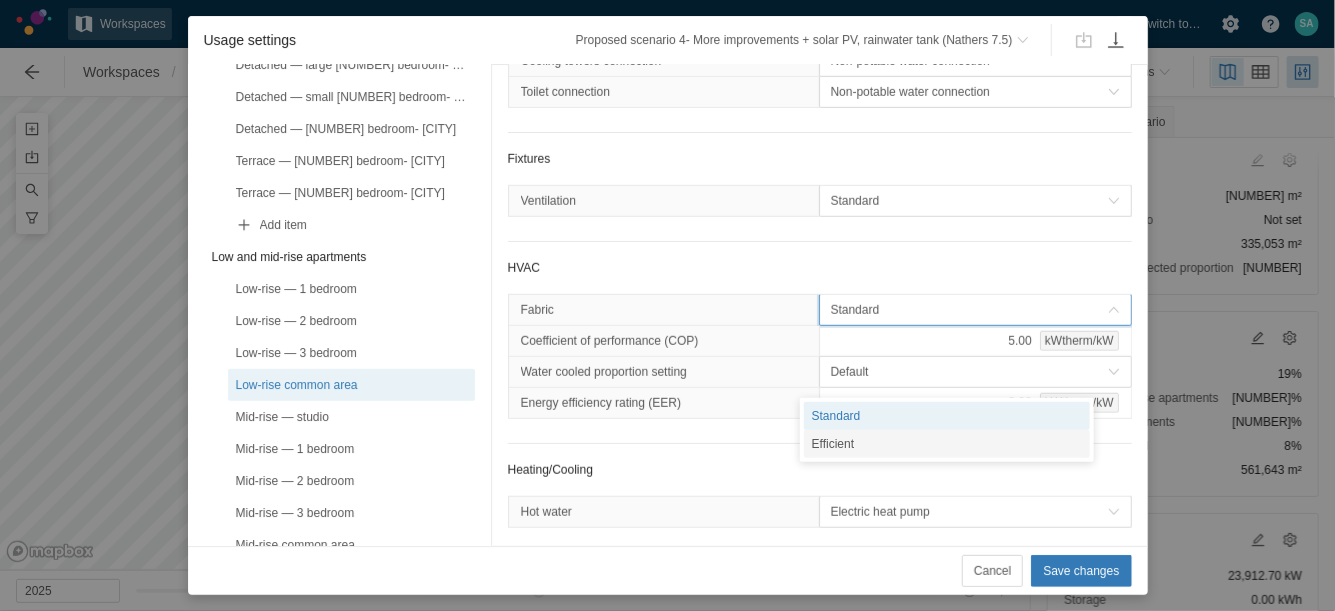 click on "Efficient" at bounding box center (947, 444) 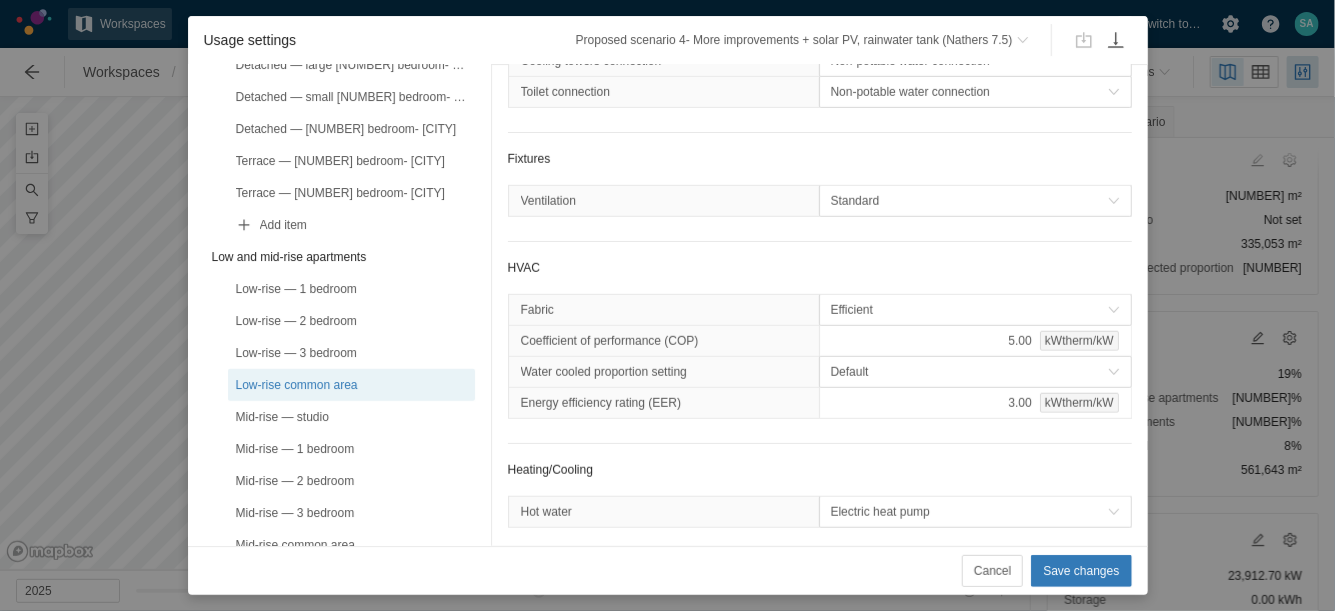 click on "Default" at bounding box center (975, 372) 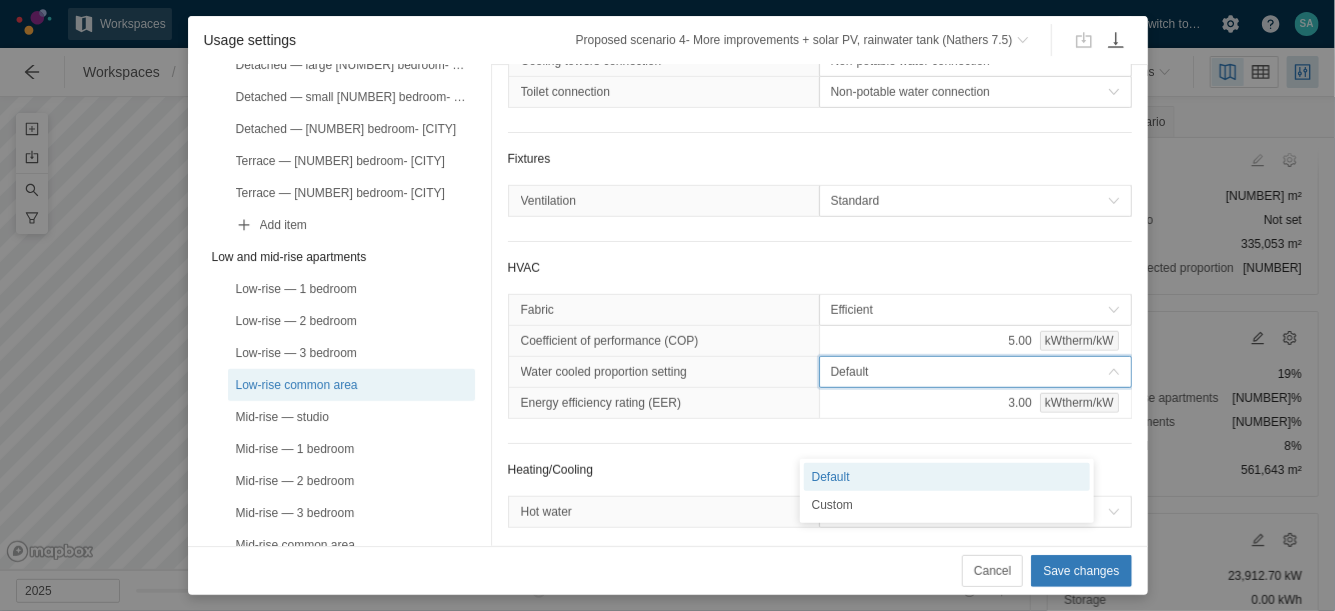 click on "Default" at bounding box center [975, 372] 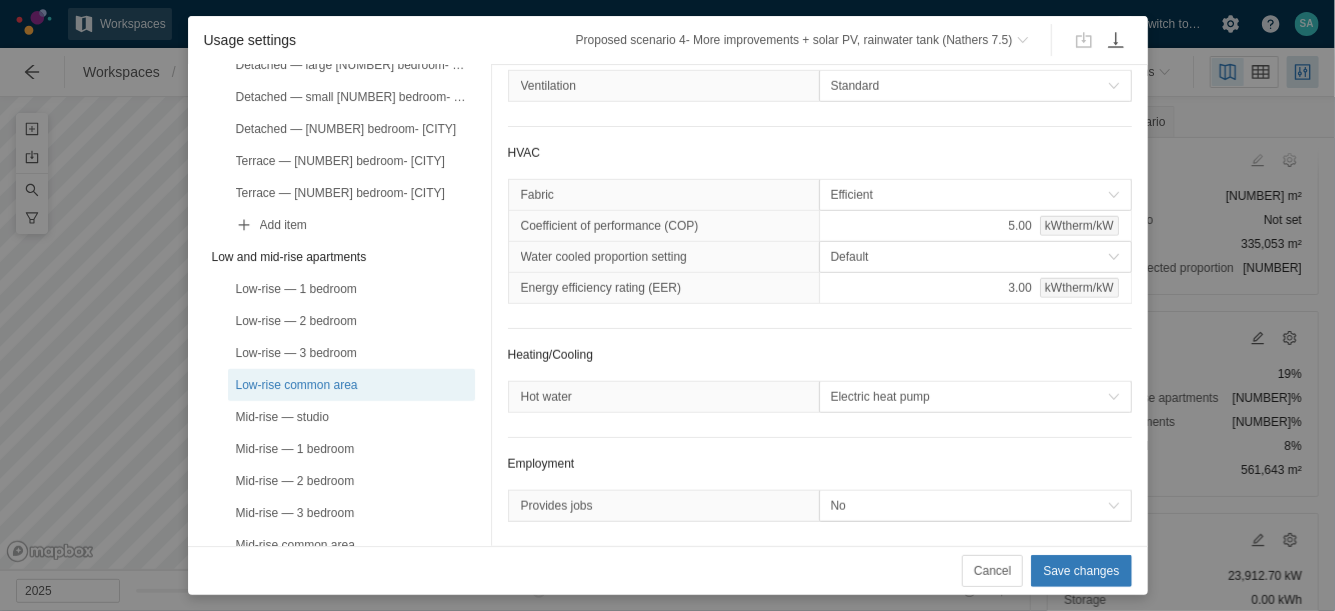 scroll, scrollTop: 773, scrollLeft: 0, axis: vertical 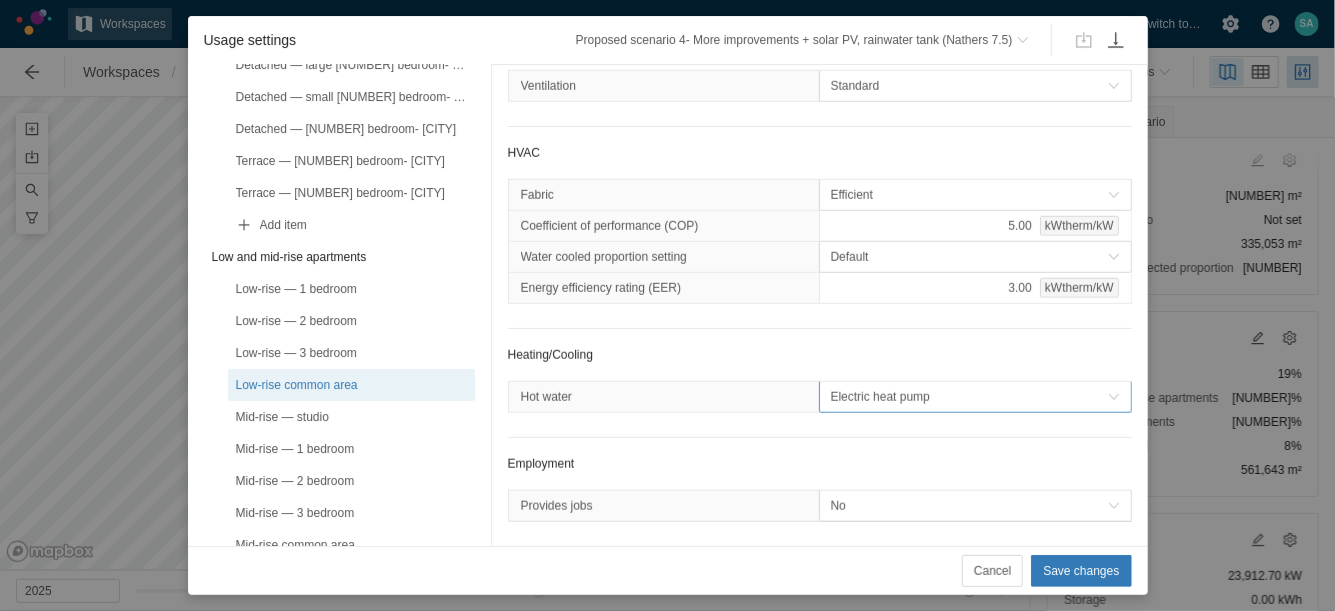 click on "Electric heat pump" at bounding box center (969, 397) 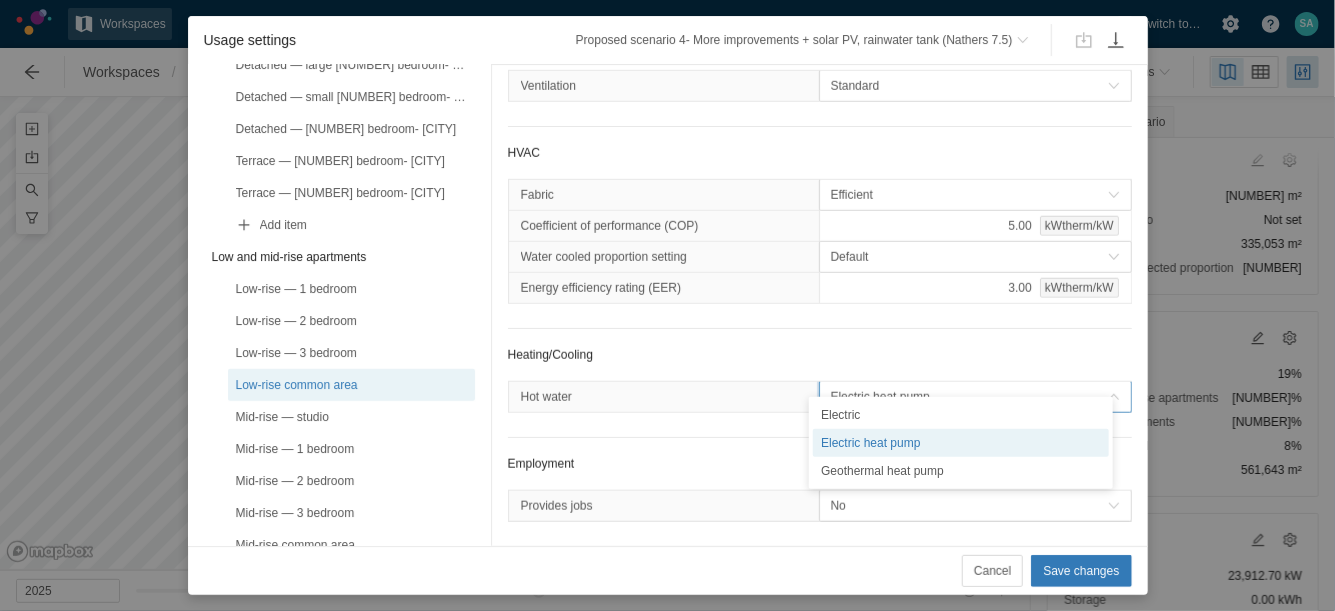 click on "Electric heat pump" at bounding box center [969, 397] 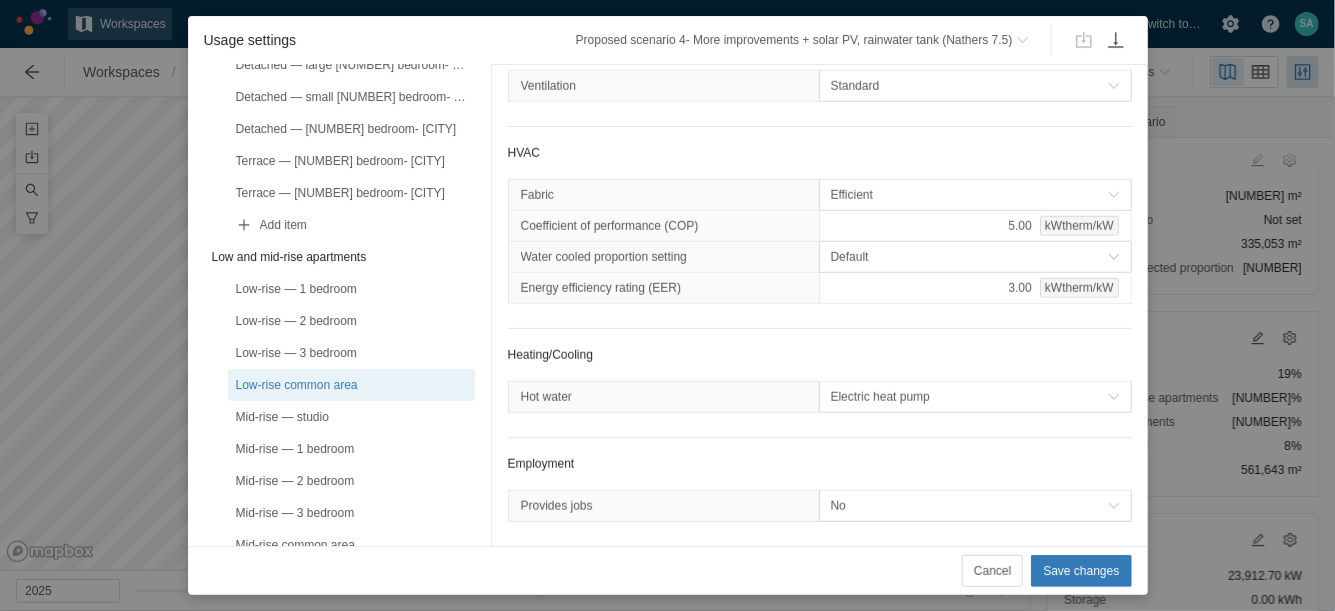 scroll, scrollTop: 790, scrollLeft: 0, axis: vertical 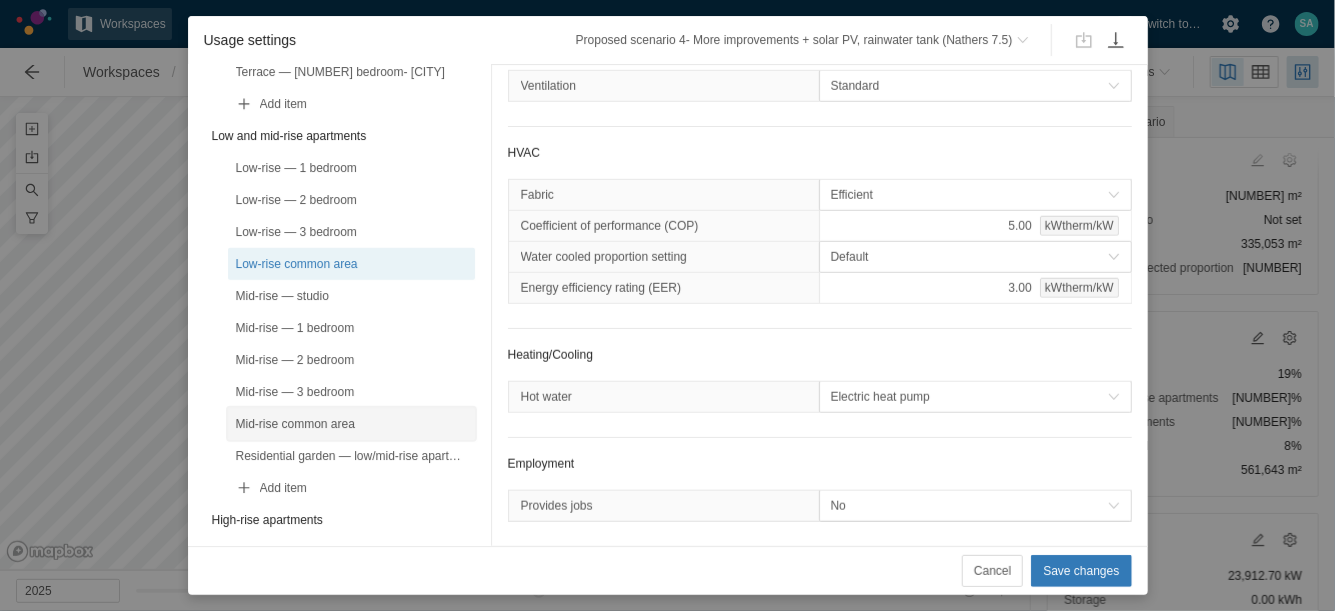 click on "Mid-rise common area" at bounding box center [351, 424] 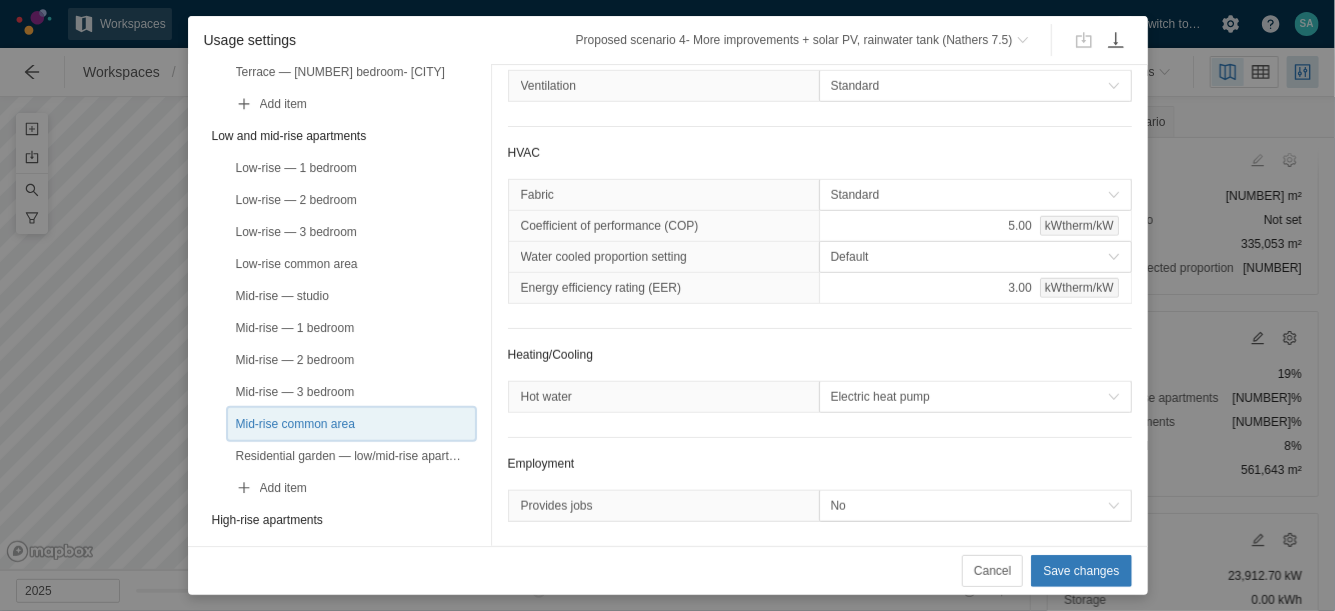 scroll, scrollTop: 543, scrollLeft: 0, axis: vertical 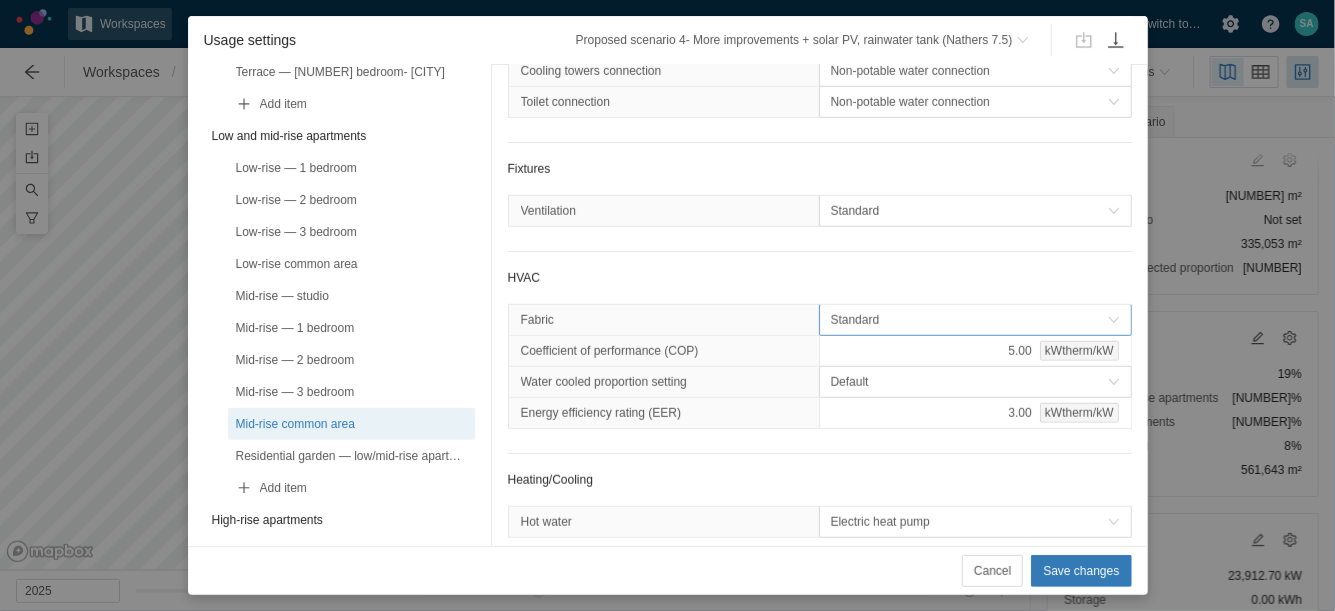 click on "Standard" at bounding box center [969, 320] 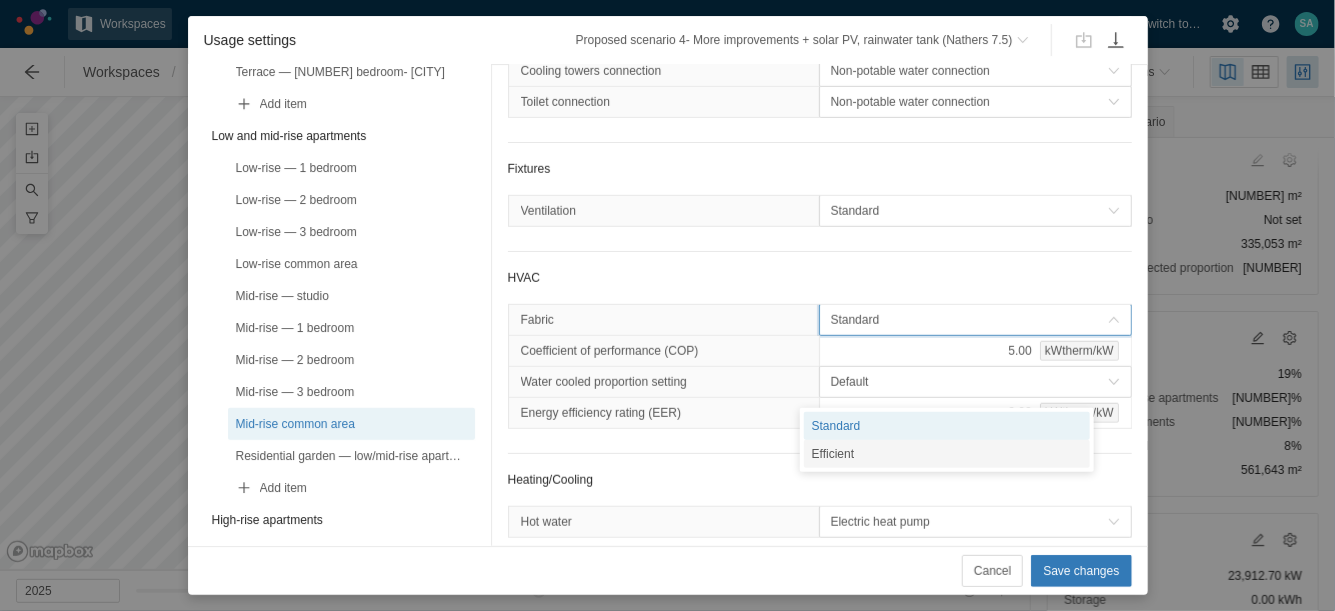 click on "Efficient" at bounding box center (947, 454) 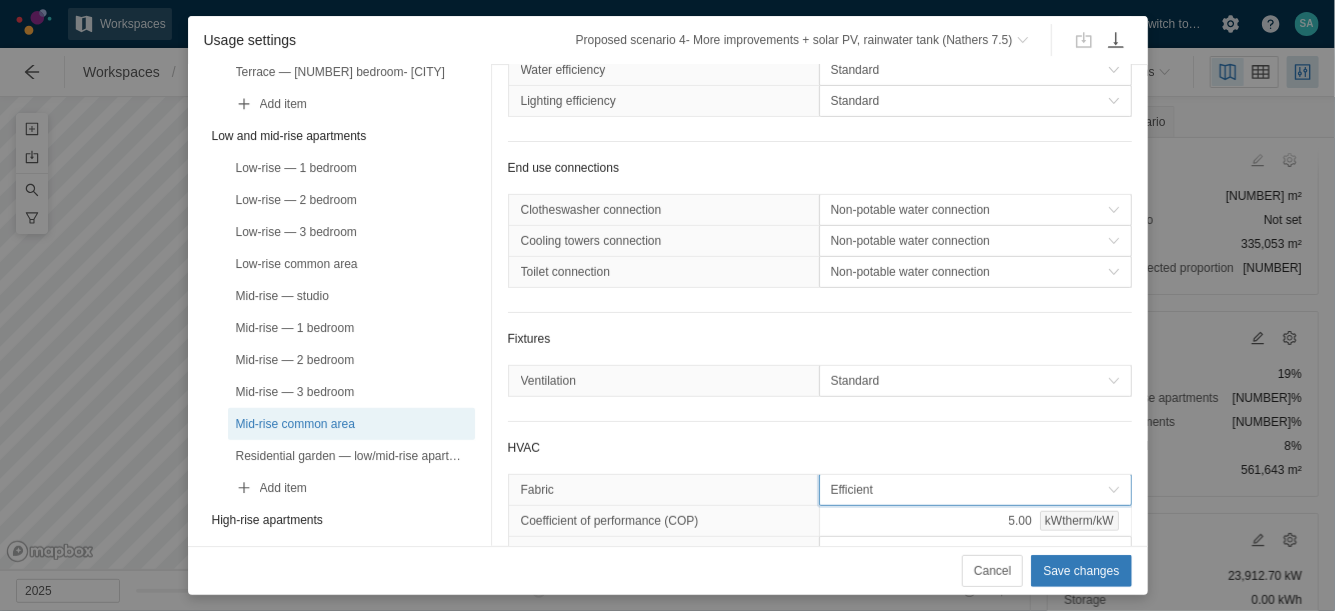 scroll, scrollTop: 188, scrollLeft: 0, axis: vertical 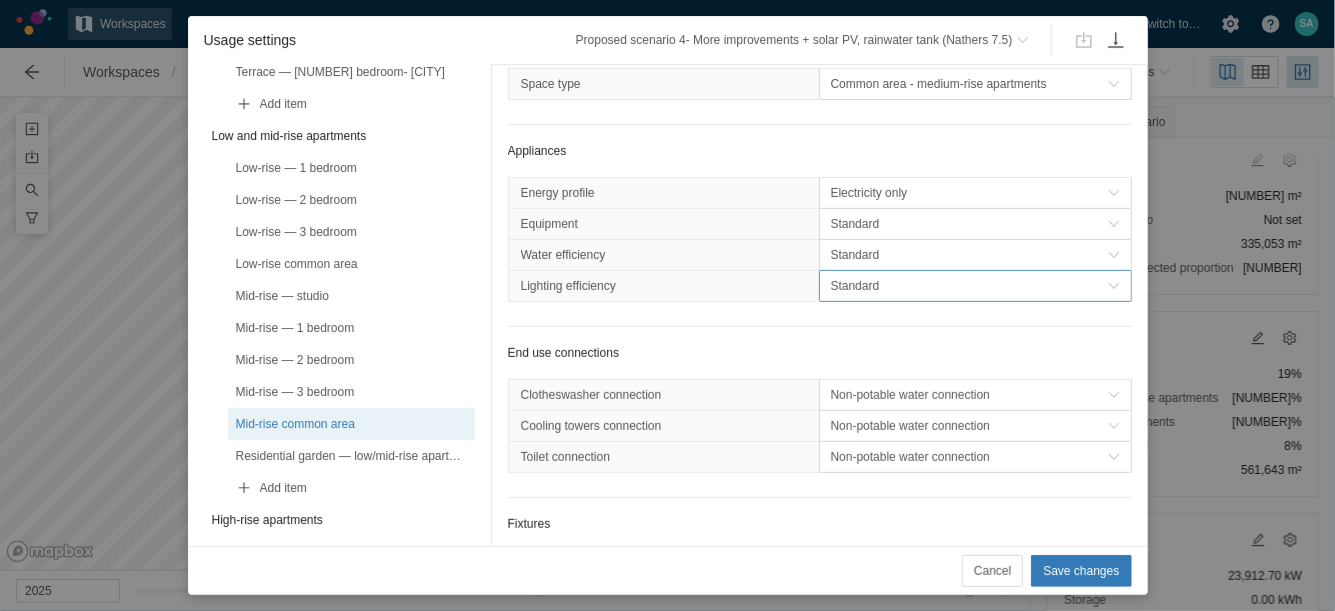 click on "Standard" at bounding box center (969, 286) 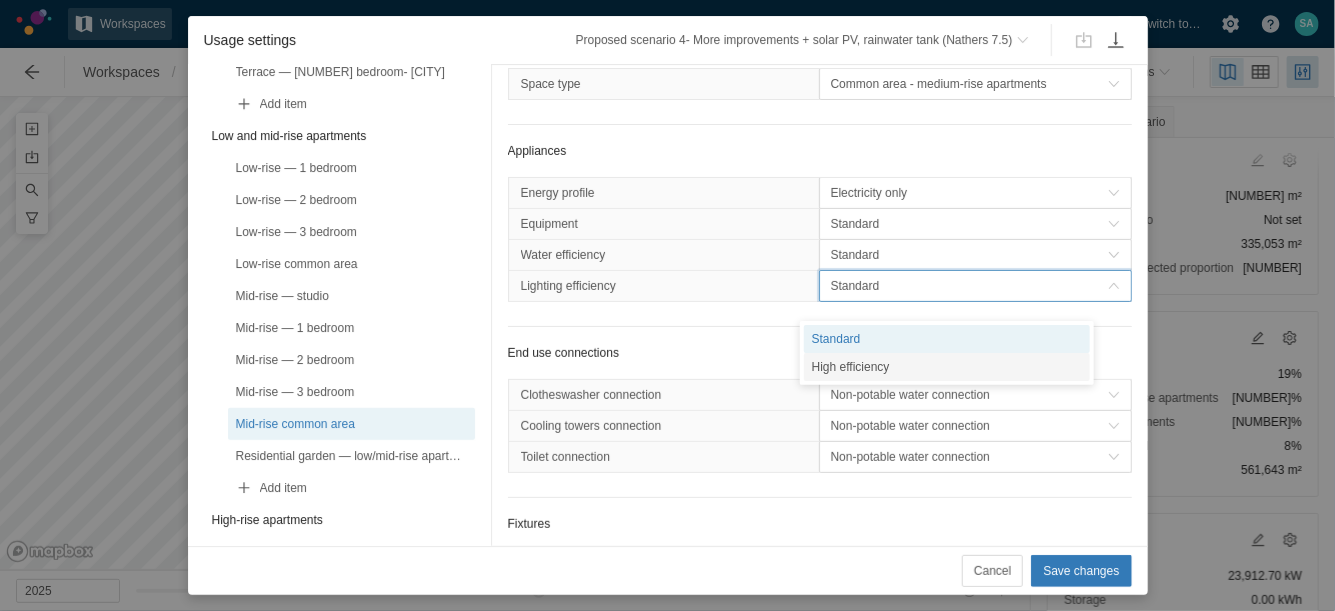 click on "High efficiency" at bounding box center [947, 367] 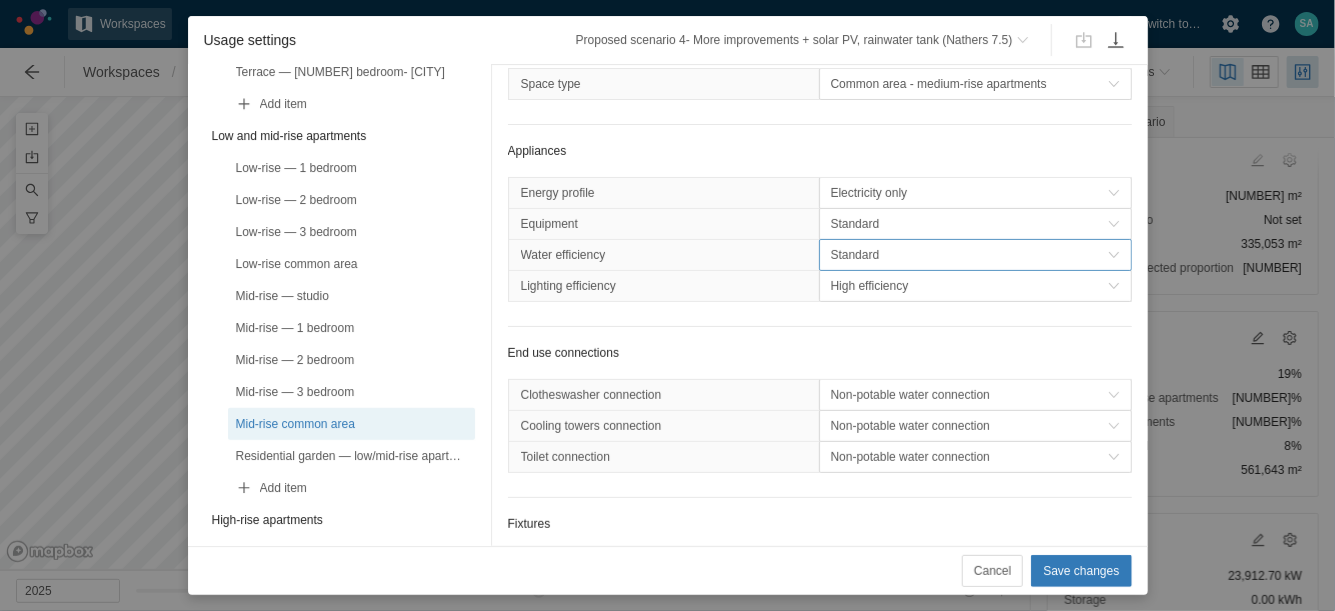 click on "Standard" at bounding box center (969, 255) 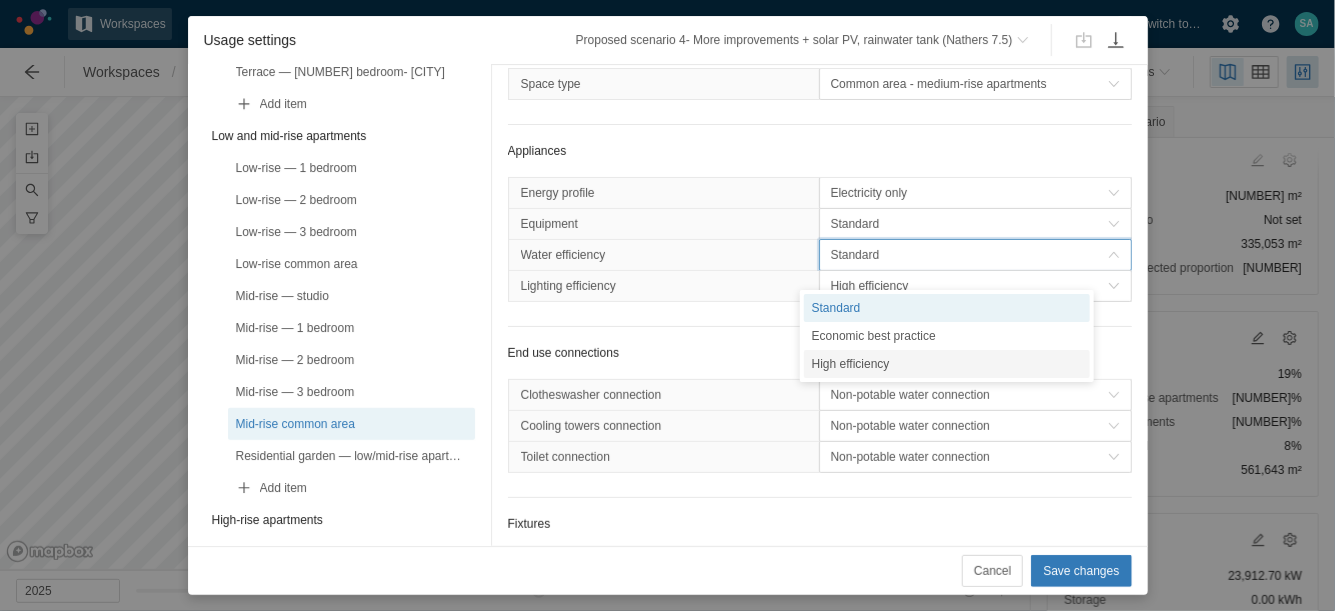 click on "High efficiency" at bounding box center (947, 364) 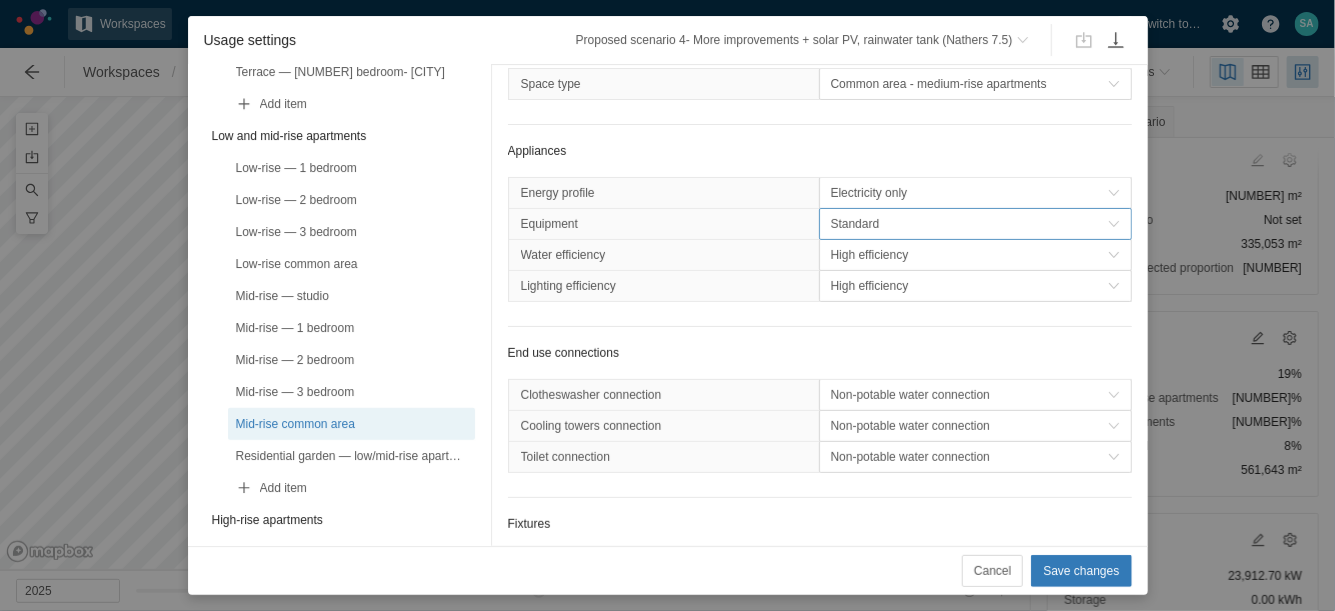 click on "Standard" at bounding box center (969, 224) 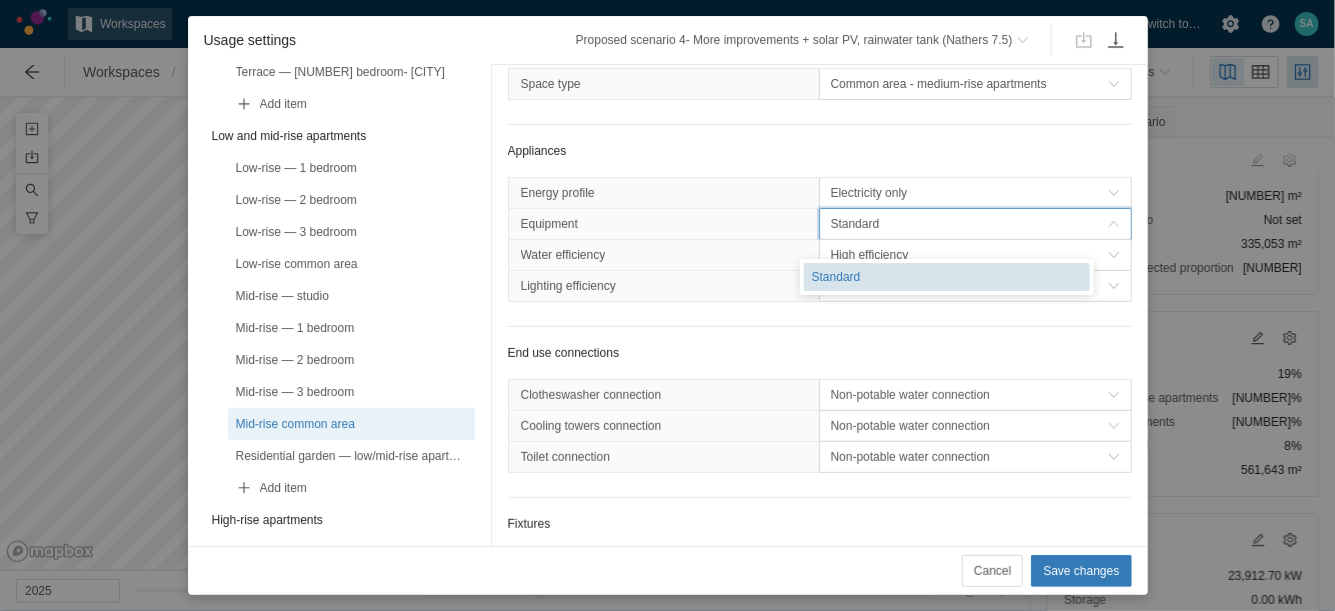 click on "Standard" at bounding box center (947, 277) 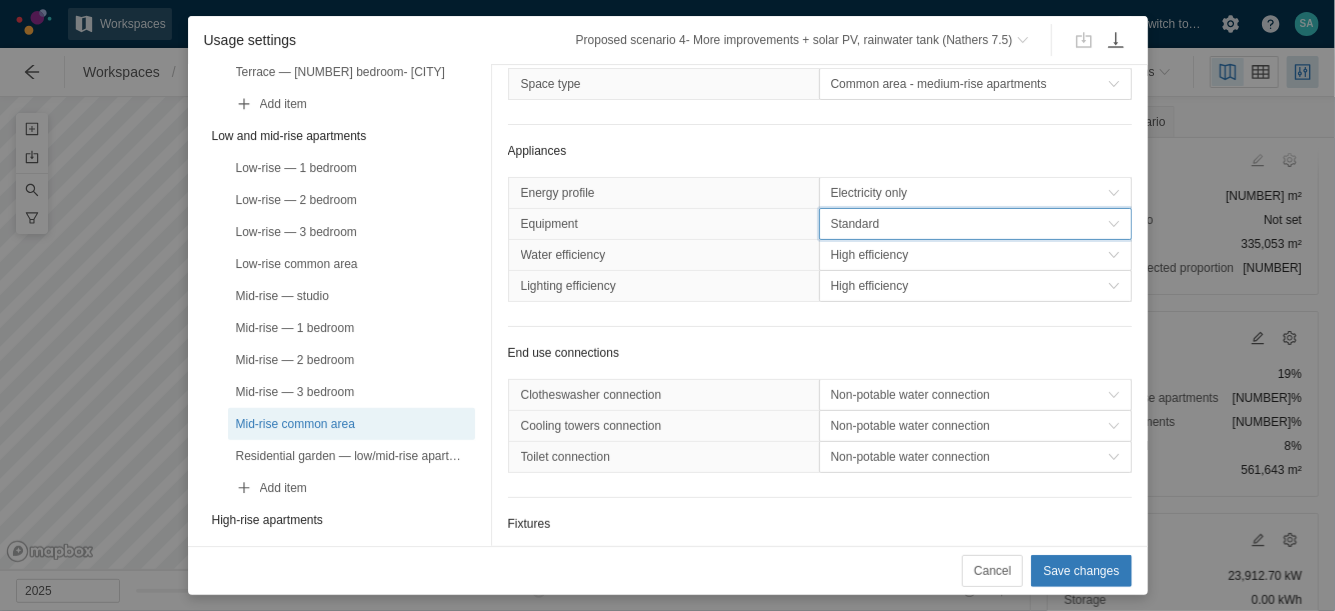 scroll, scrollTop: 0, scrollLeft: 0, axis: both 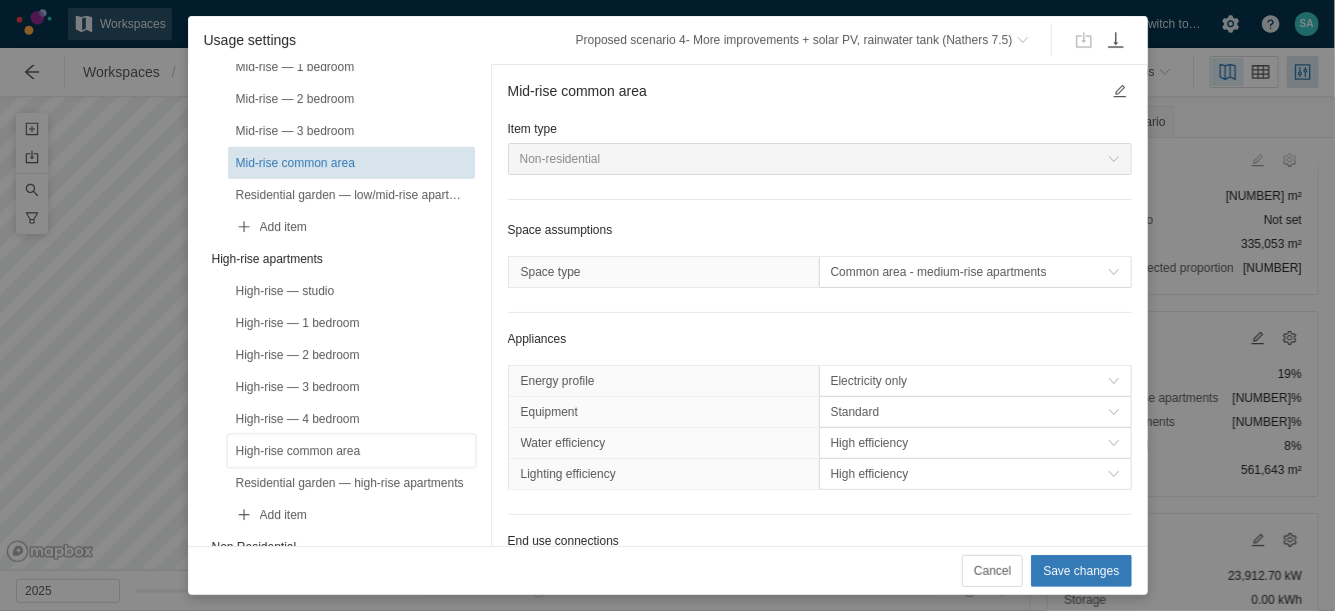 click on "High-rise common area" at bounding box center [351, 451] 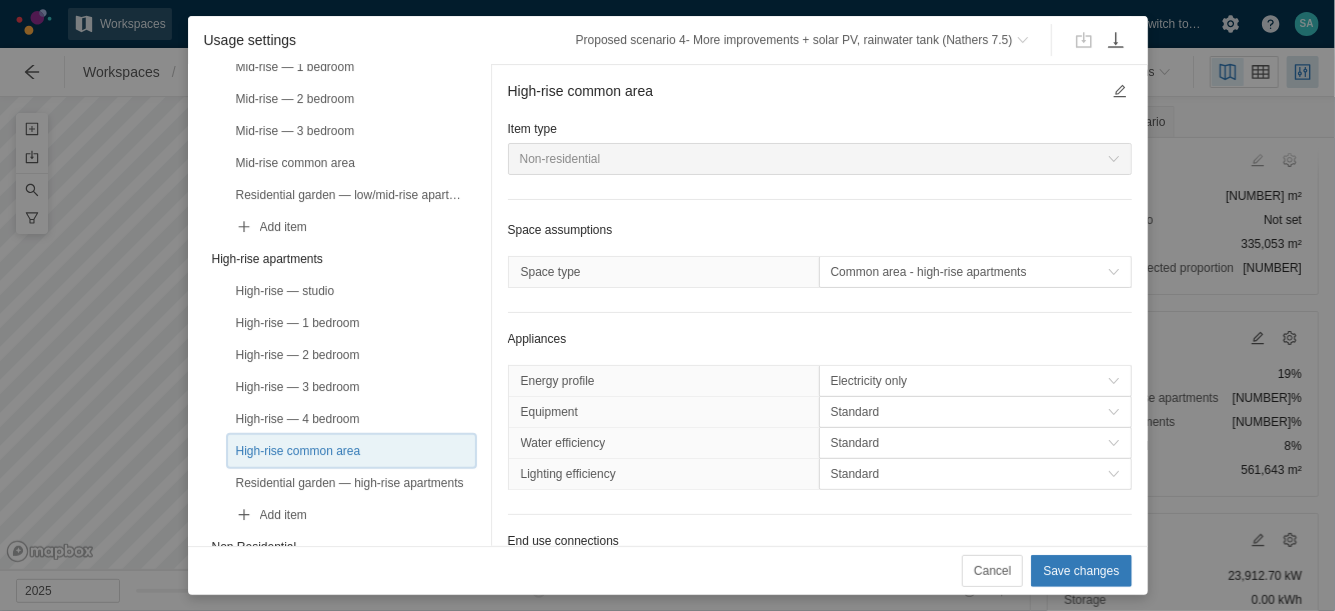 scroll, scrollTop: 158, scrollLeft: 0, axis: vertical 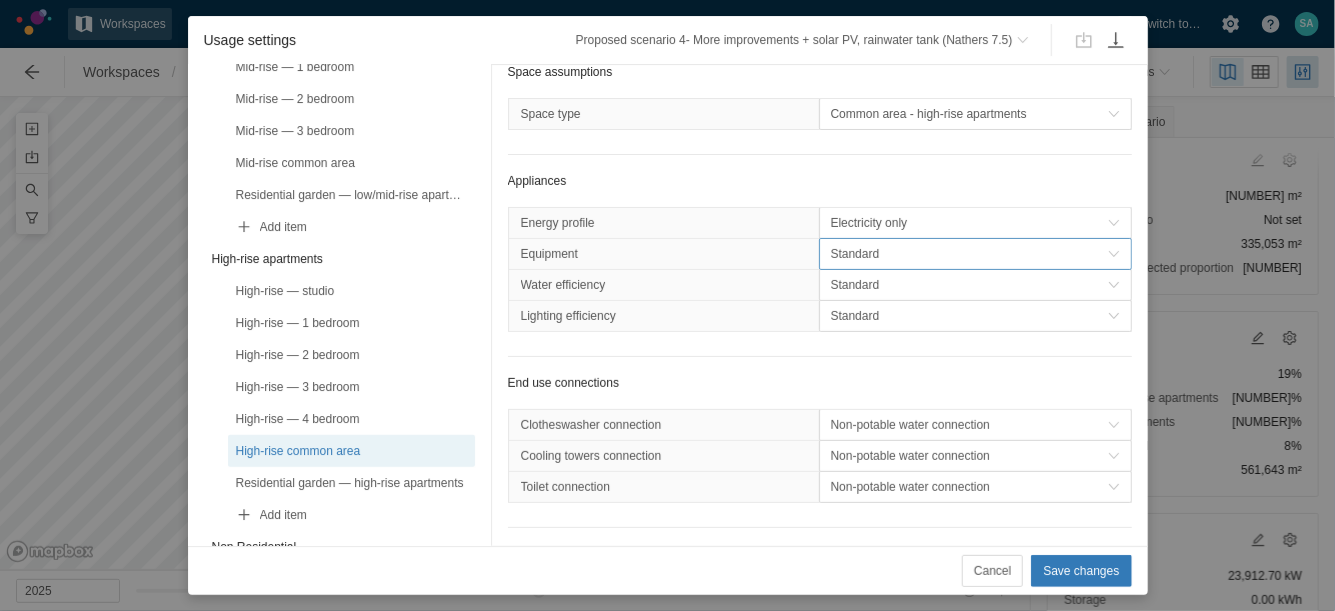click on "Standard" at bounding box center (969, 254) 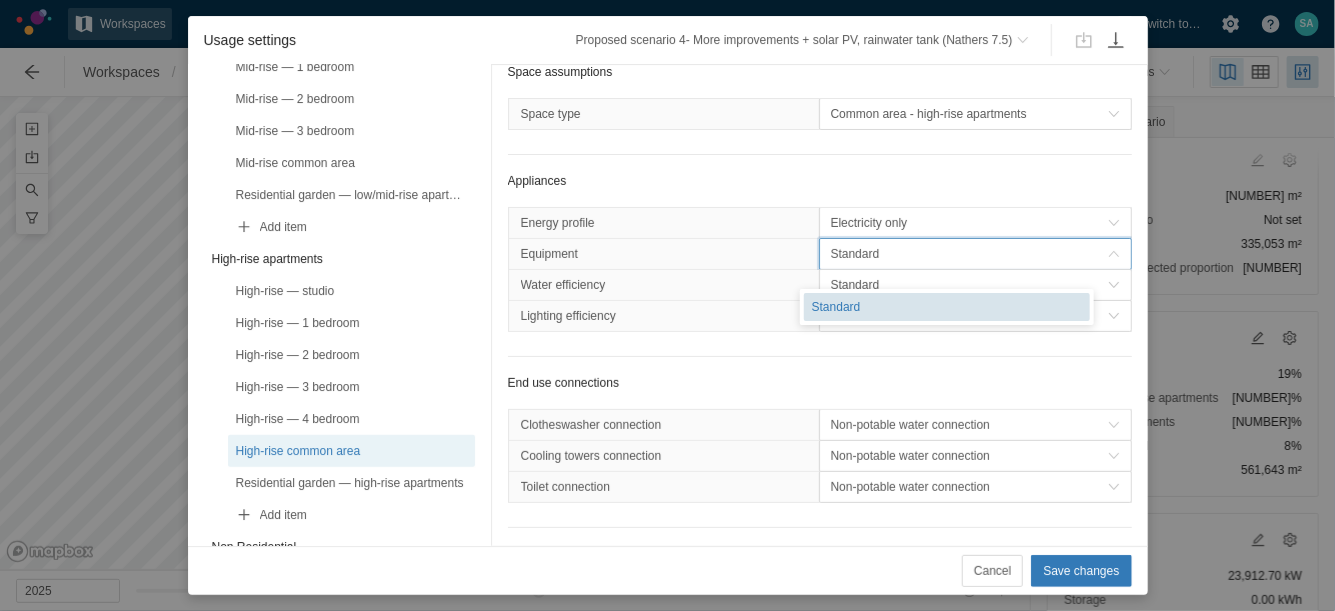 click on "Standard" at bounding box center (947, 307) 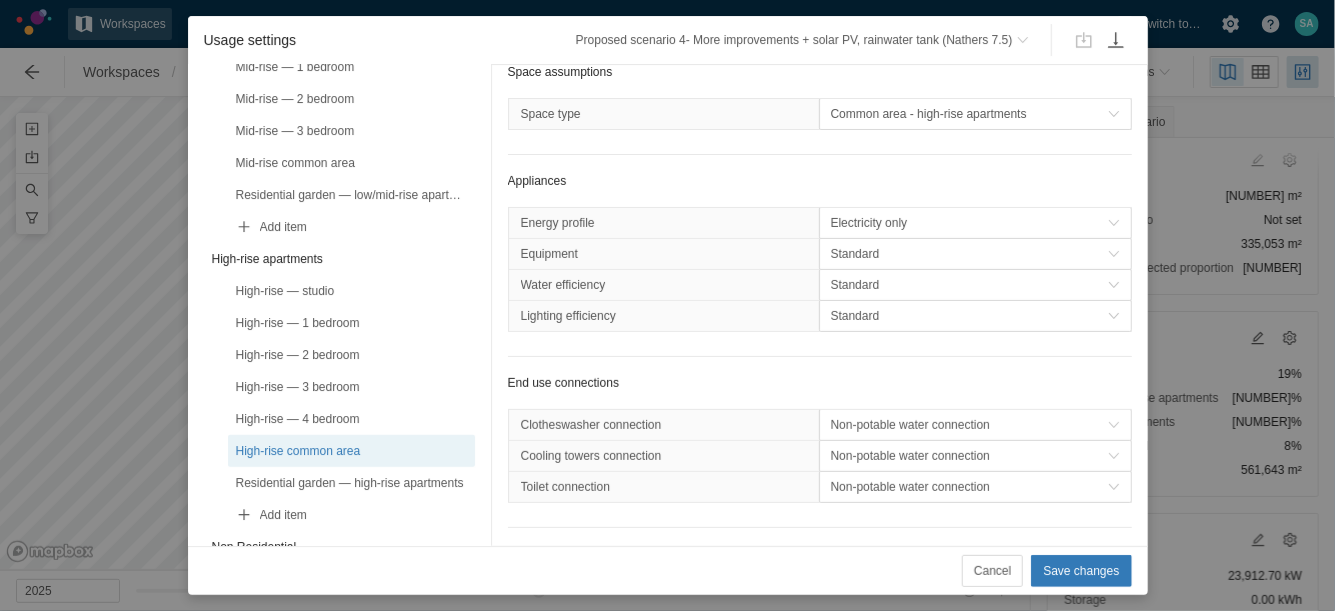 click on "Standard" at bounding box center [975, 285] 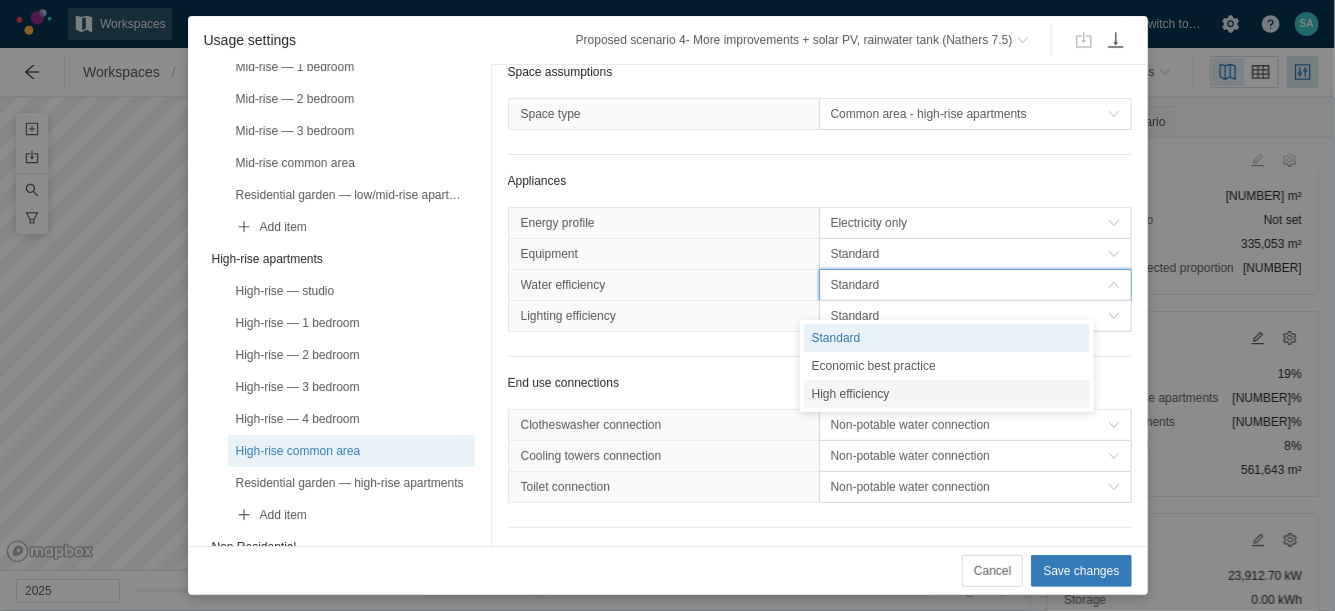 click on "High efficiency" at bounding box center [947, 394] 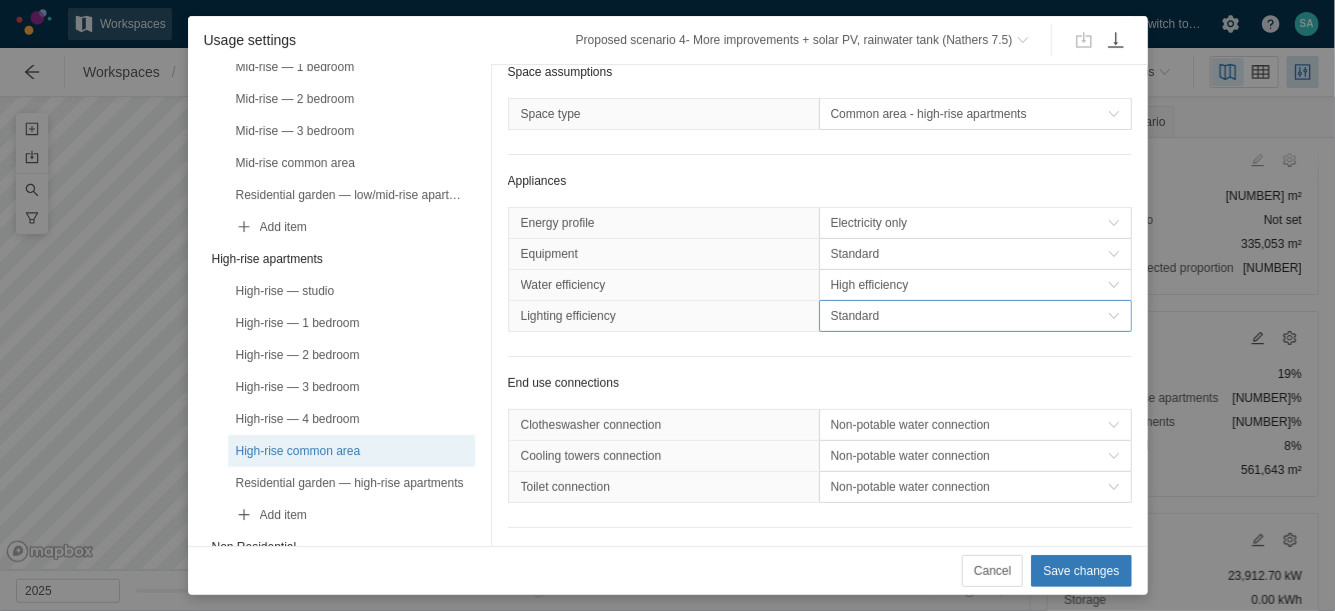 click on "Standard" at bounding box center [969, 316] 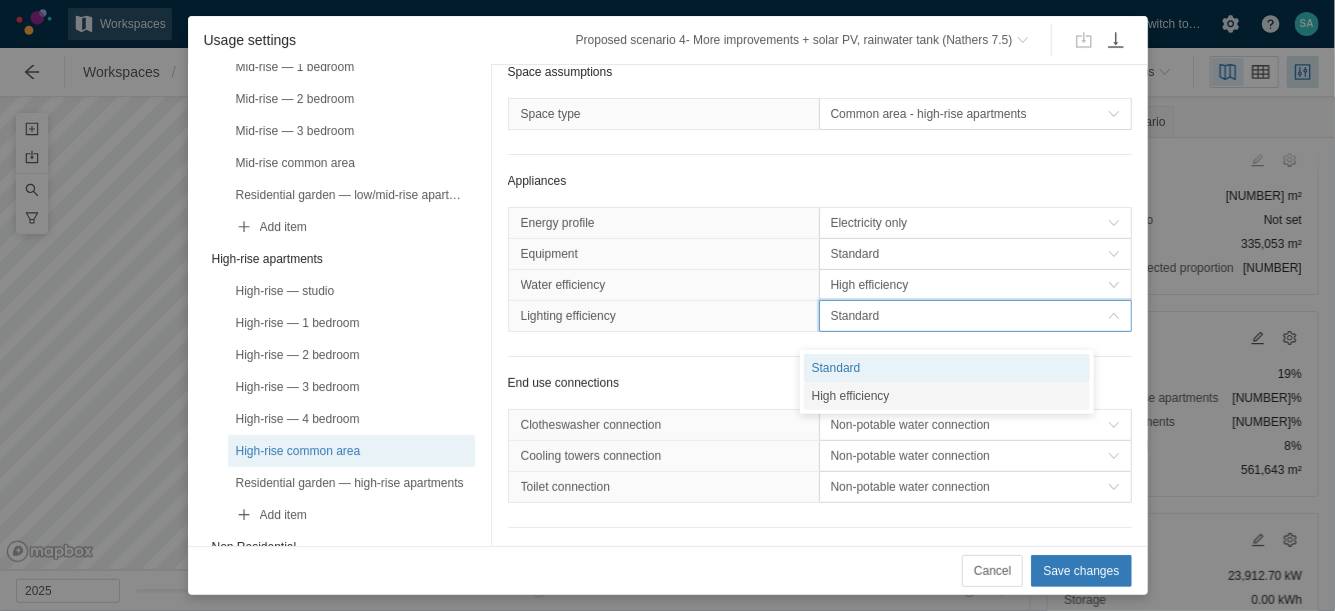 click on "High efficiency" at bounding box center [947, 396] 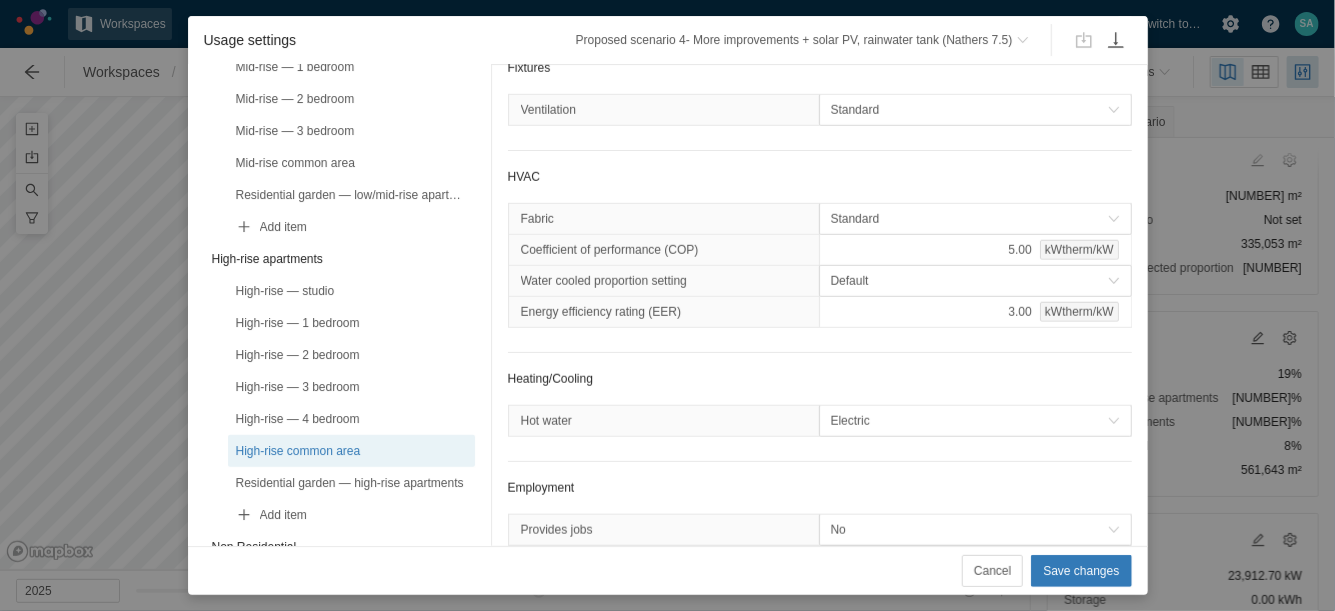 scroll, scrollTop: 646, scrollLeft: 0, axis: vertical 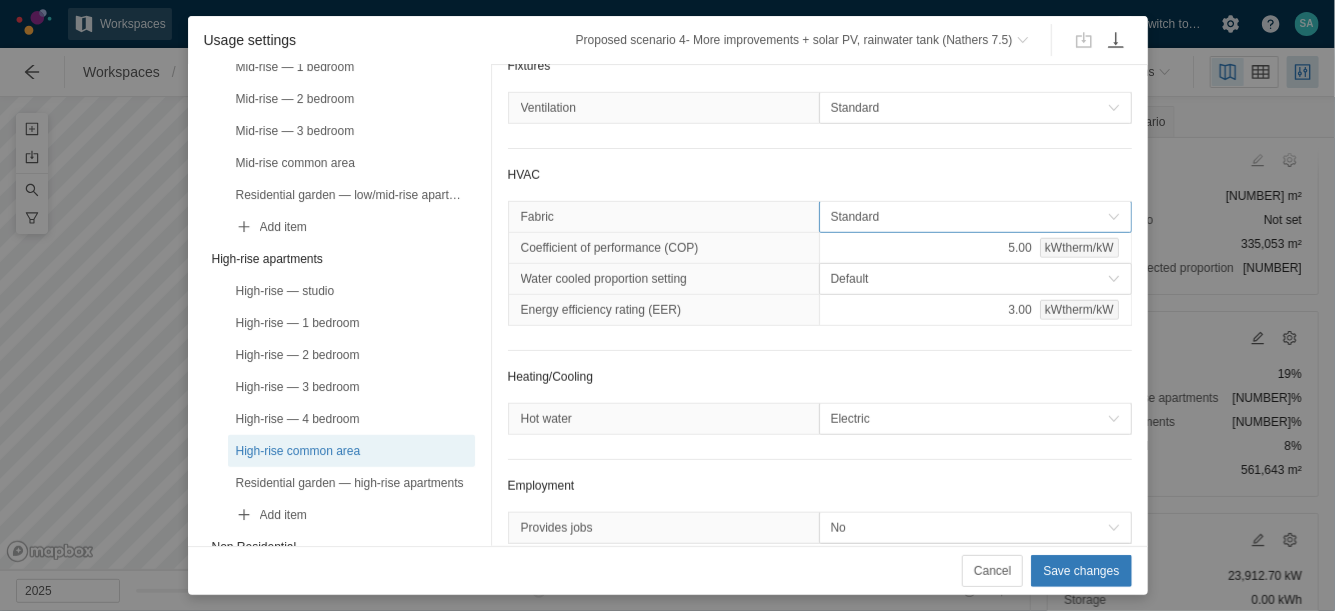 click on "Standard" at bounding box center (969, 217) 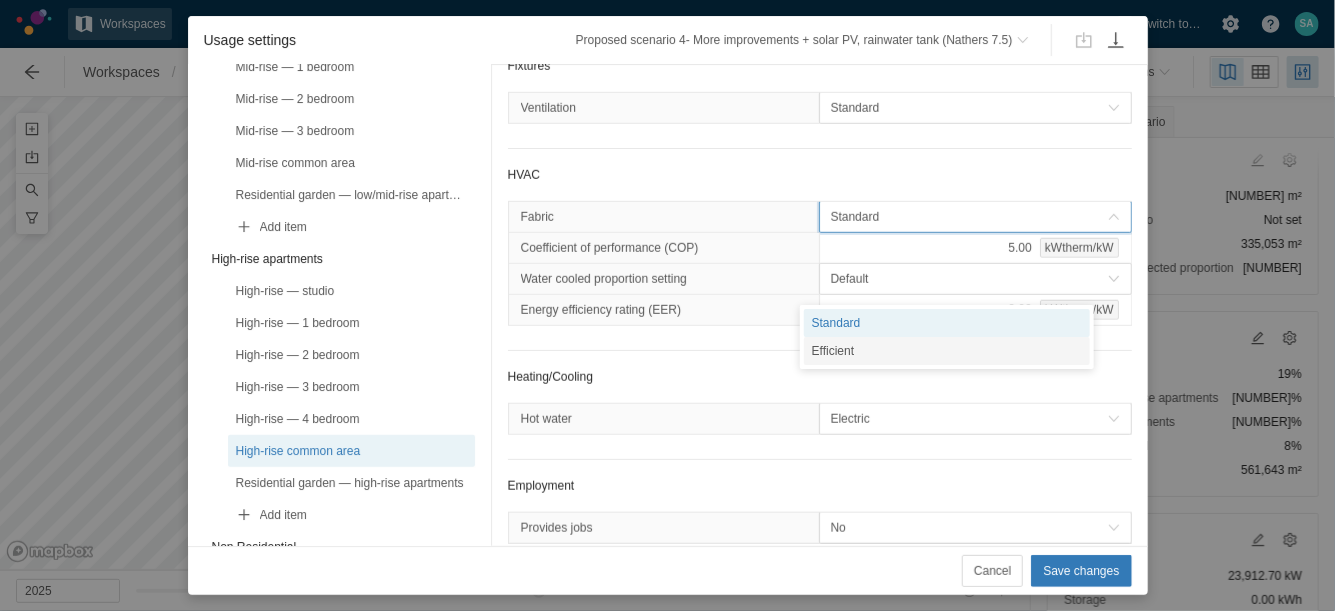 click on "Efficient" at bounding box center [947, 351] 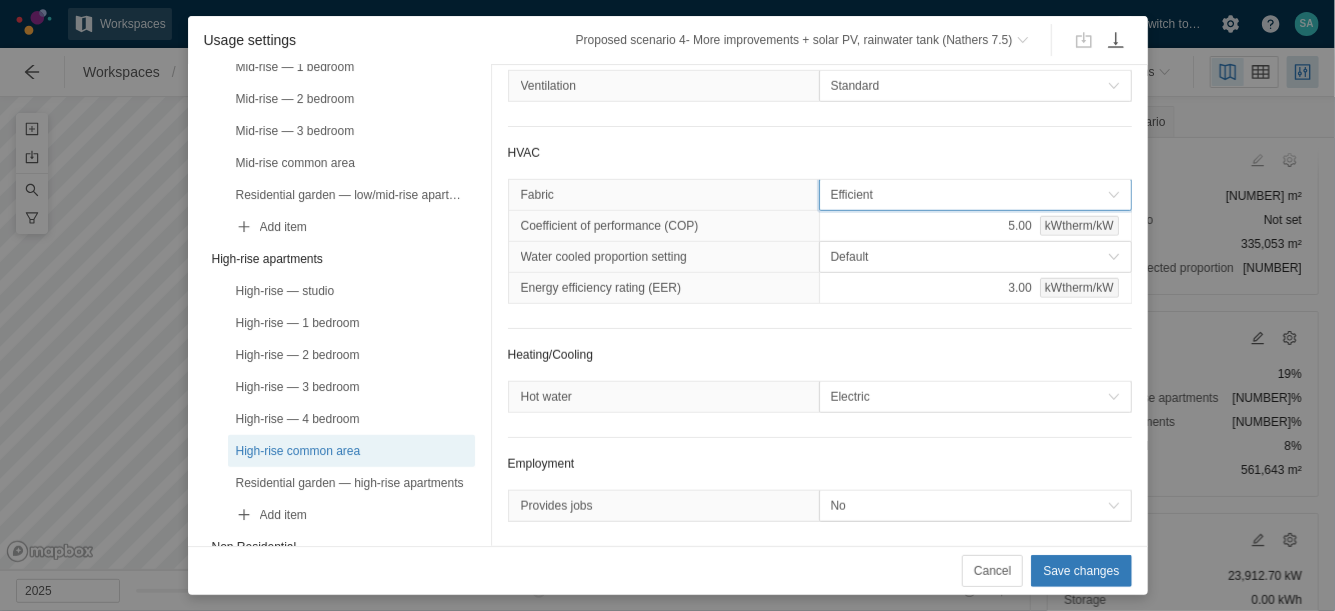 scroll, scrollTop: 790, scrollLeft: 0, axis: vertical 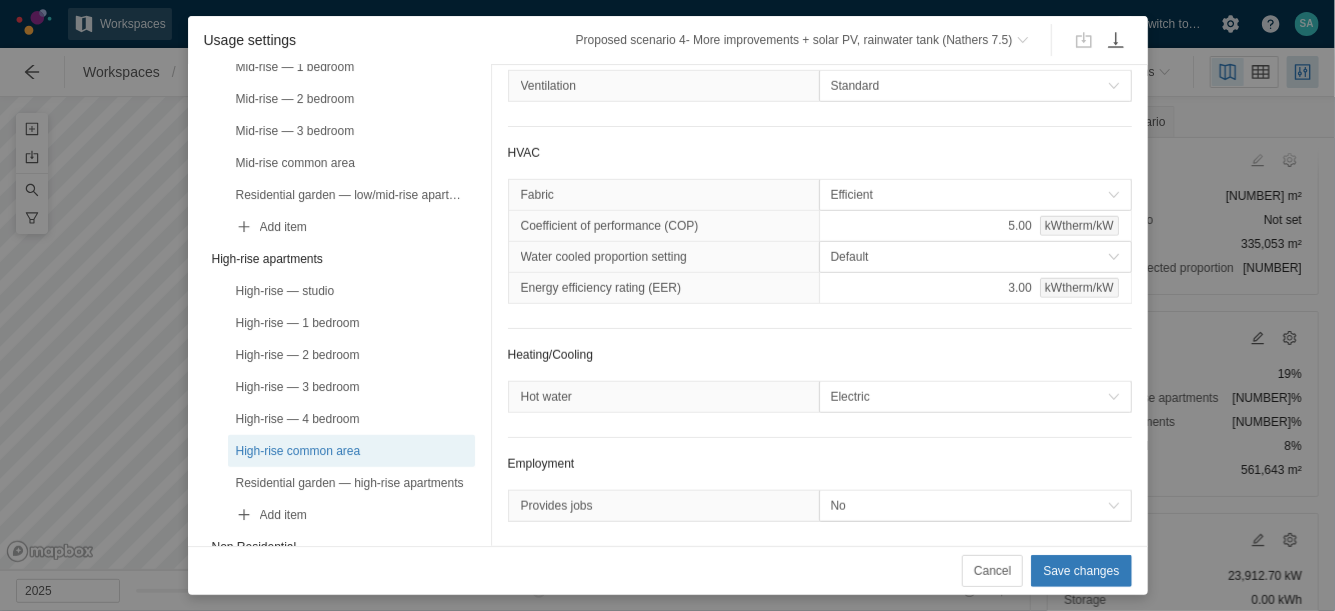 click on "Electric" at bounding box center [969, 397] 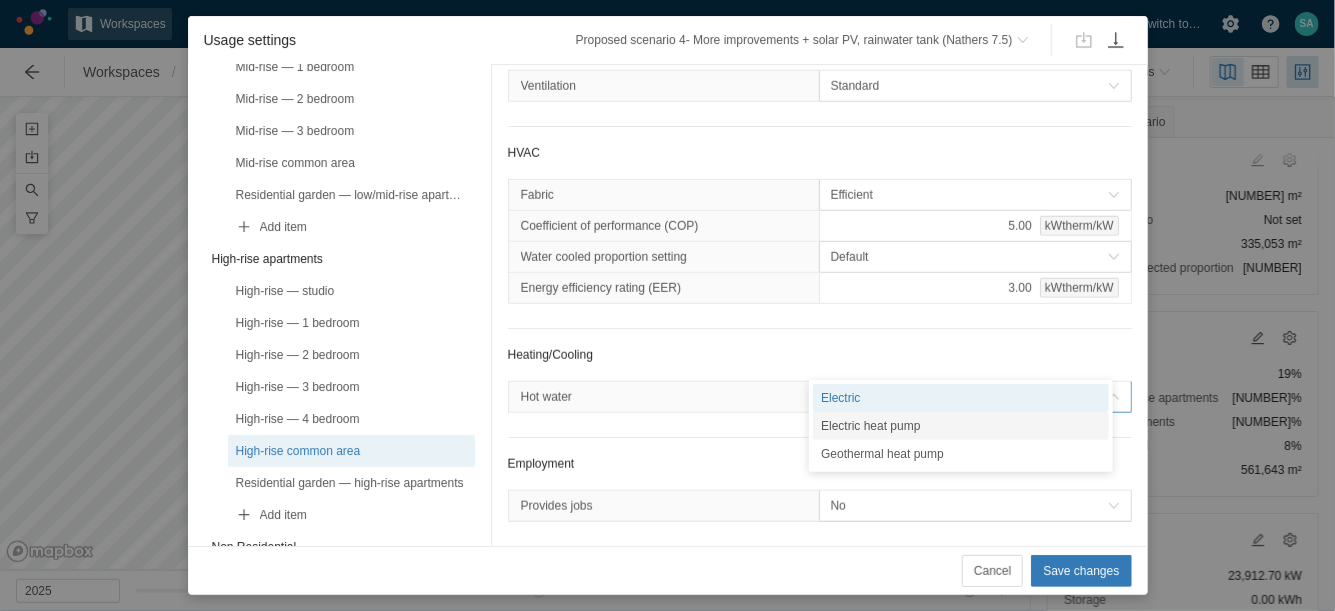 click on "Electric heat pump" at bounding box center [961, 426] 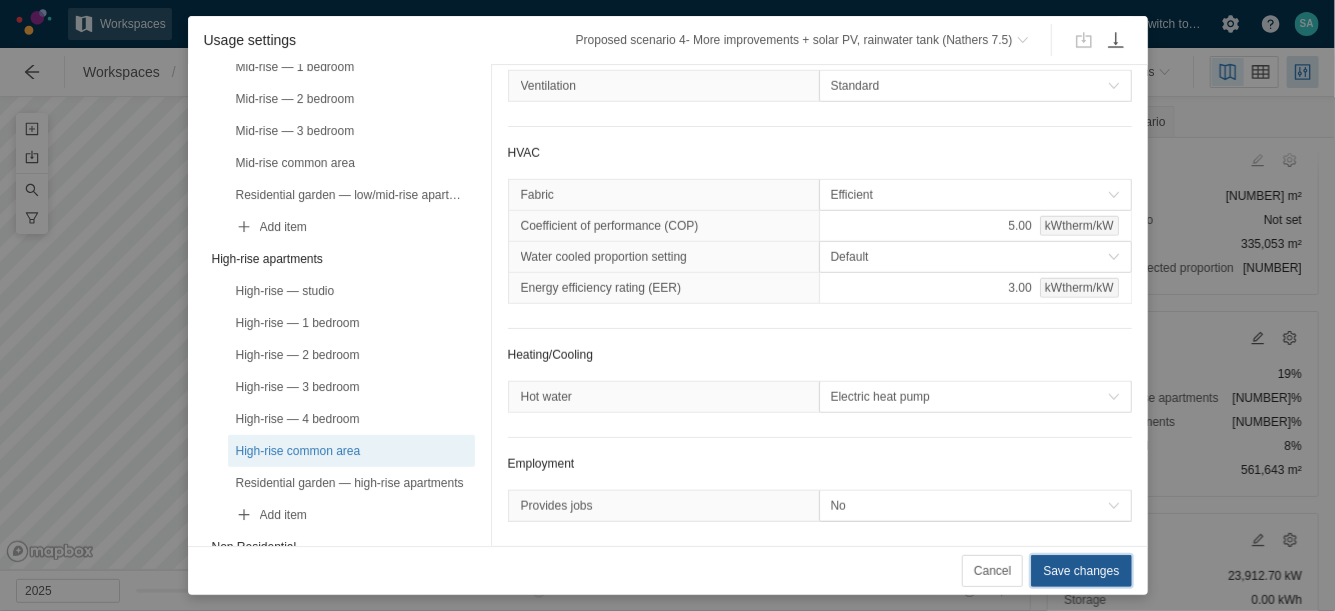 click on "Save changes" at bounding box center [1081, 571] 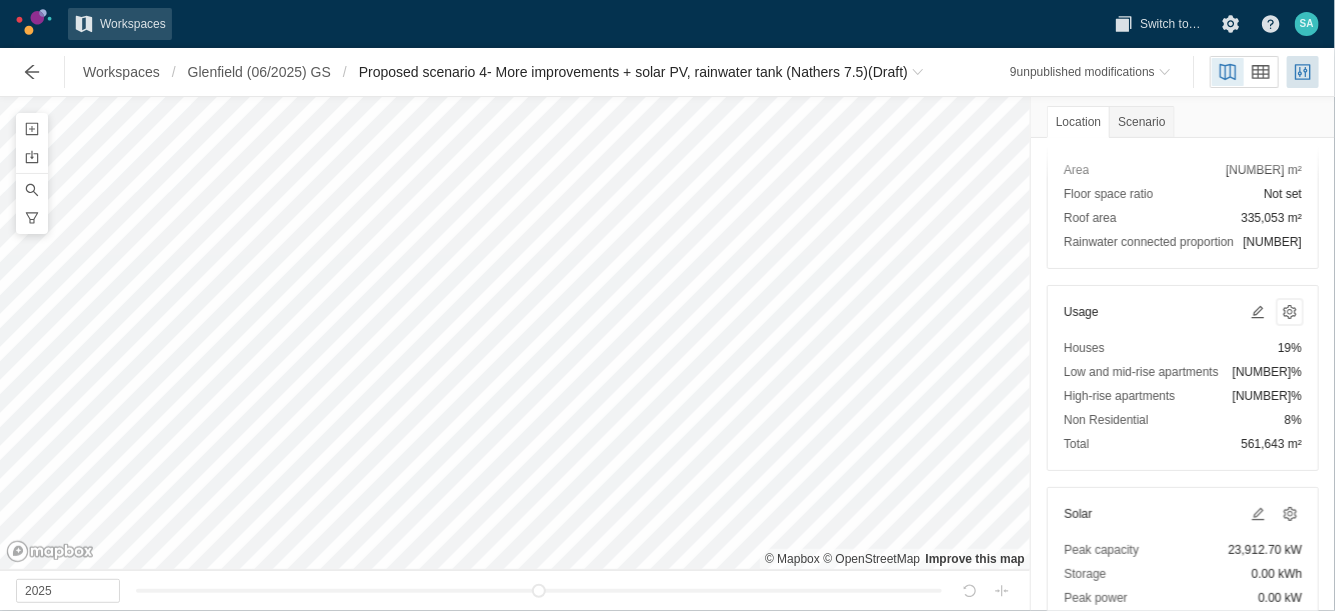 scroll, scrollTop: 266, scrollLeft: 0, axis: vertical 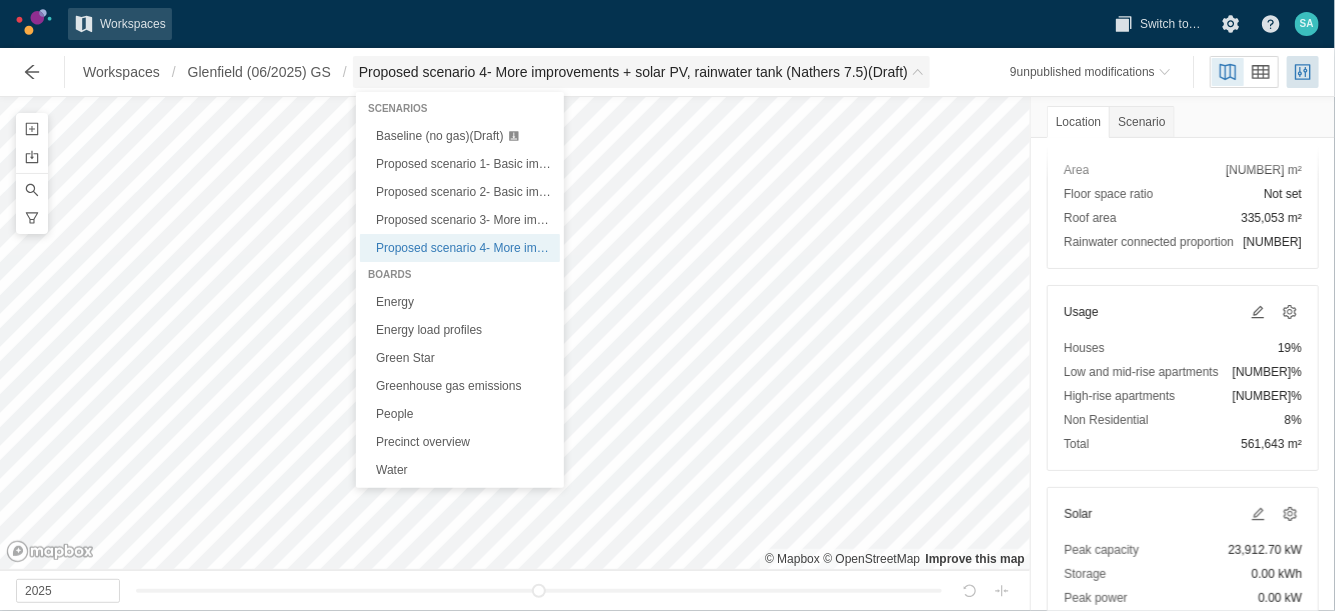click at bounding box center (918, 72) 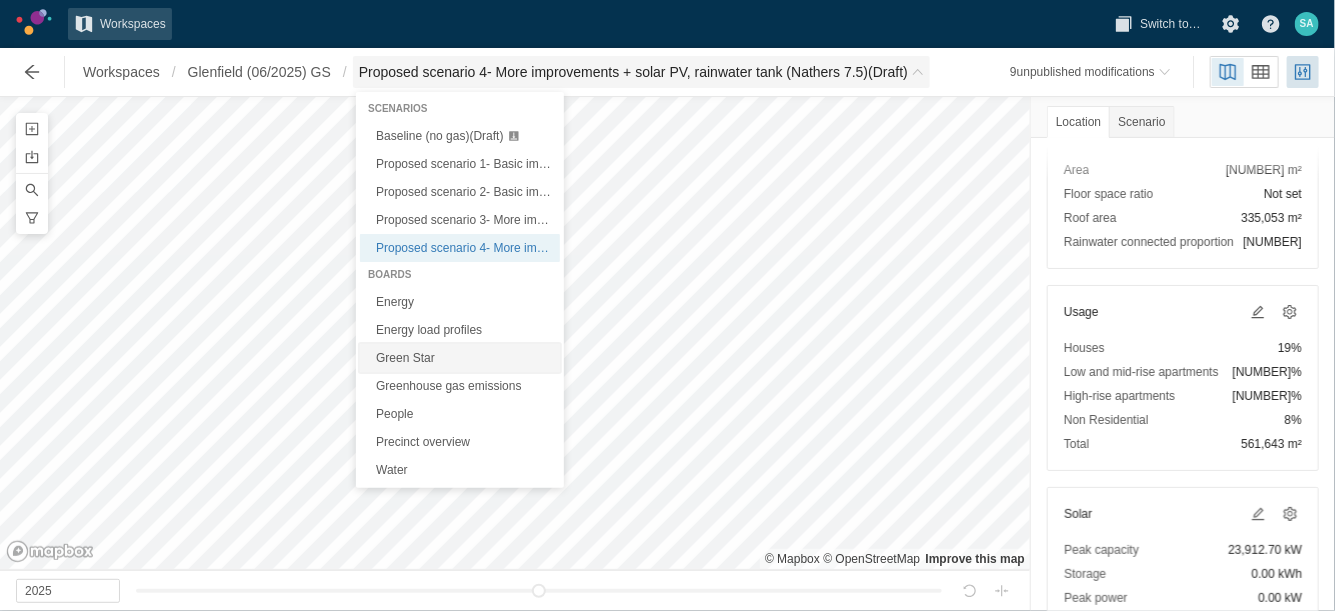 click on "Green Star" at bounding box center [460, 358] 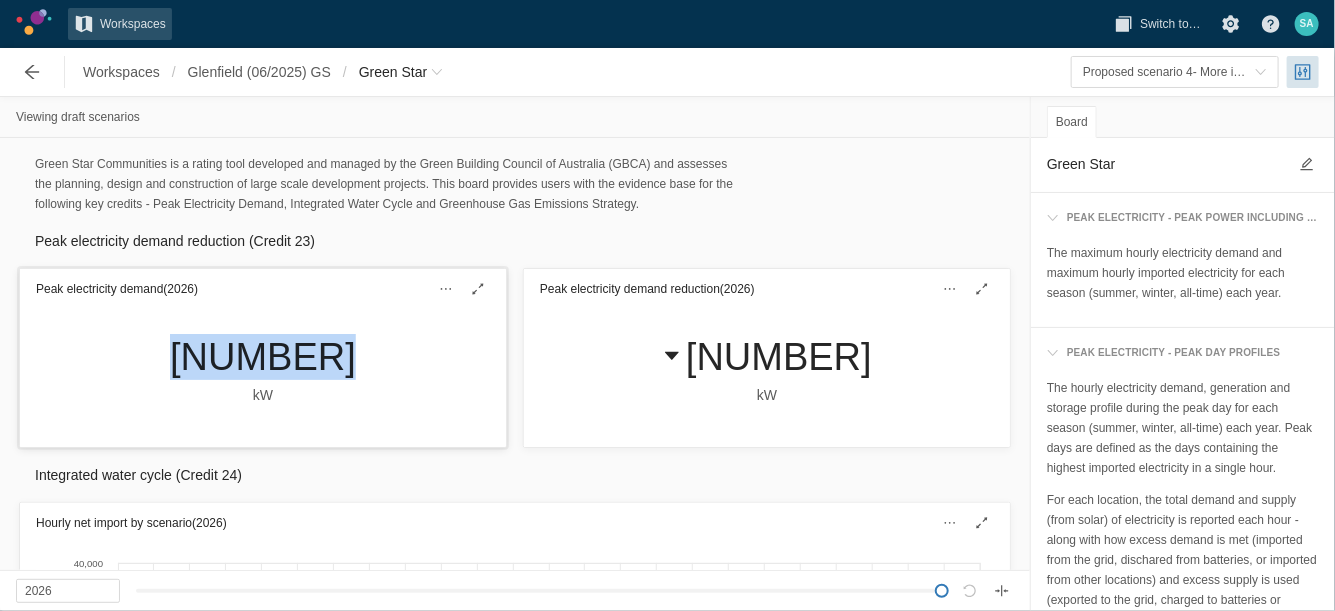 drag, startPoint x: 167, startPoint y: 354, endPoint x: 324, endPoint y: 359, distance: 157.0796 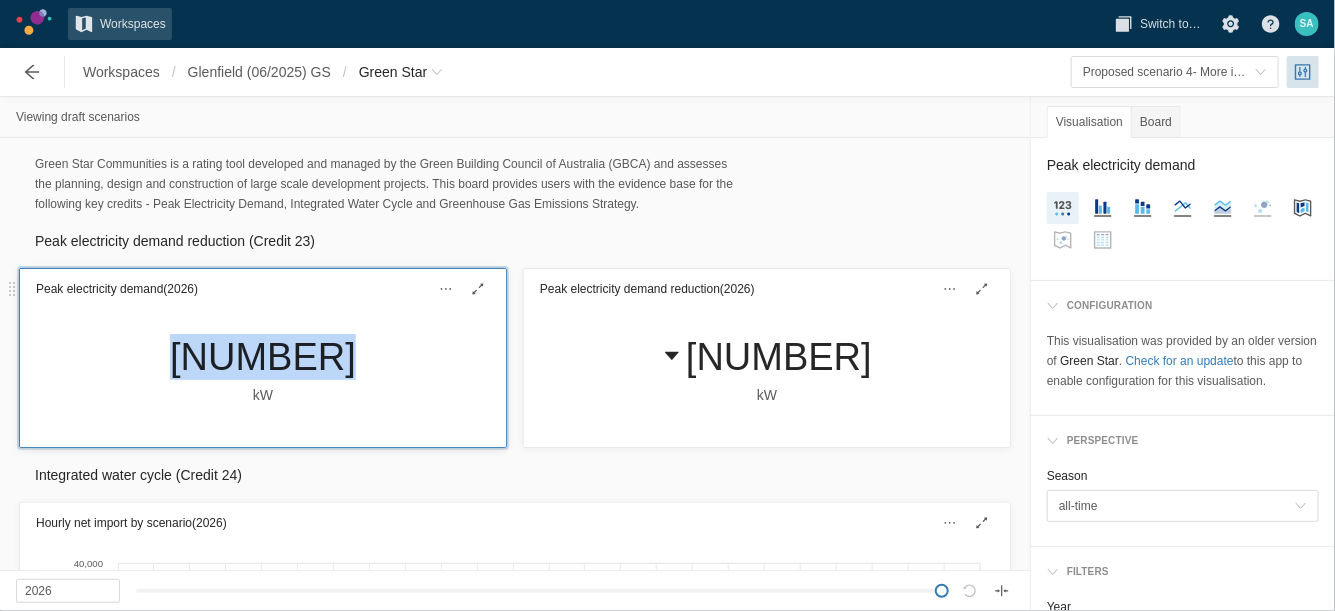 copy on "[NUMBER]" 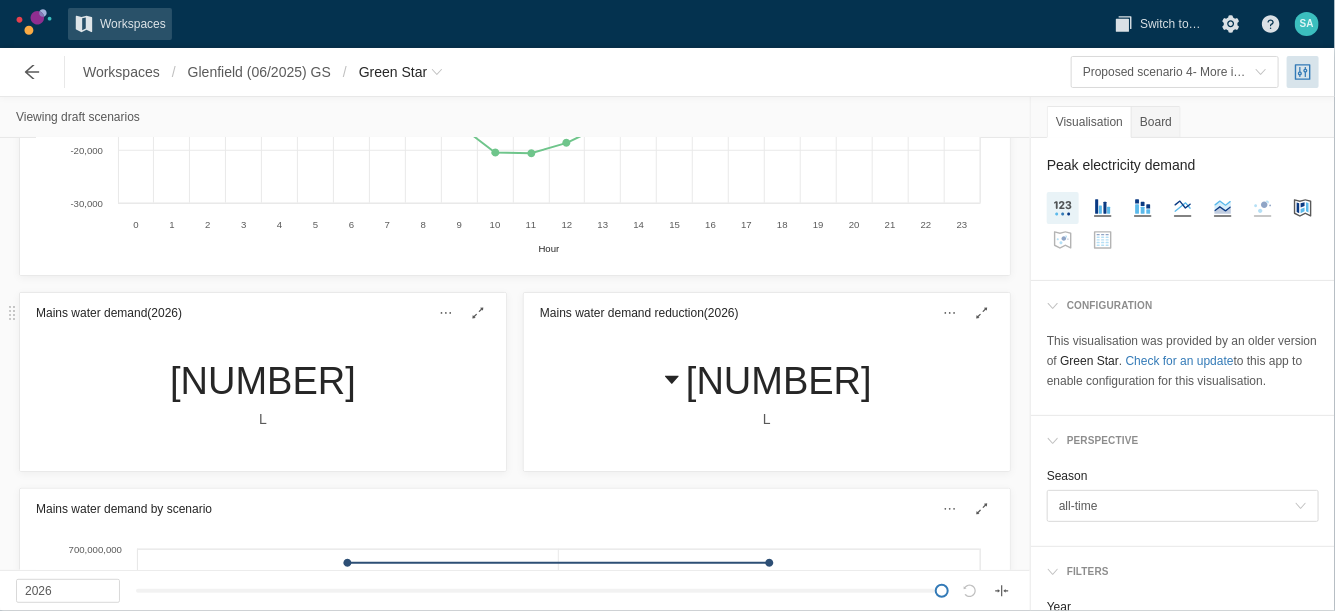 scroll, scrollTop: 727, scrollLeft: 0, axis: vertical 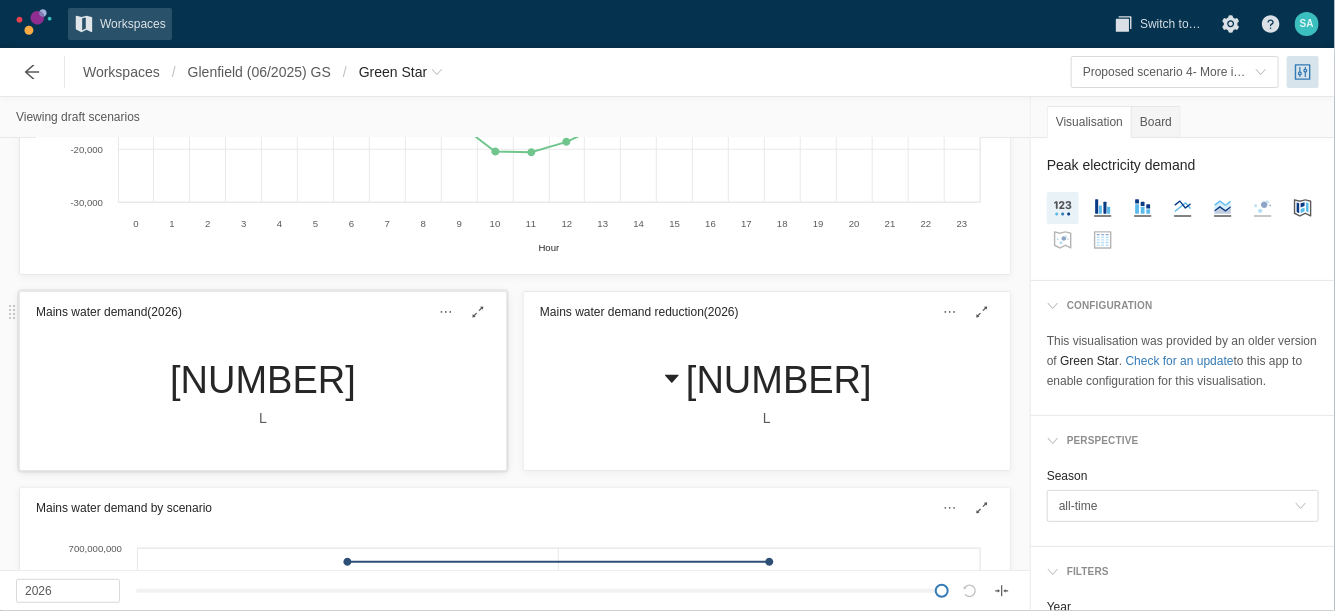 drag, startPoint x: 126, startPoint y: 379, endPoint x: 383, endPoint y: 378, distance: 257.00195 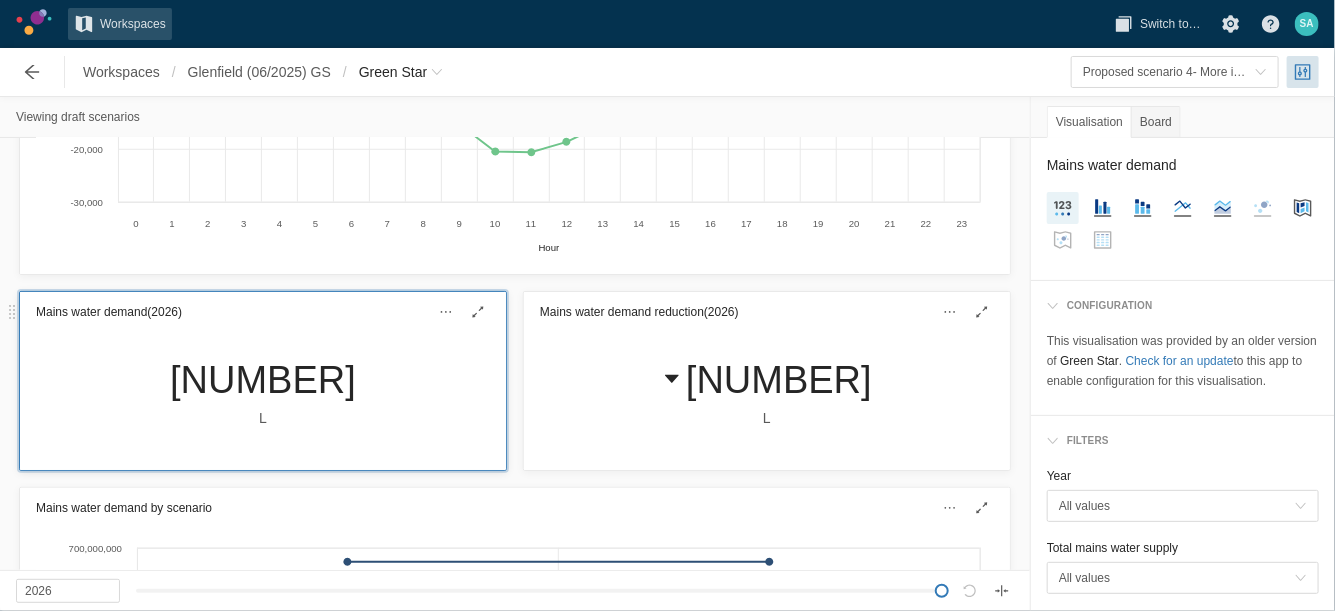 copy on "[NUMBER]" 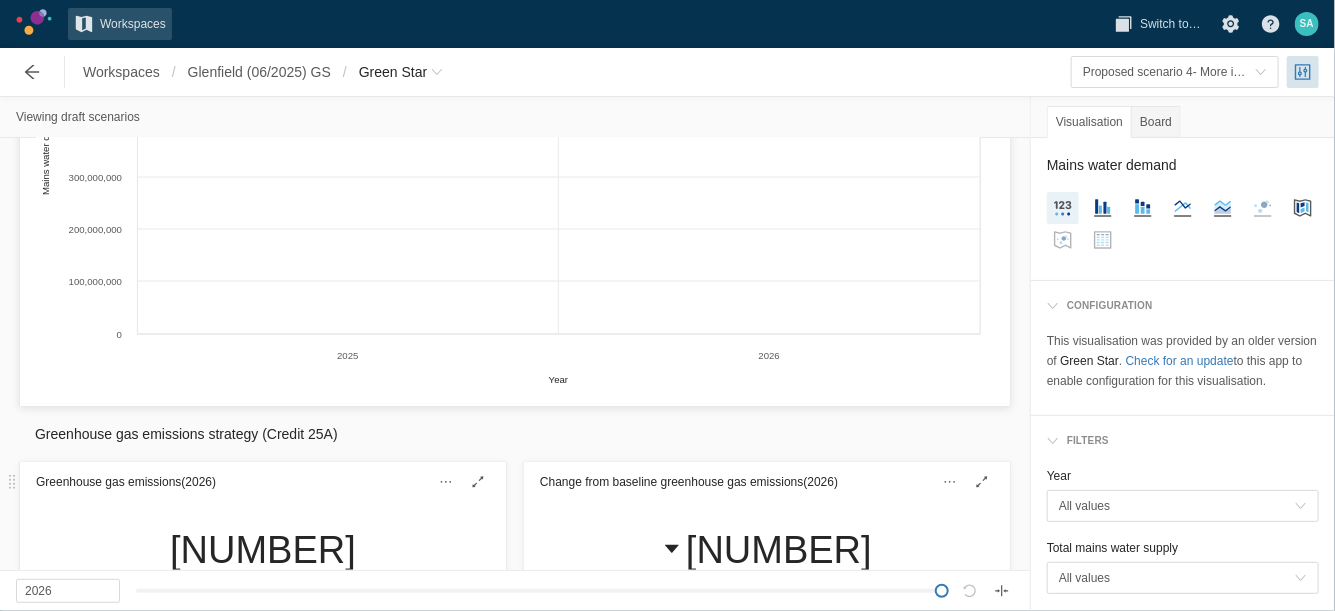 scroll, scrollTop: 1514, scrollLeft: 0, axis: vertical 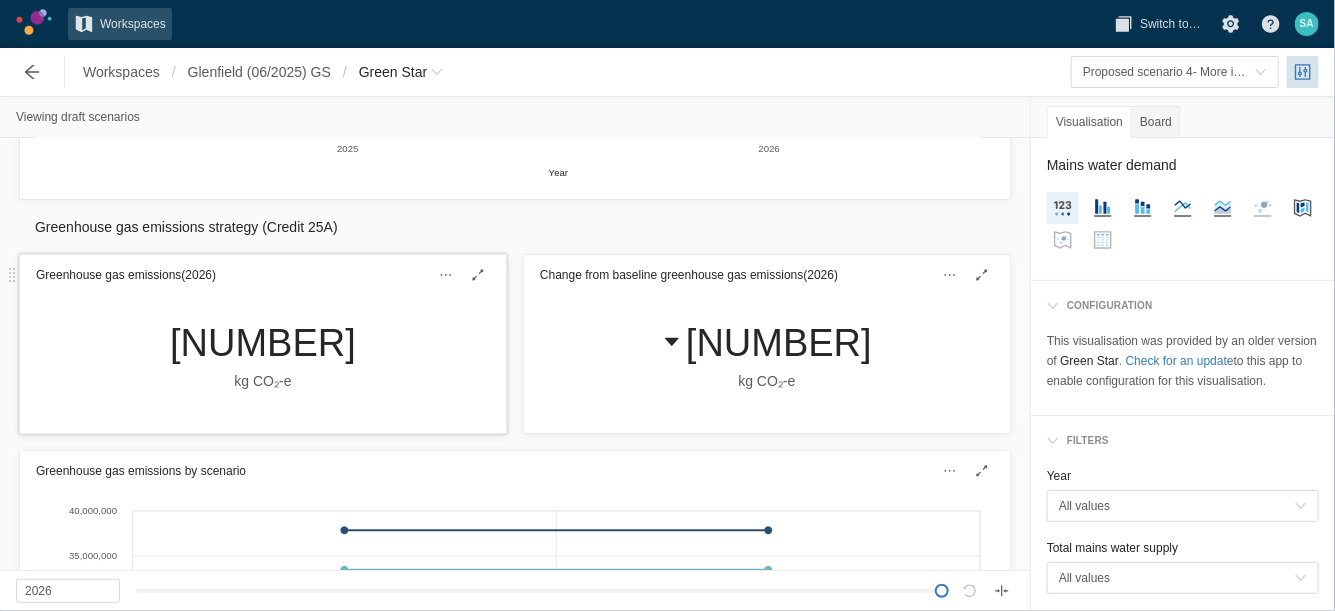 drag, startPoint x: 132, startPoint y: 337, endPoint x: 359, endPoint y: 350, distance: 227.37195 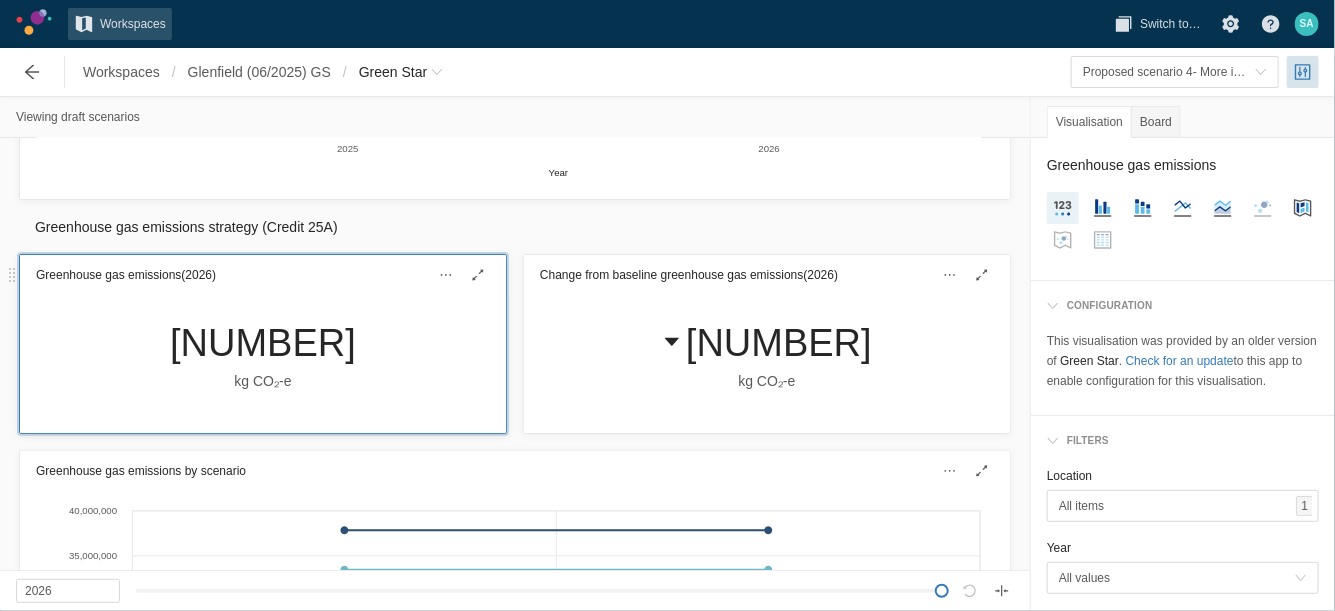 copy on "[NUMBER]" 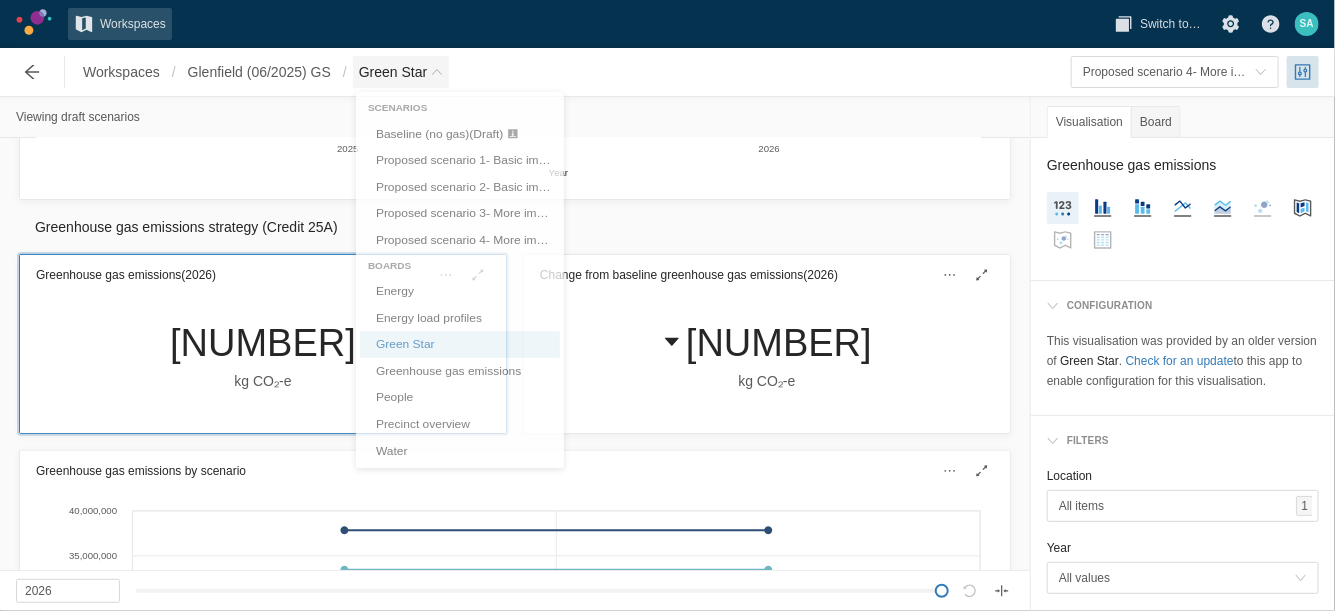 click at bounding box center [437, 72] 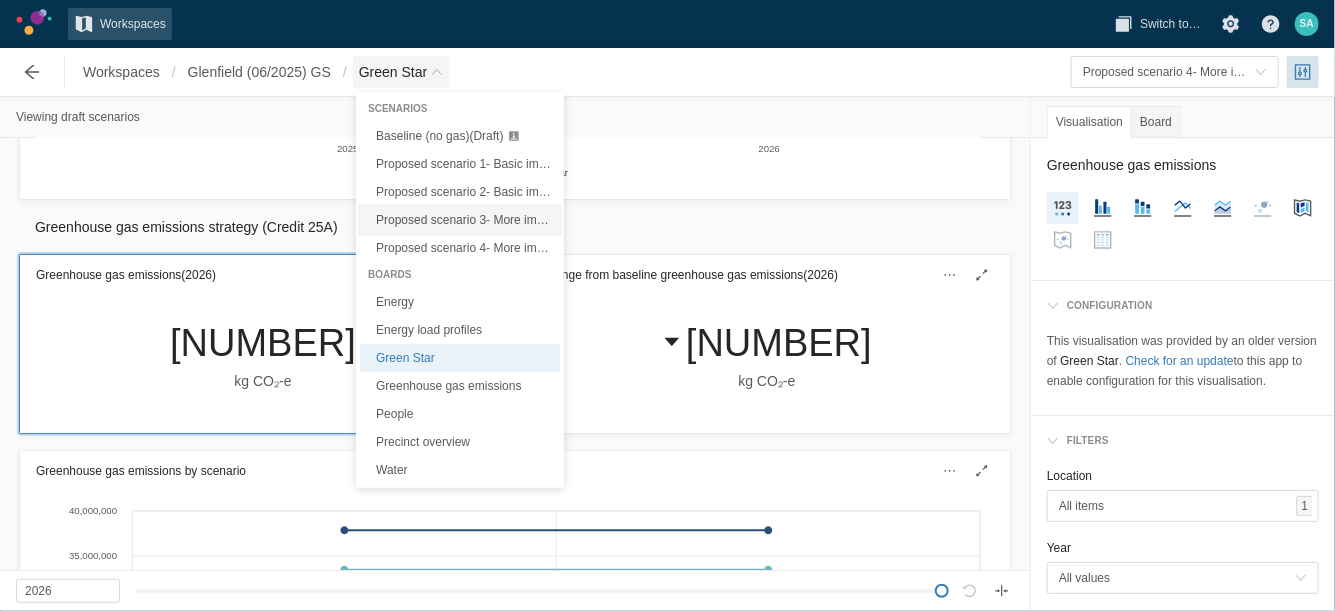 click on "Proposed scenario 3- More improvements + solar PV, rainwater tank  (Draft)" at bounding box center (574, 220) 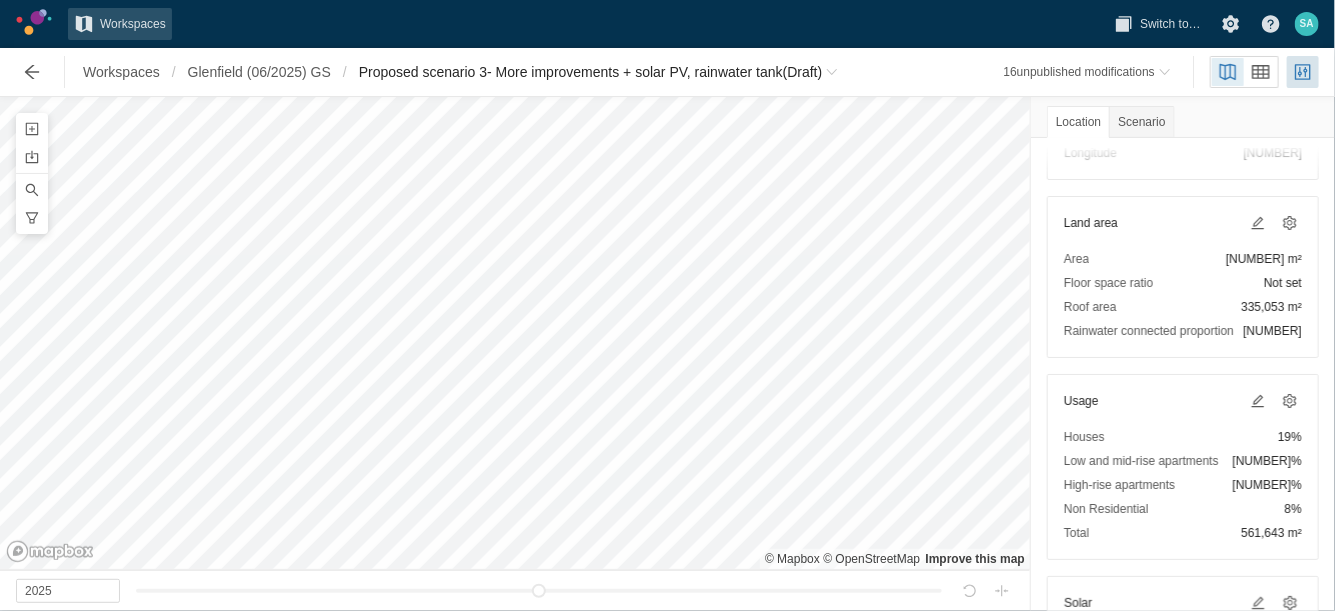 scroll, scrollTop: 293, scrollLeft: 0, axis: vertical 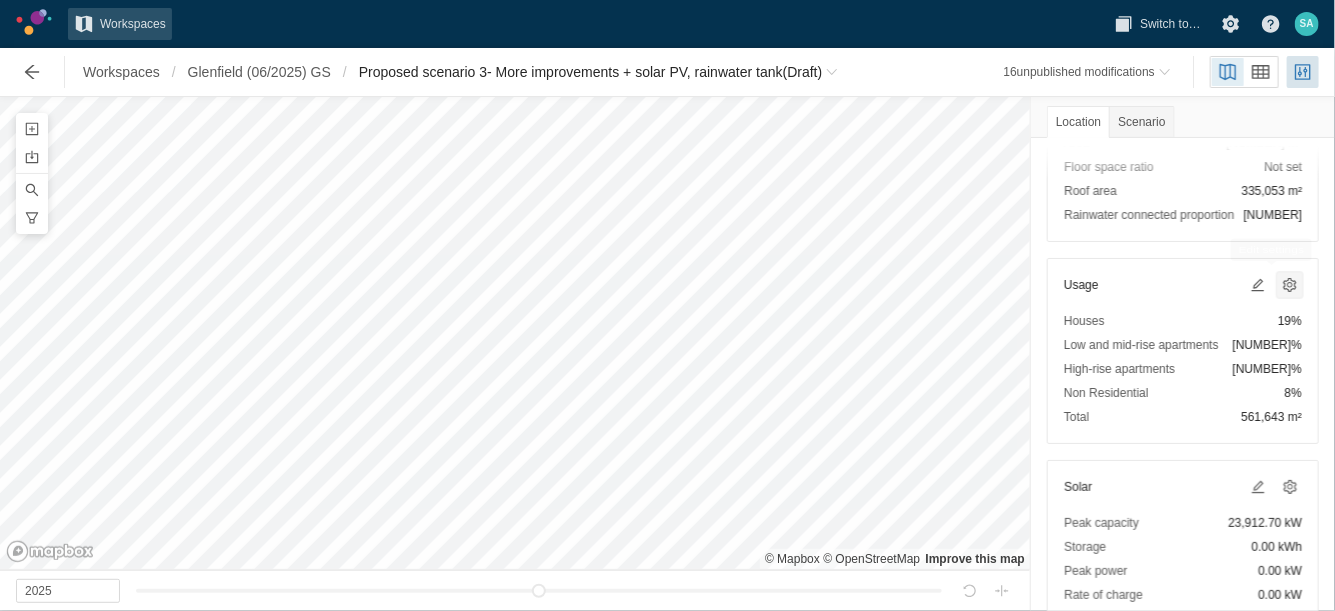 click at bounding box center [1290, 285] 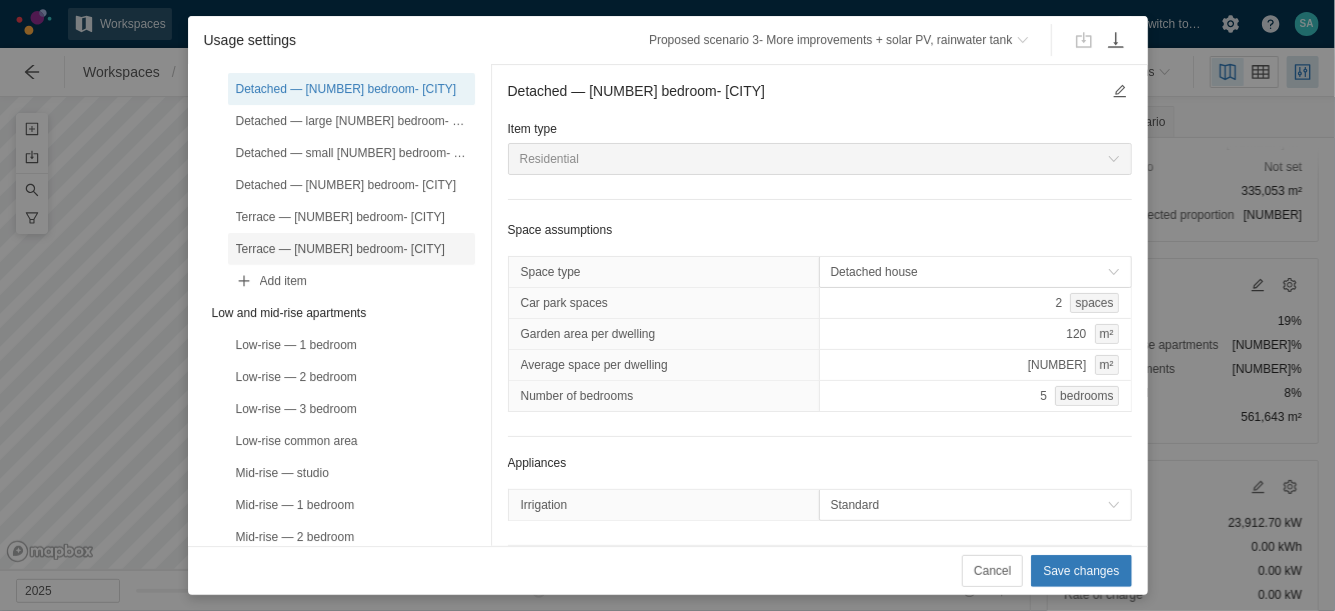 scroll, scrollTop: 205, scrollLeft: 0, axis: vertical 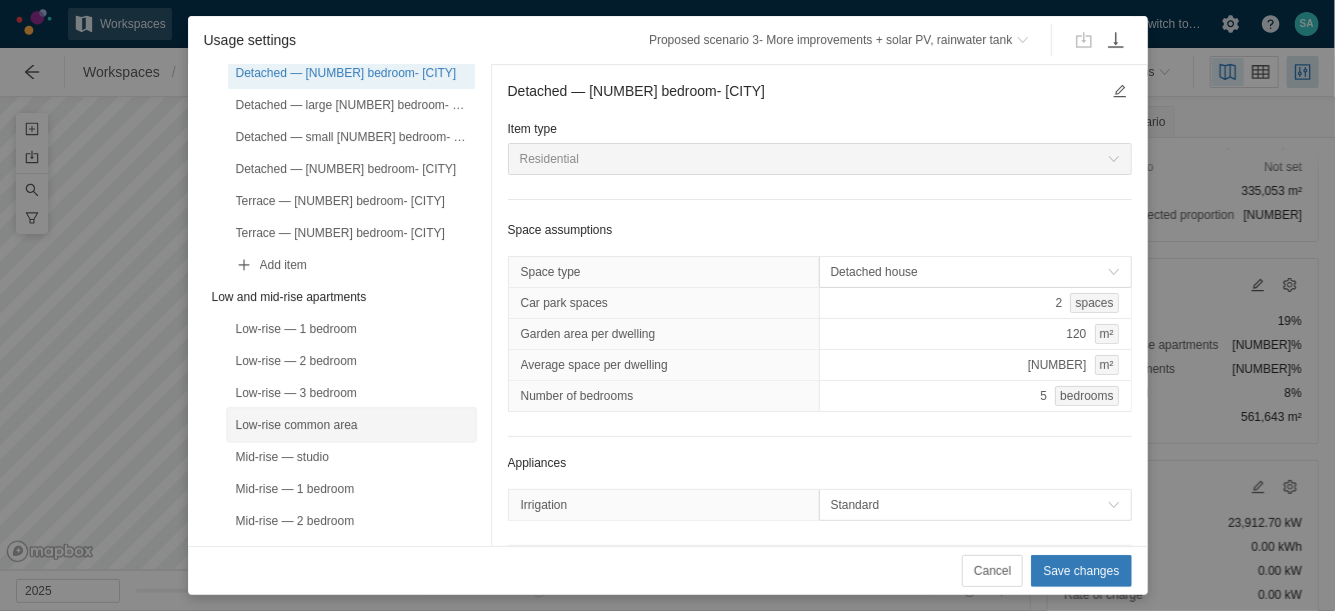 click on "Low-rise common area" at bounding box center [351, 425] 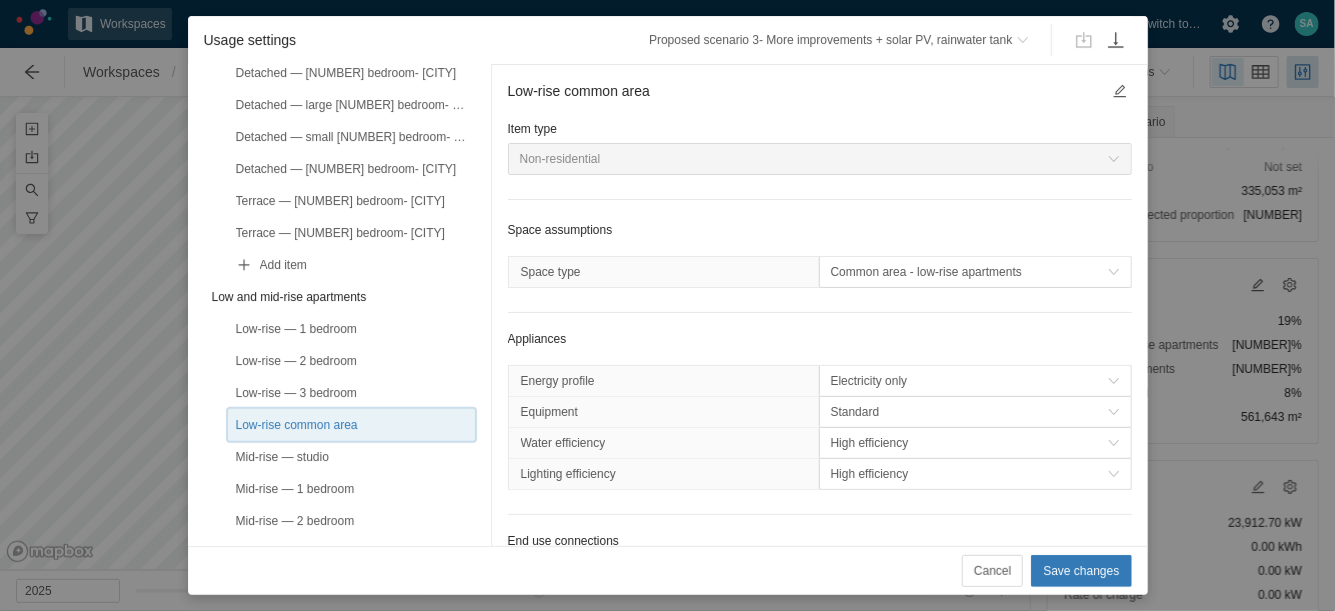 scroll, scrollTop: 0, scrollLeft: 0, axis: both 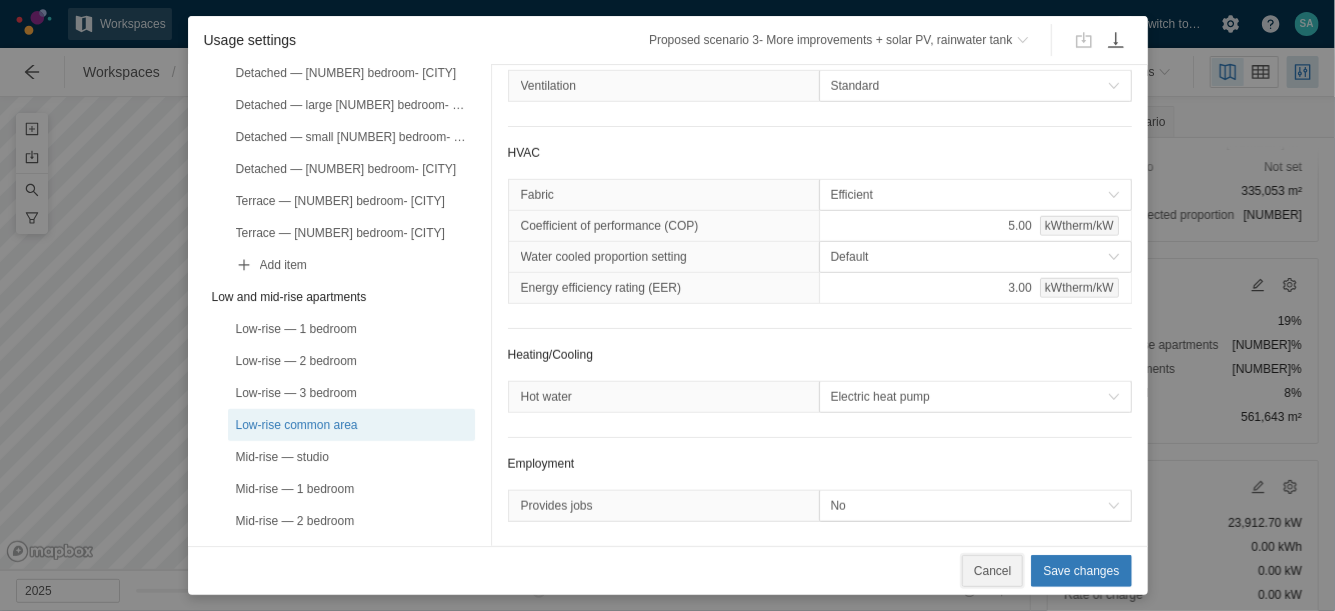 click on "Cancel" at bounding box center (992, 571) 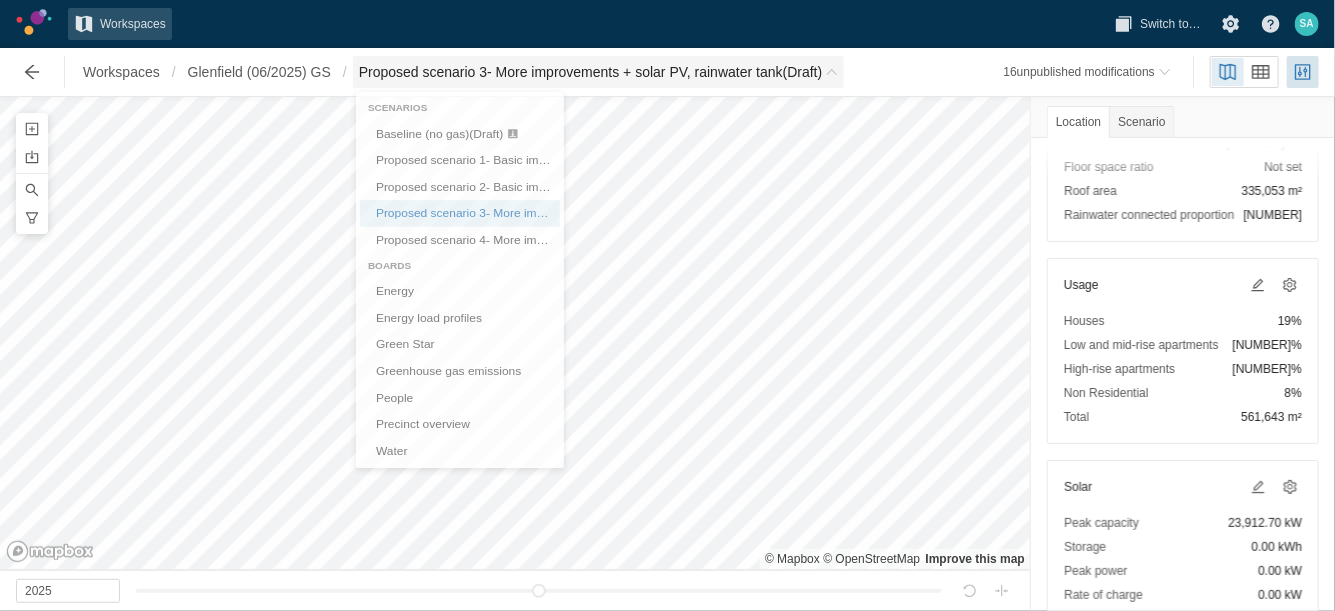 click on "Proposed scenario 3- More improvements + solar PV, rainwater tank  (Draft)" at bounding box center (599, 72) 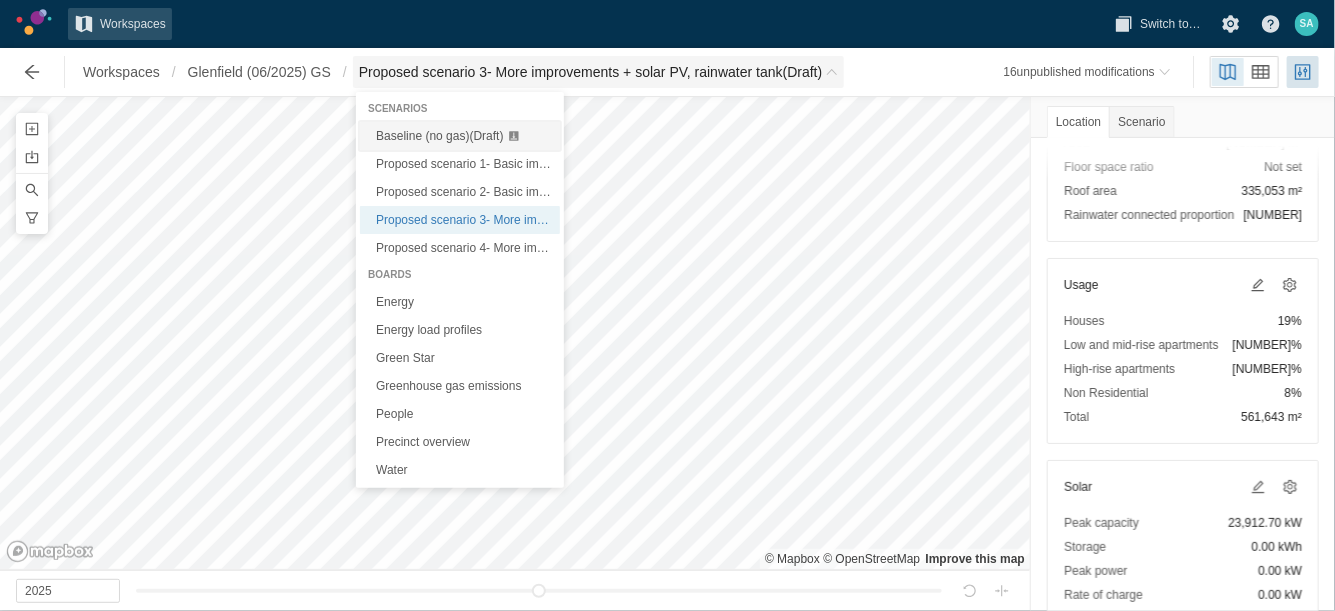 click on "Baseline (no gas)  (Draft)" at bounding box center [439, 136] 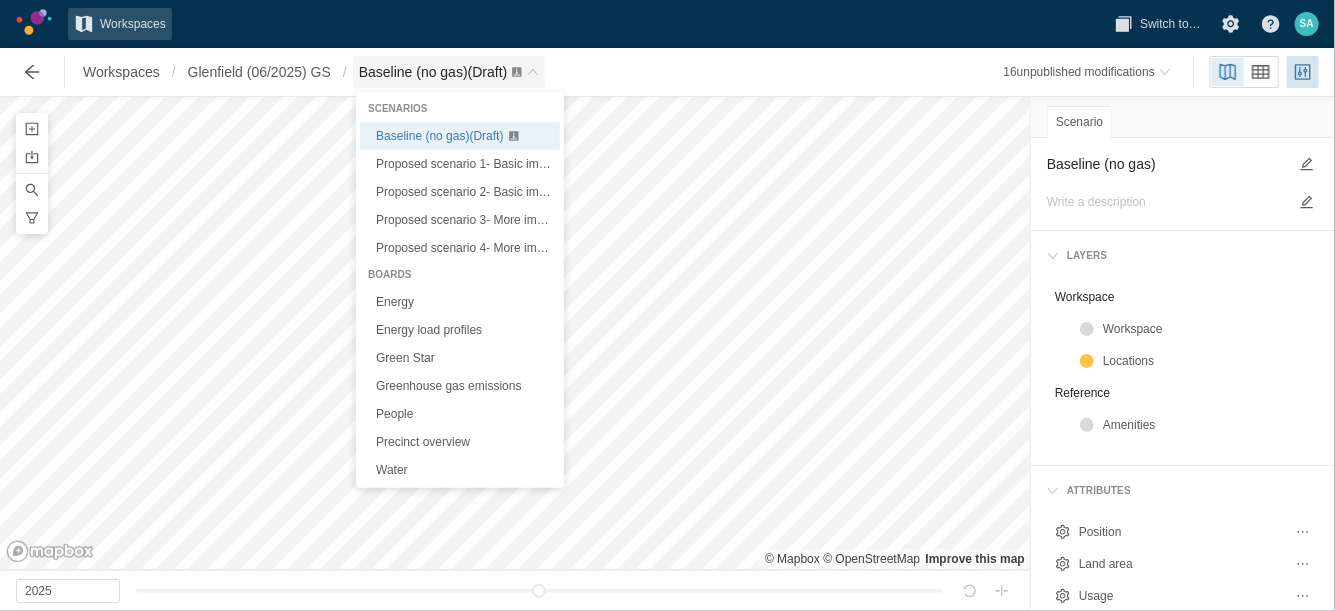 click at bounding box center (533, 72) 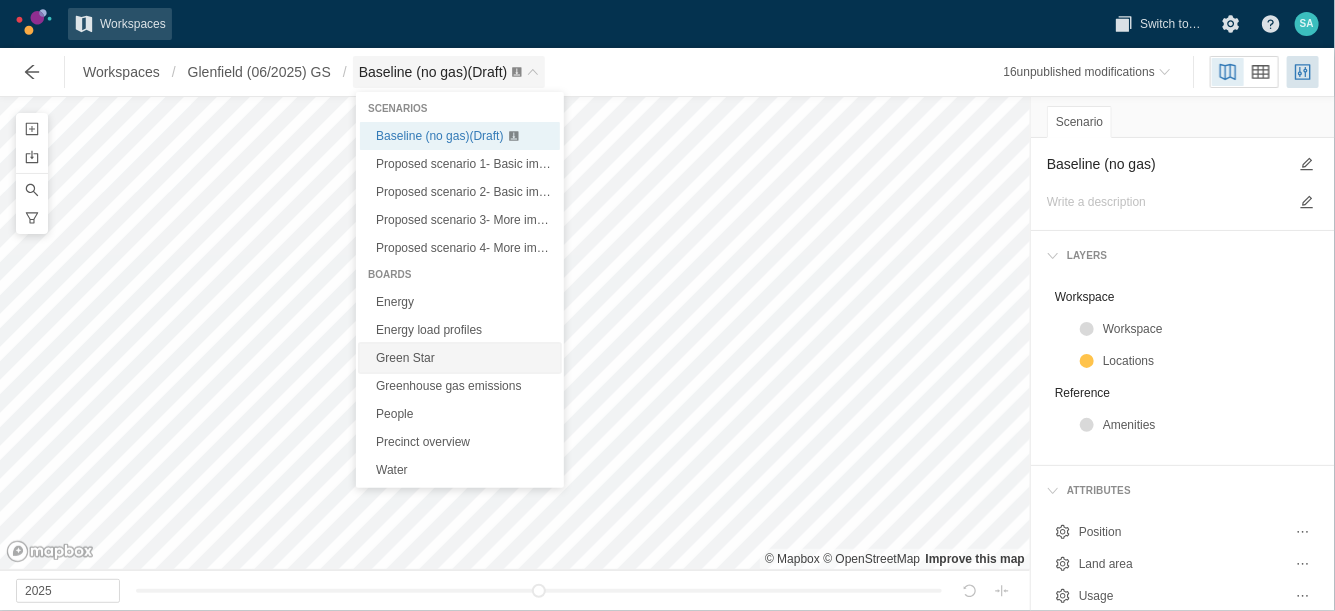 click on "Green Star" at bounding box center (460, 358) 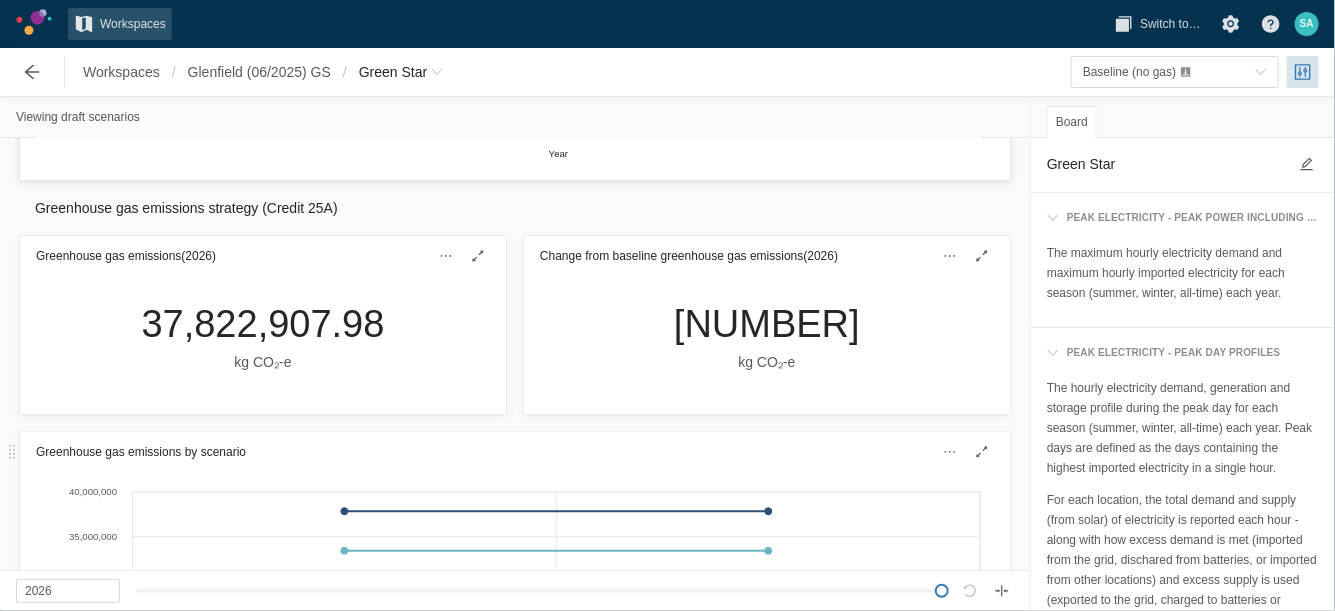 scroll, scrollTop: 1573, scrollLeft: 0, axis: vertical 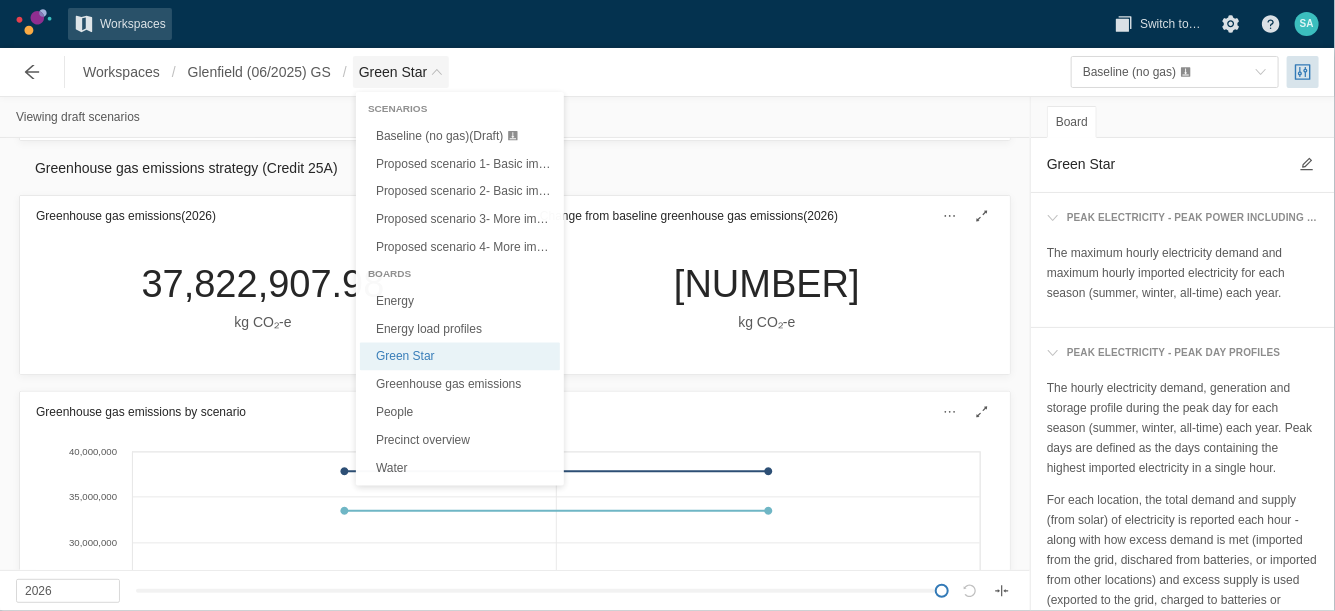 click at bounding box center (437, 72) 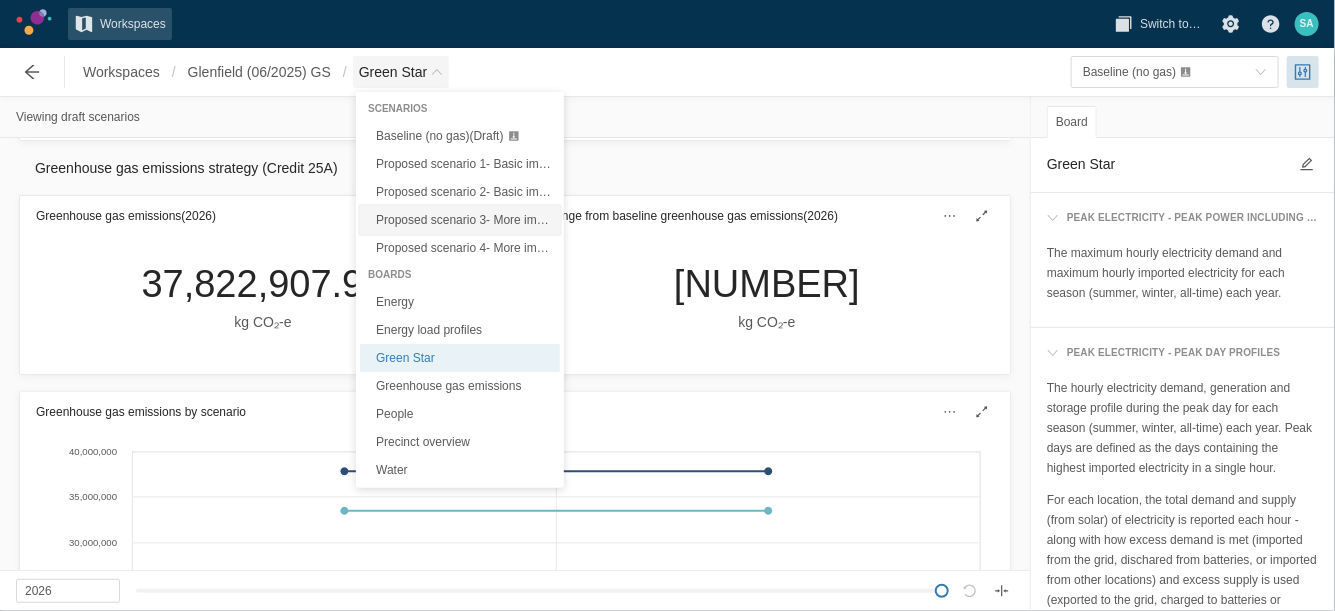 click on "Proposed scenario 3- More improvements + solar PV, rainwater tank  (Draft)" at bounding box center [574, 220] 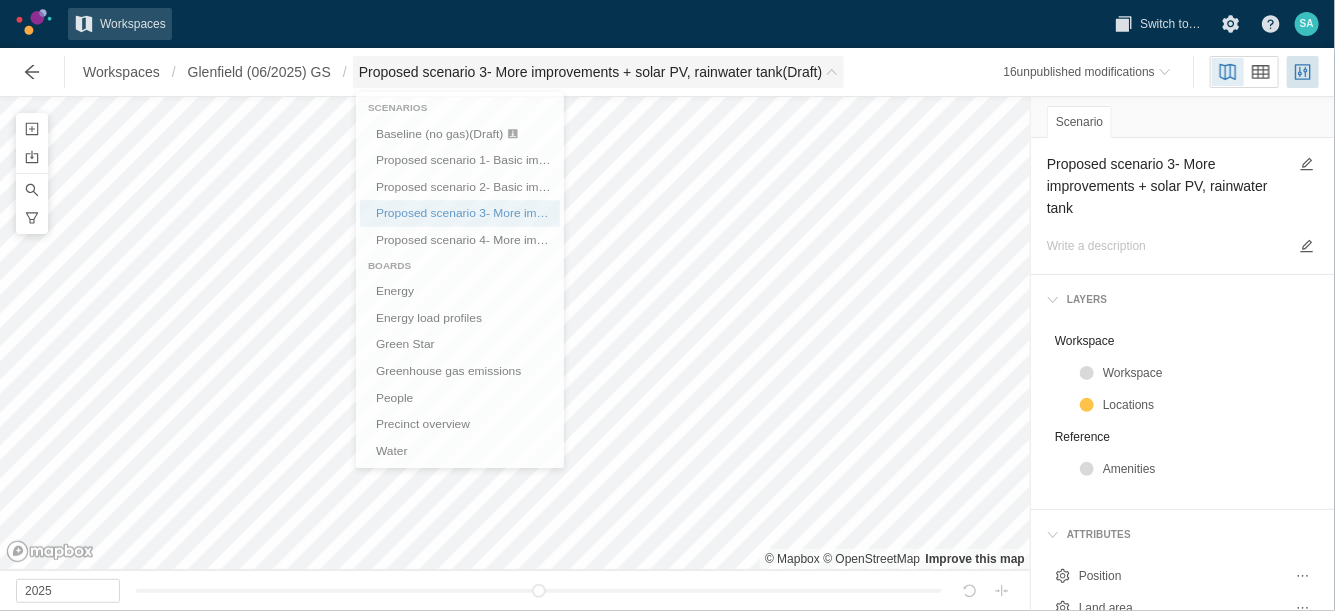 click at bounding box center (832, 72) 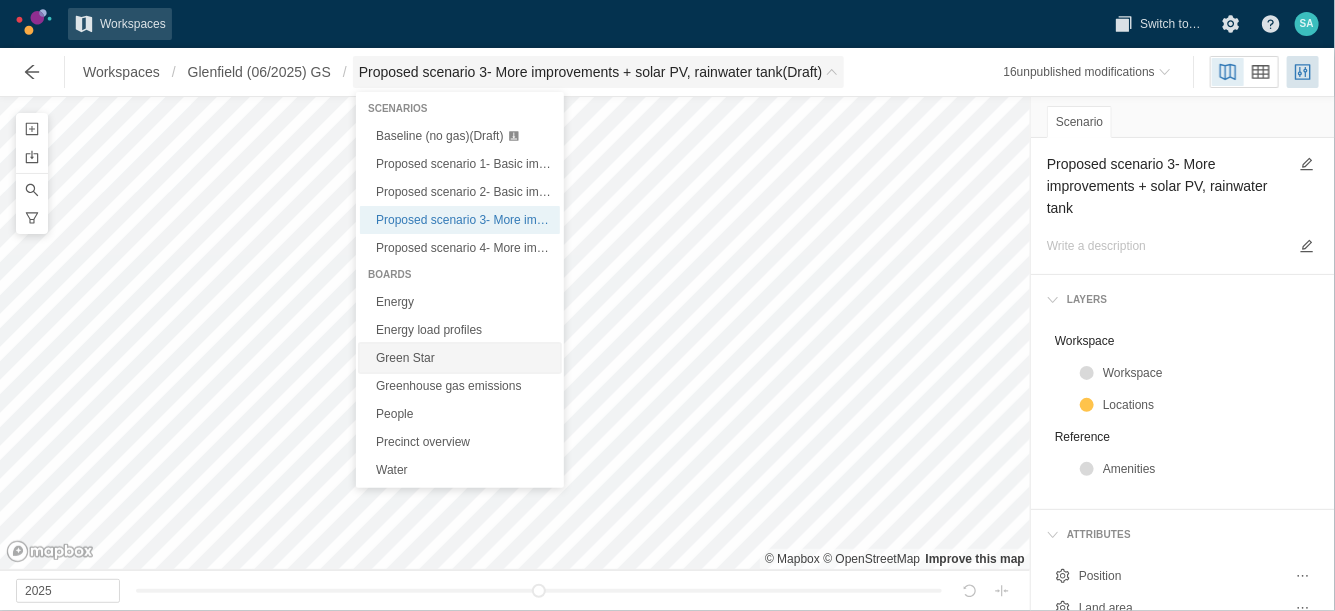 click on "Green Star" at bounding box center [460, 358] 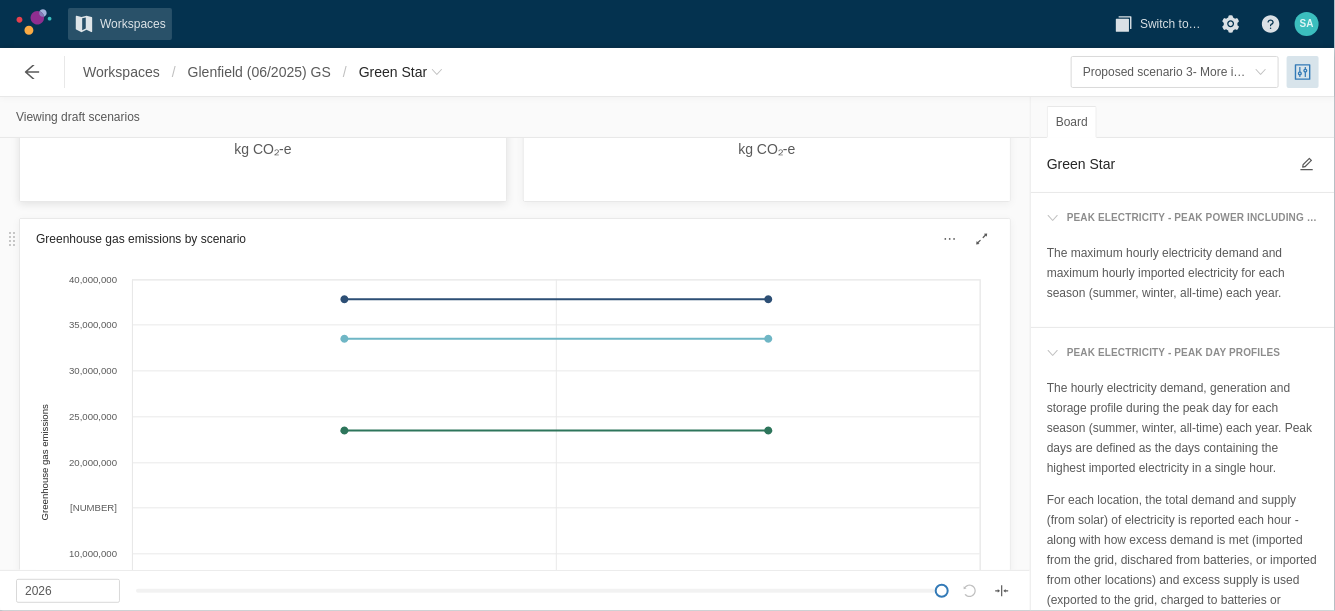 scroll, scrollTop: 1764, scrollLeft: 0, axis: vertical 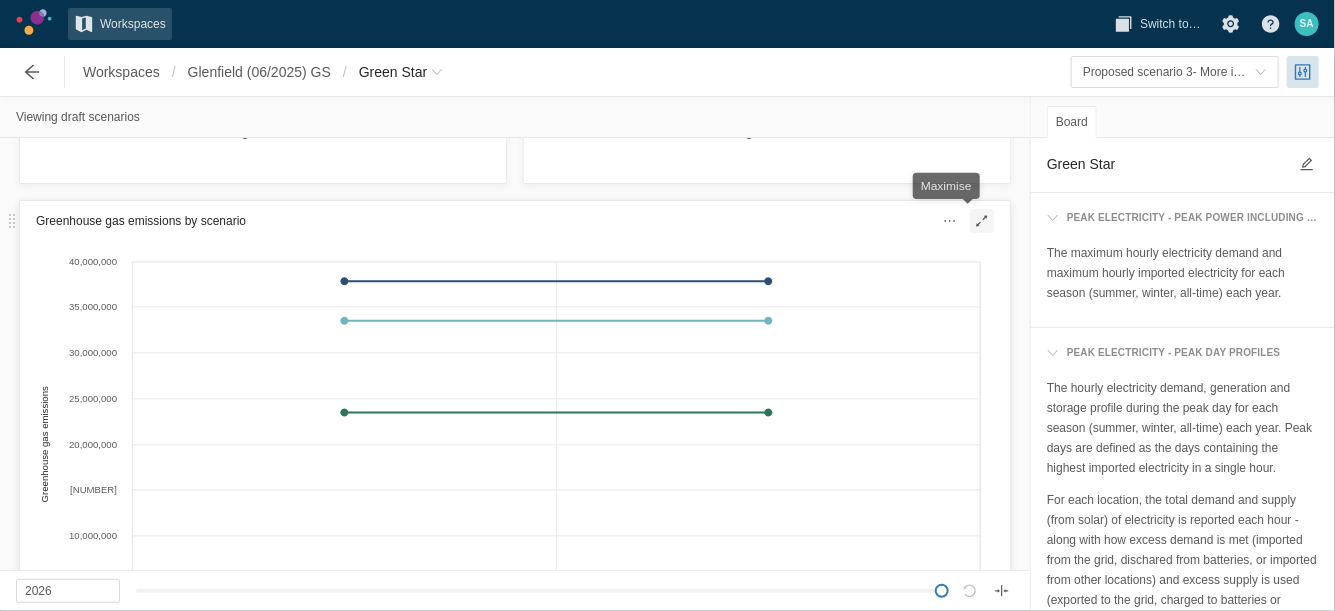 click at bounding box center [982, 221] 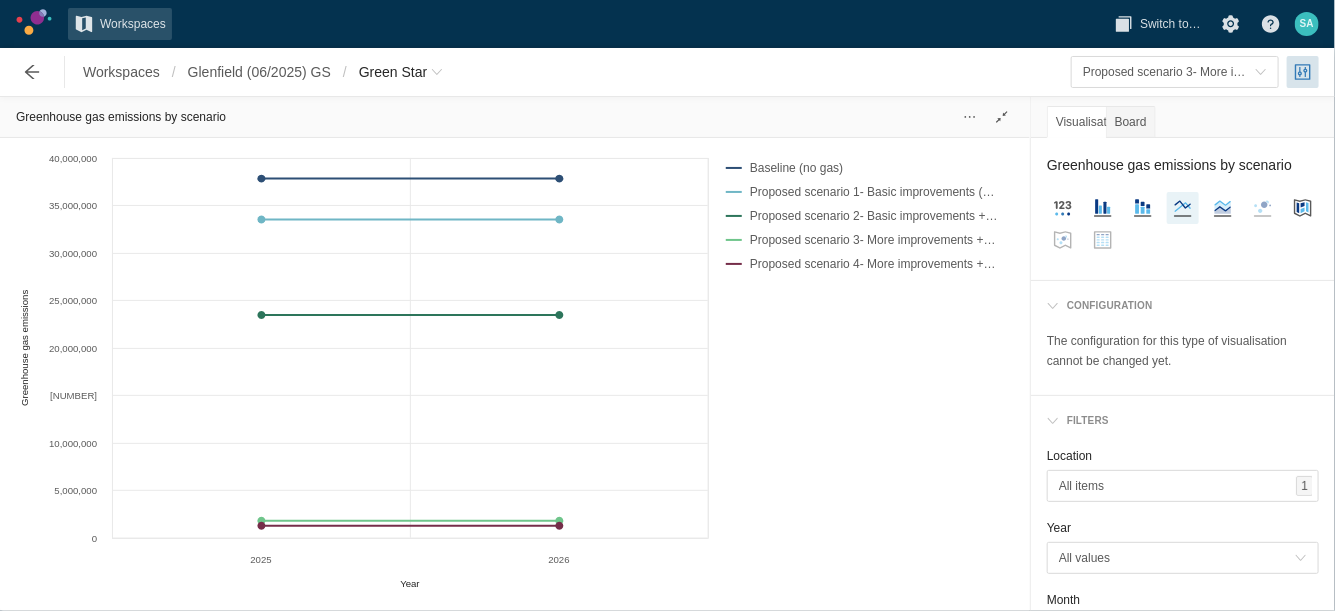 scroll, scrollTop: 0, scrollLeft: 0, axis: both 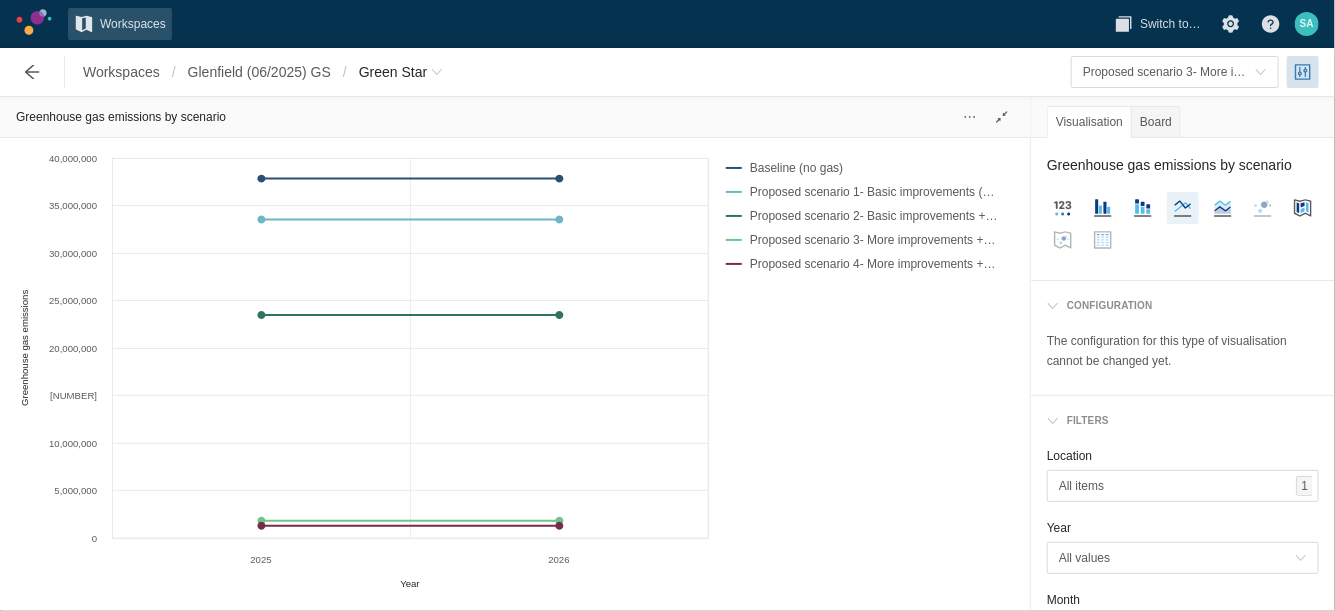 click on "Proposed scenario 1- Basic improvements (without solar PV, rainwater tank)" at bounding box center (874, 192) 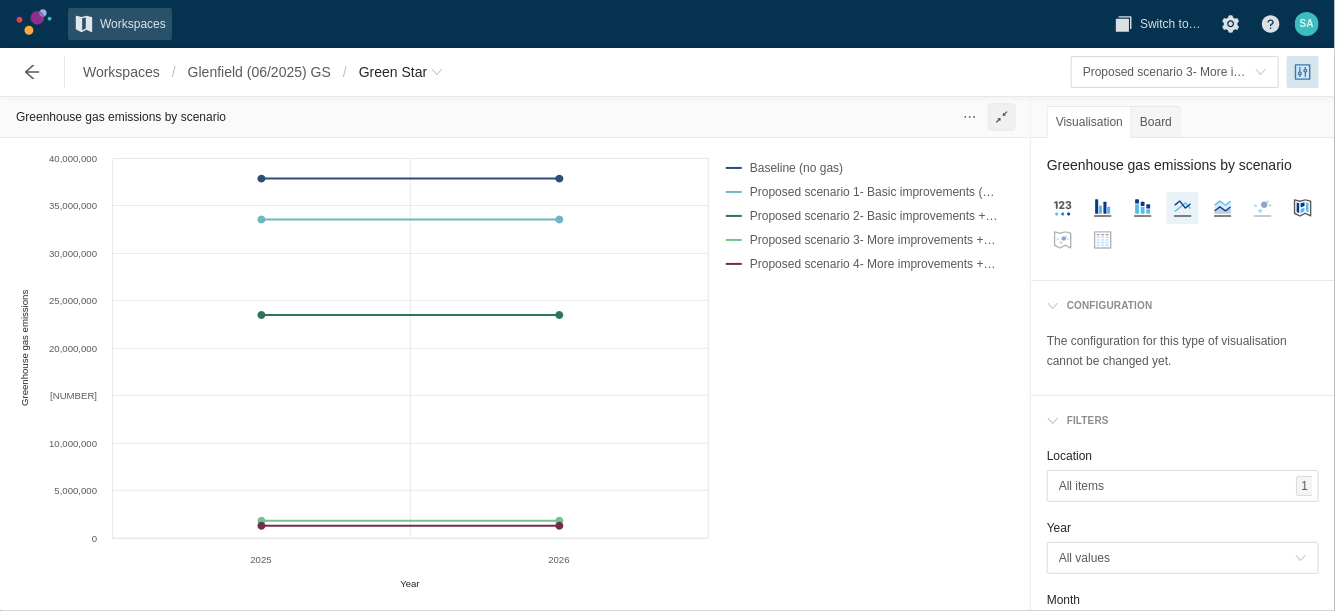 click at bounding box center (1002, 117) 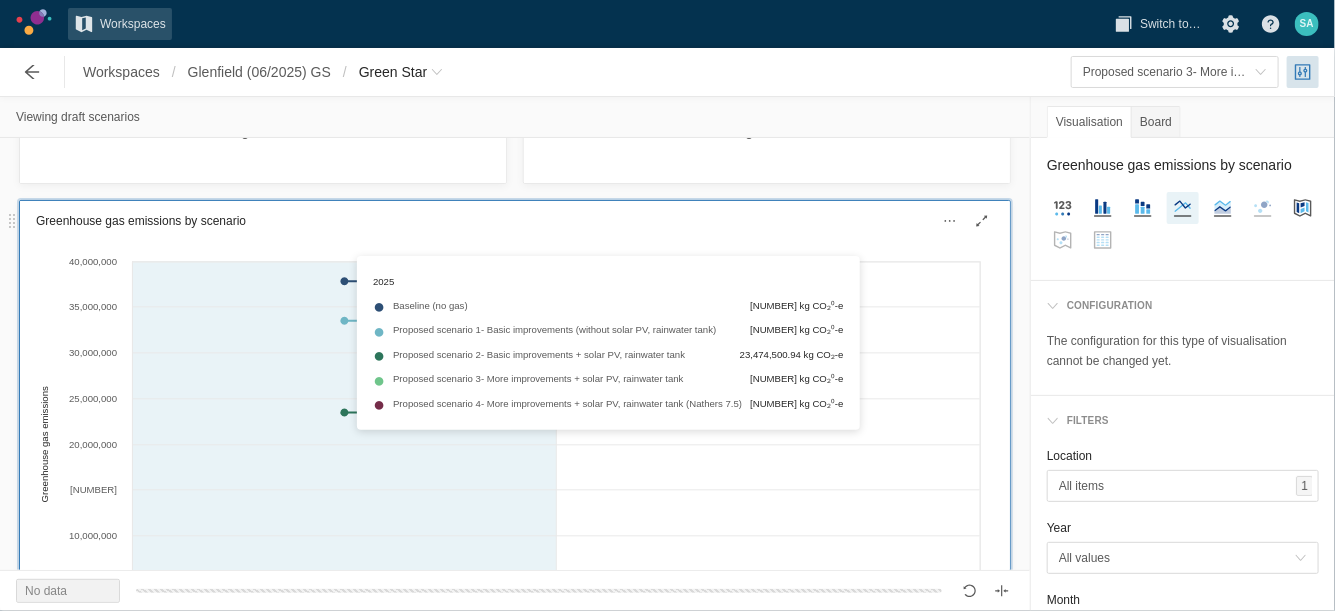 scroll, scrollTop: 1952, scrollLeft: 0, axis: vertical 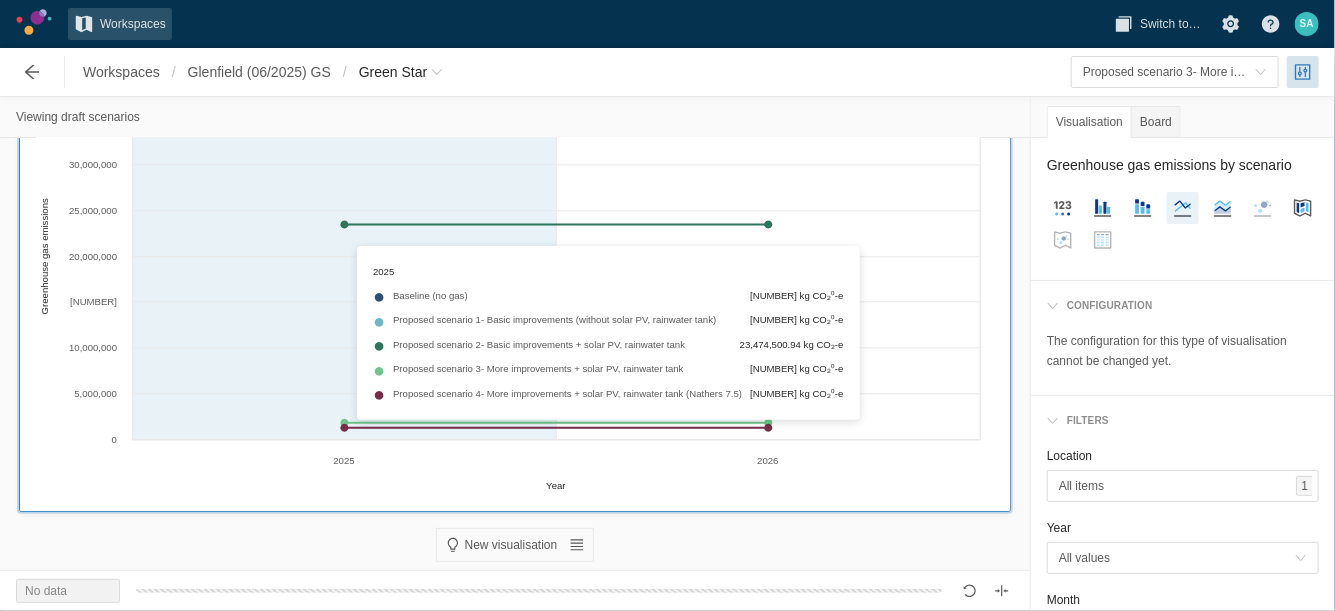 click on "Created with Highcharts 11.4.3 Year Greenhouse gas emissions [YEAR] [YEAR] 0 [NUMBER] [NUMBER] [NUMBER] [NUMBER] [NUMBER] [NUMBER] [NUMBER]" at bounding box center (508, 278) 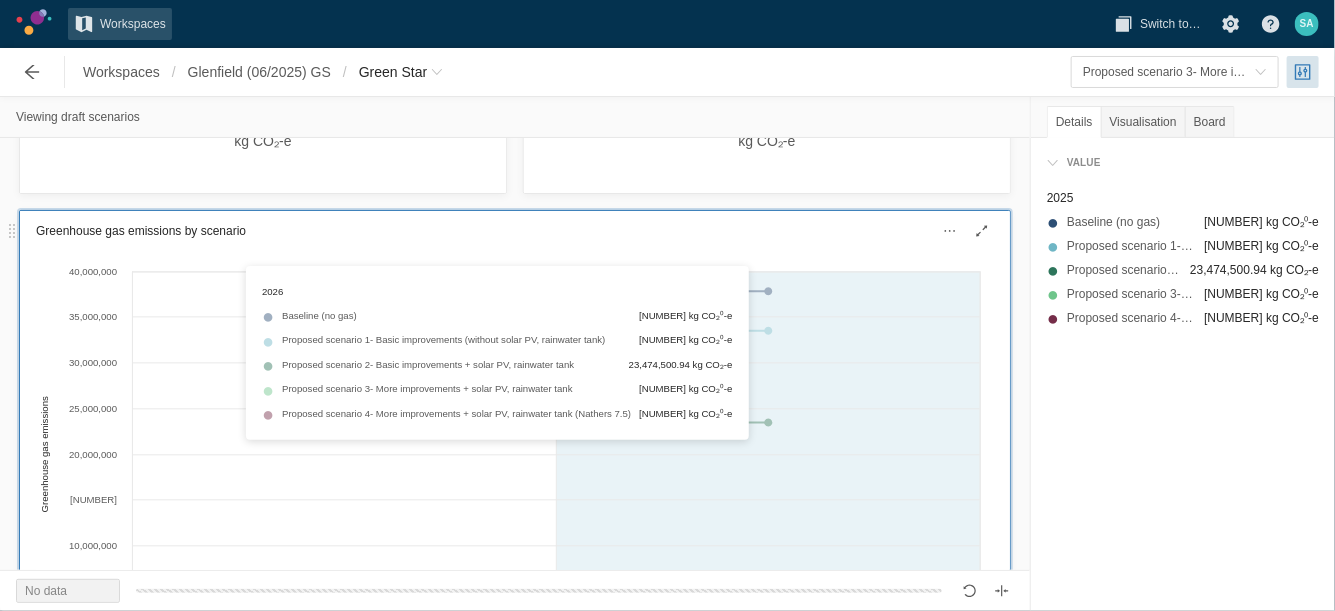 scroll, scrollTop: 1753, scrollLeft: 0, axis: vertical 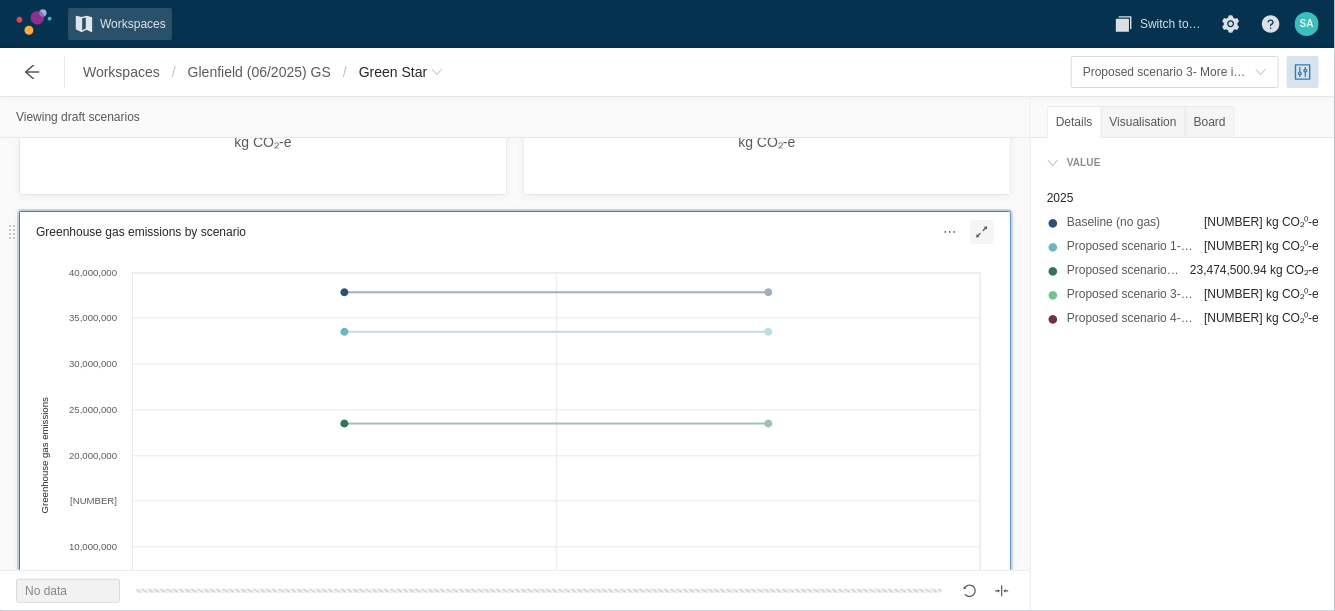 click at bounding box center [982, 232] 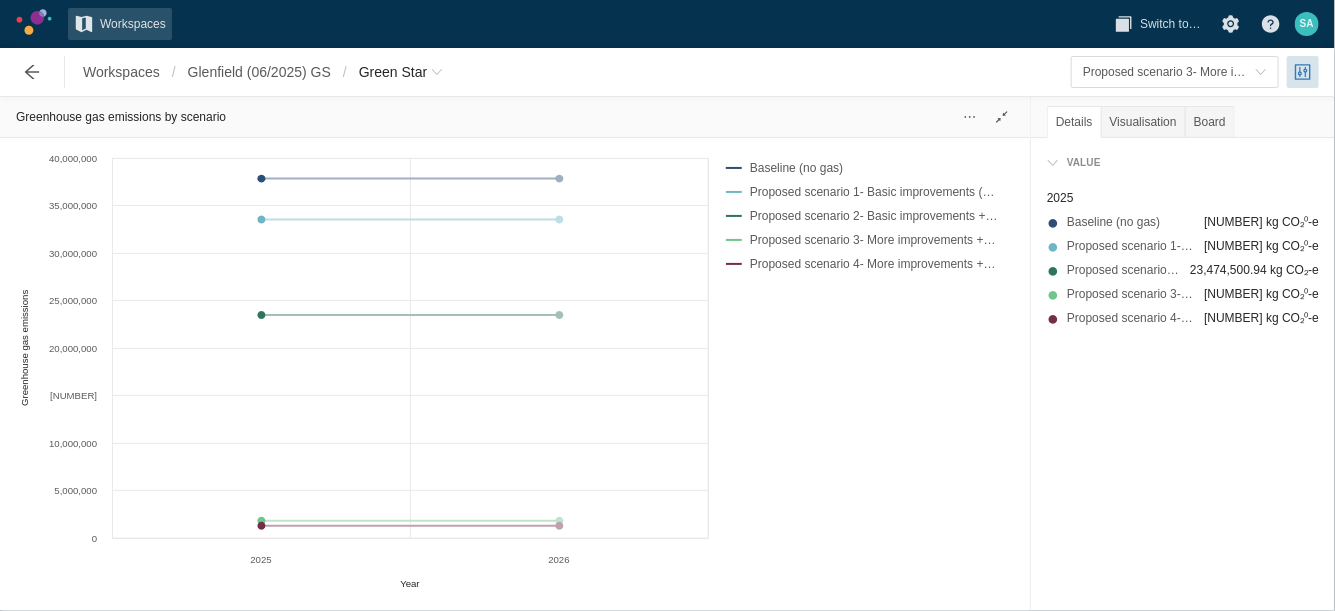 scroll, scrollTop: 0, scrollLeft: 0, axis: both 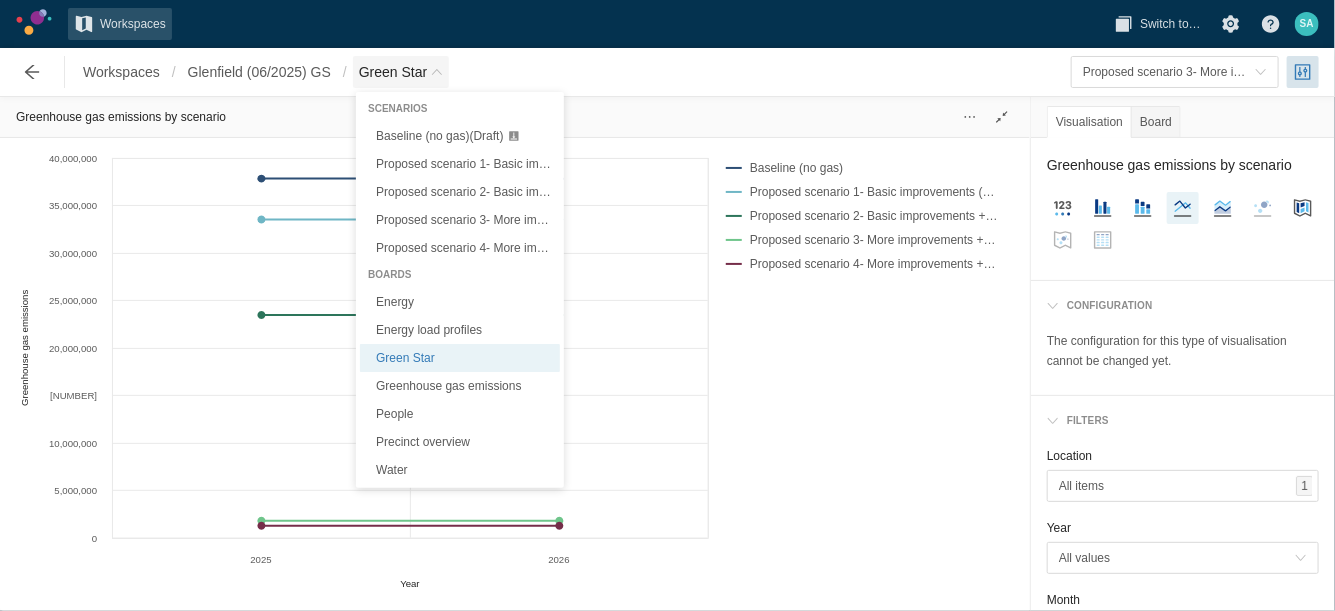 click at bounding box center (437, 72) 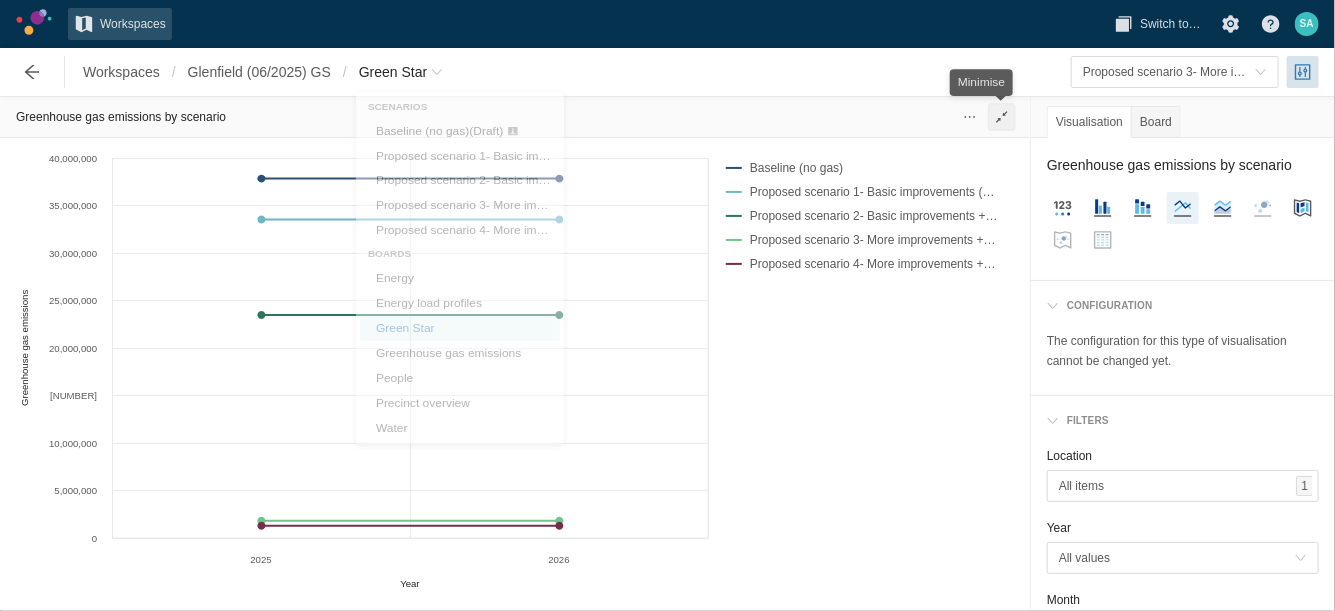 click at bounding box center [1002, 117] 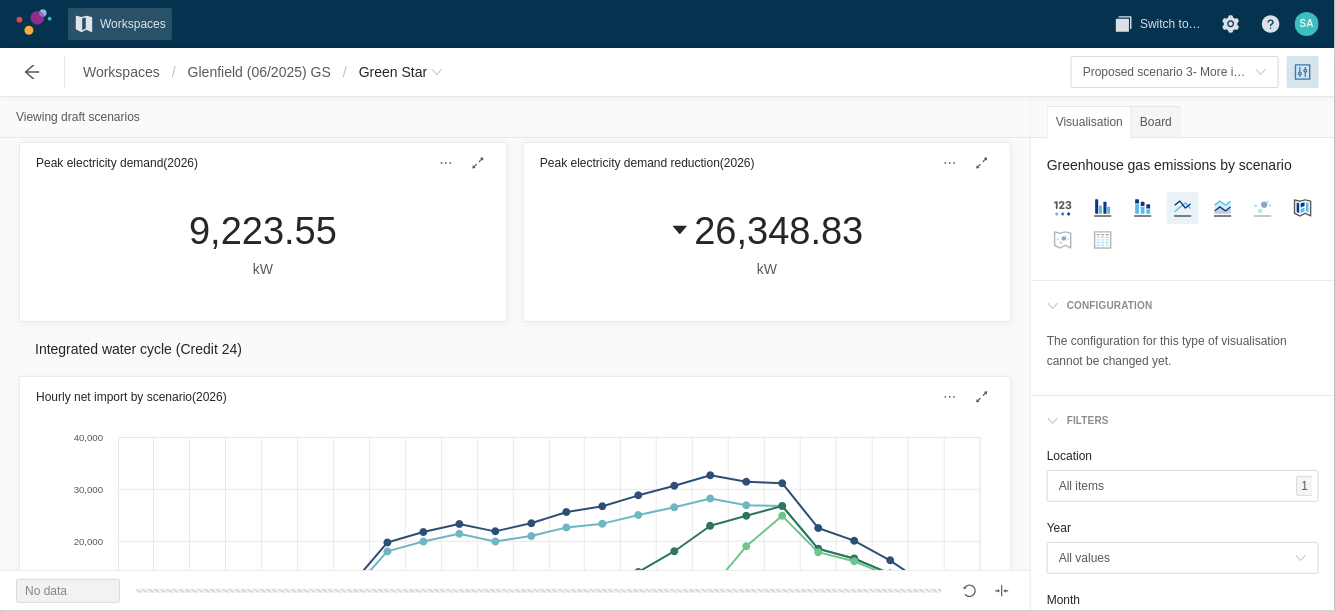 scroll, scrollTop: 0, scrollLeft: 0, axis: both 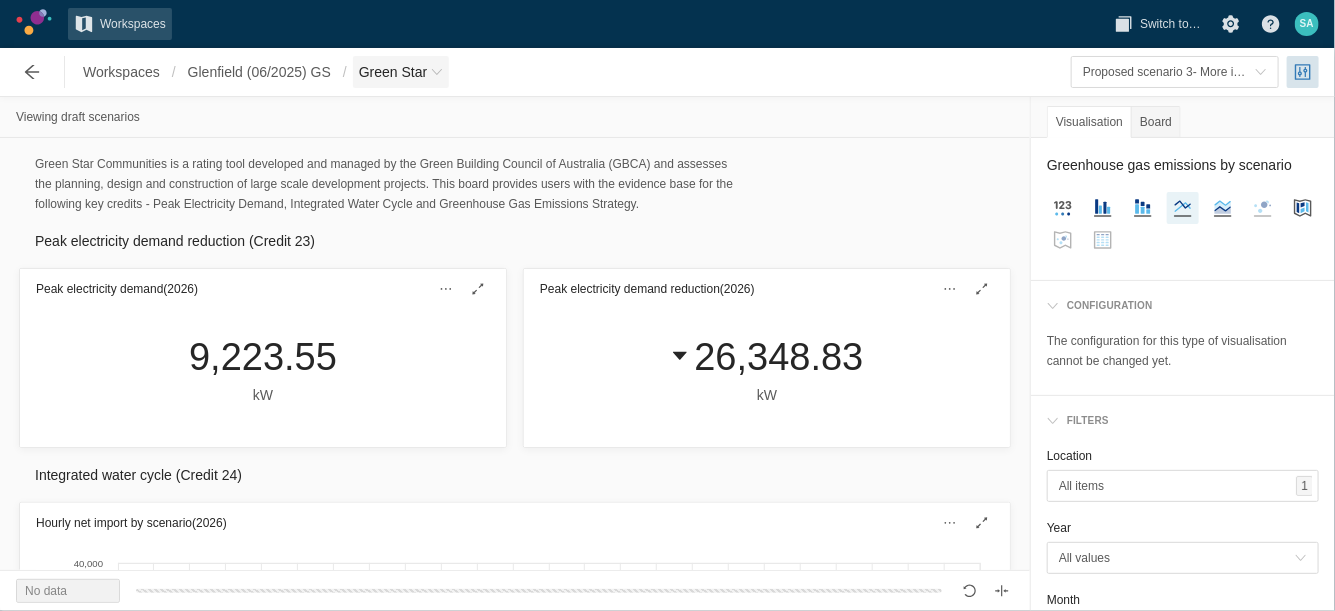 click at bounding box center [437, 72] 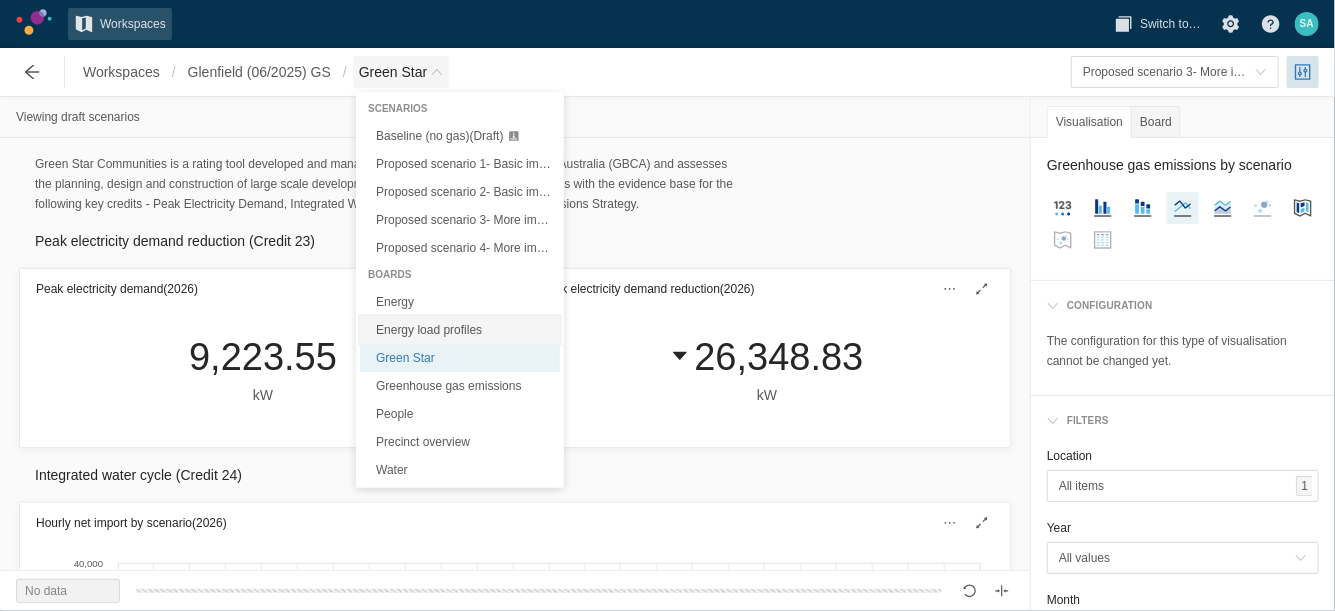 click on "Energy load profiles" at bounding box center [460, 330] 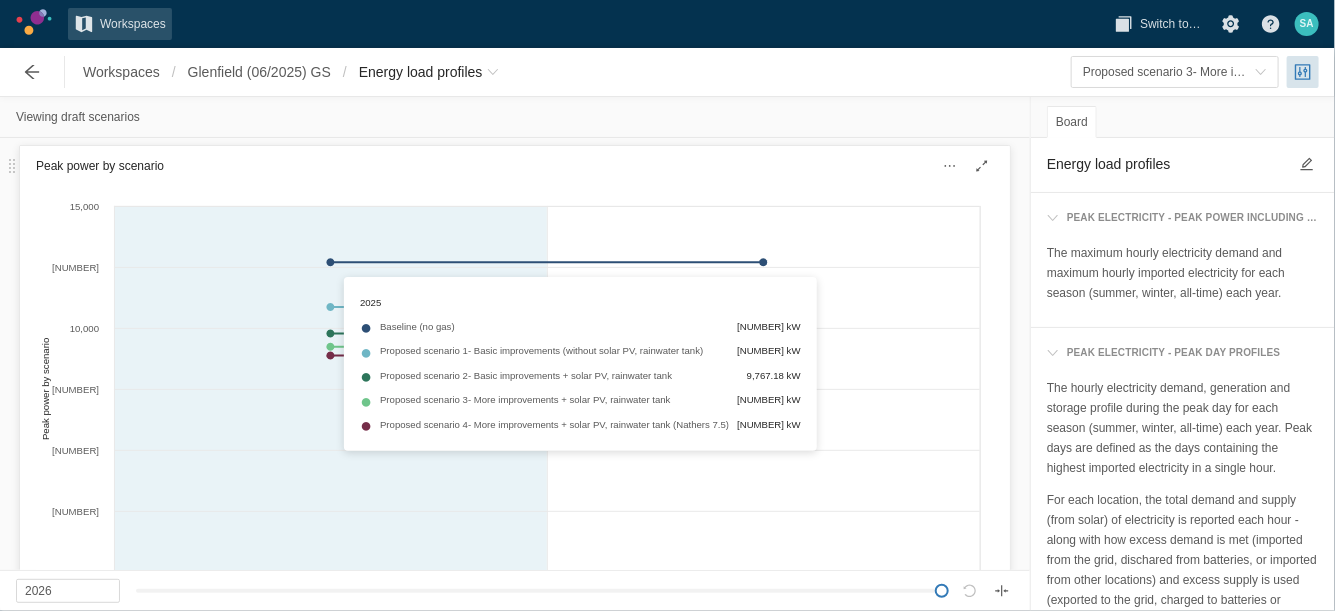 scroll, scrollTop: 217, scrollLeft: 0, axis: vertical 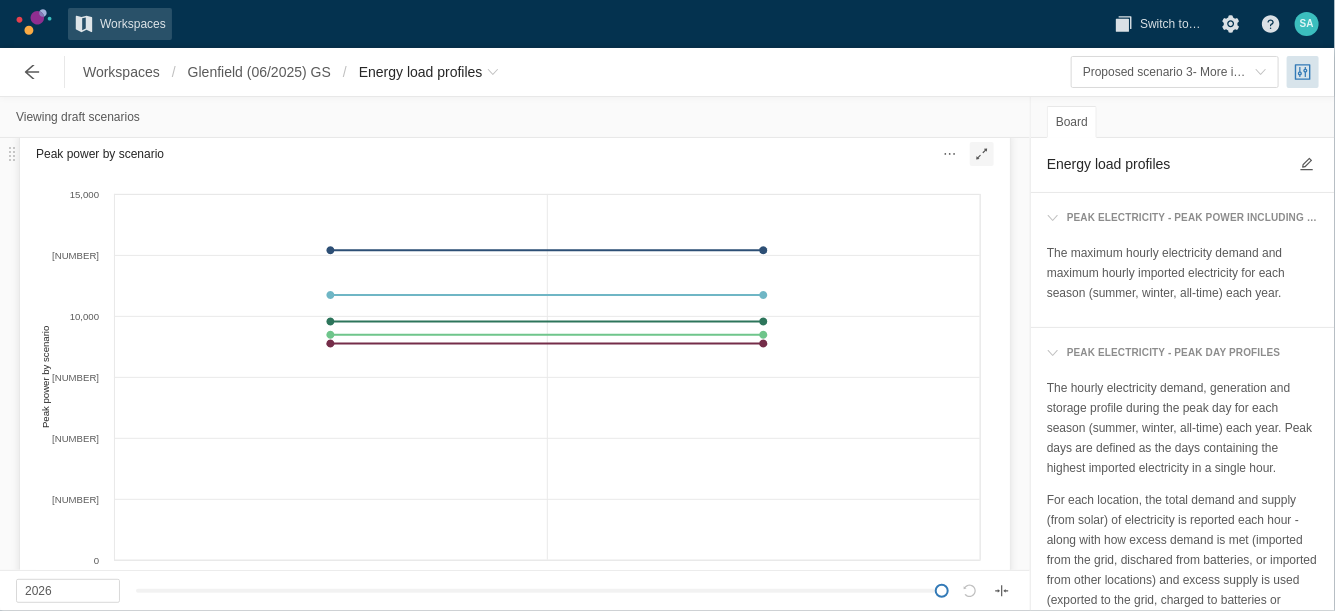 click at bounding box center [982, 154] 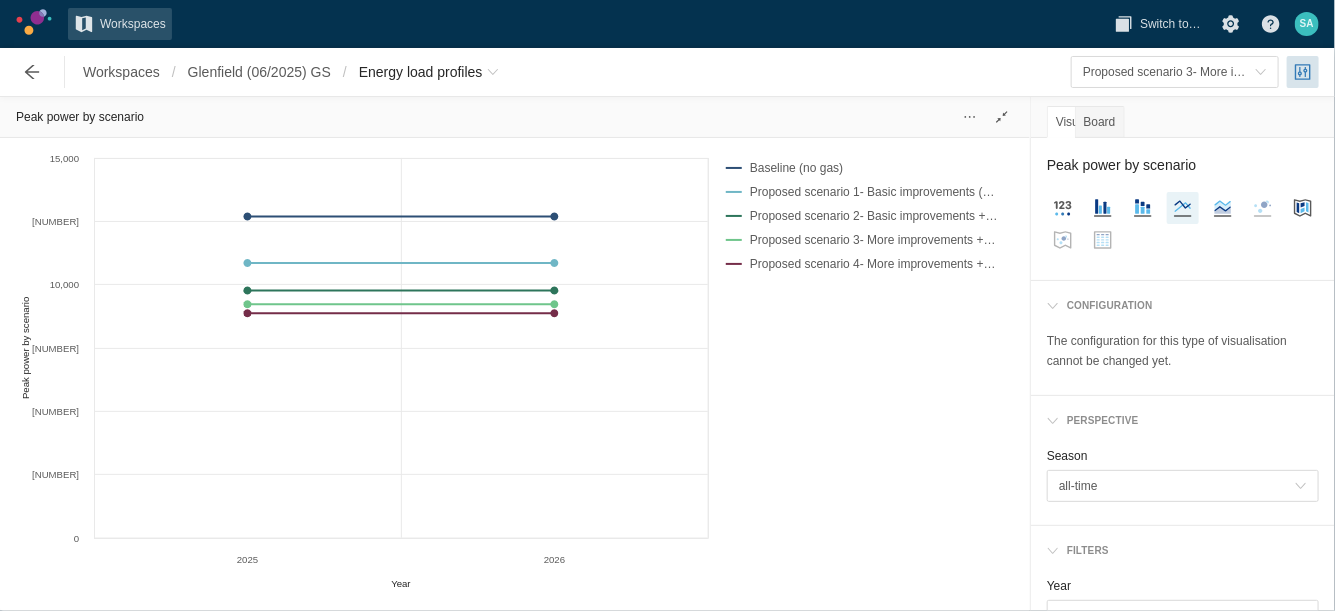 scroll, scrollTop: 0, scrollLeft: 0, axis: both 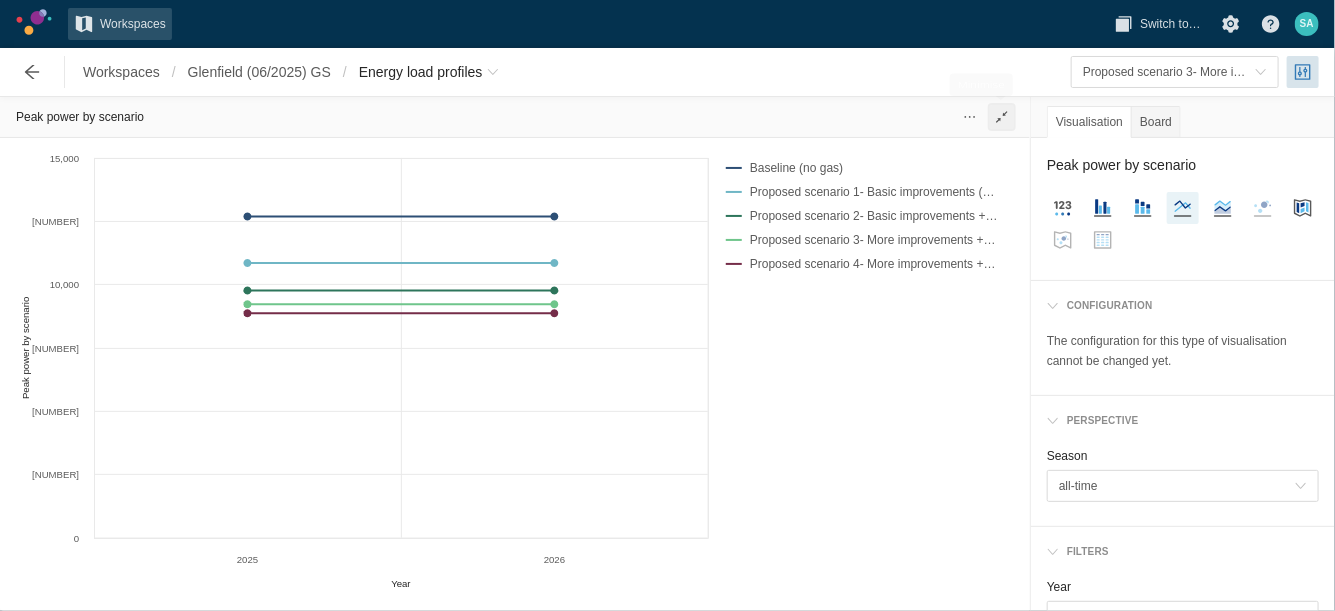 click at bounding box center (1002, 117) 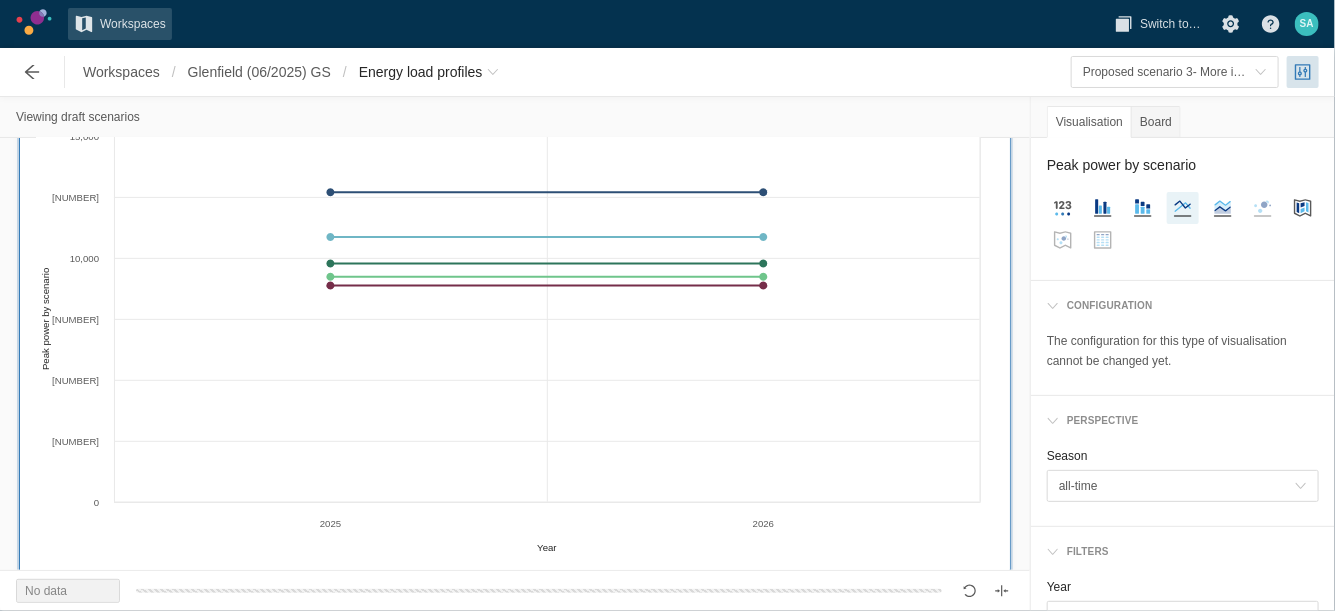 scroll, scrollTop: 249, scrollLeft: 0, axis: vertical 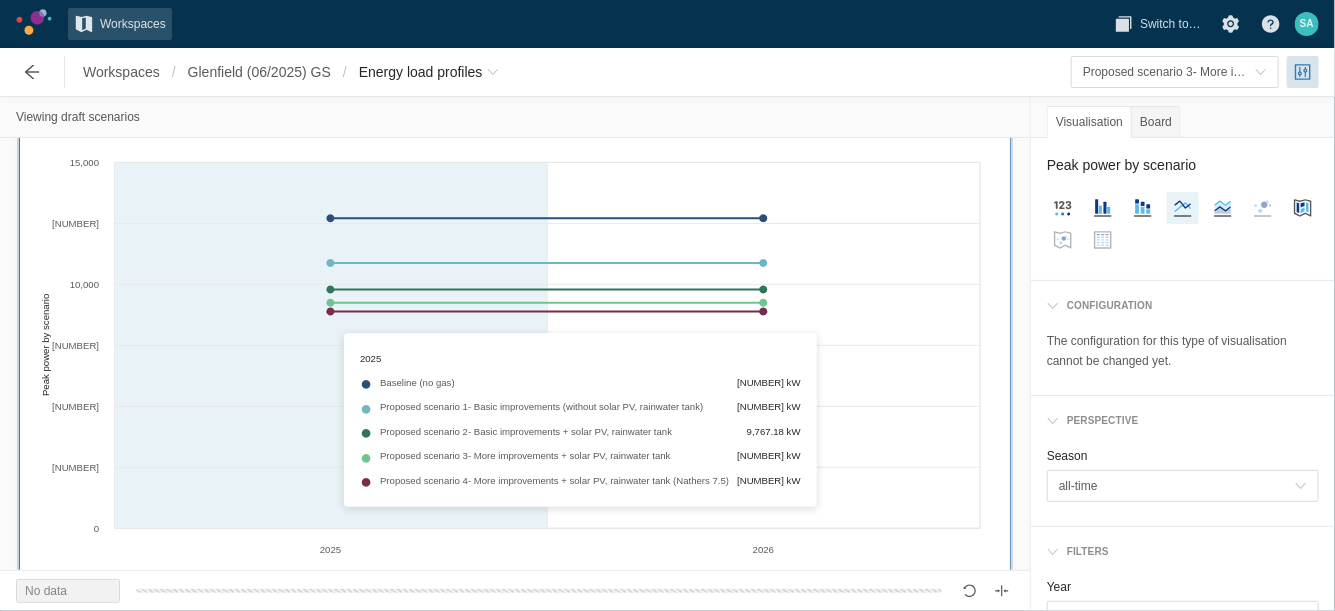 click on "Created with Highcharts 11.4.3 Year Peak power by scenario [YEAR] [YEAR] 0 [NUMBER] [NUMBER] [NUMBER] [NUMBER] [NUMBER]" at bounding box center [508, 367] 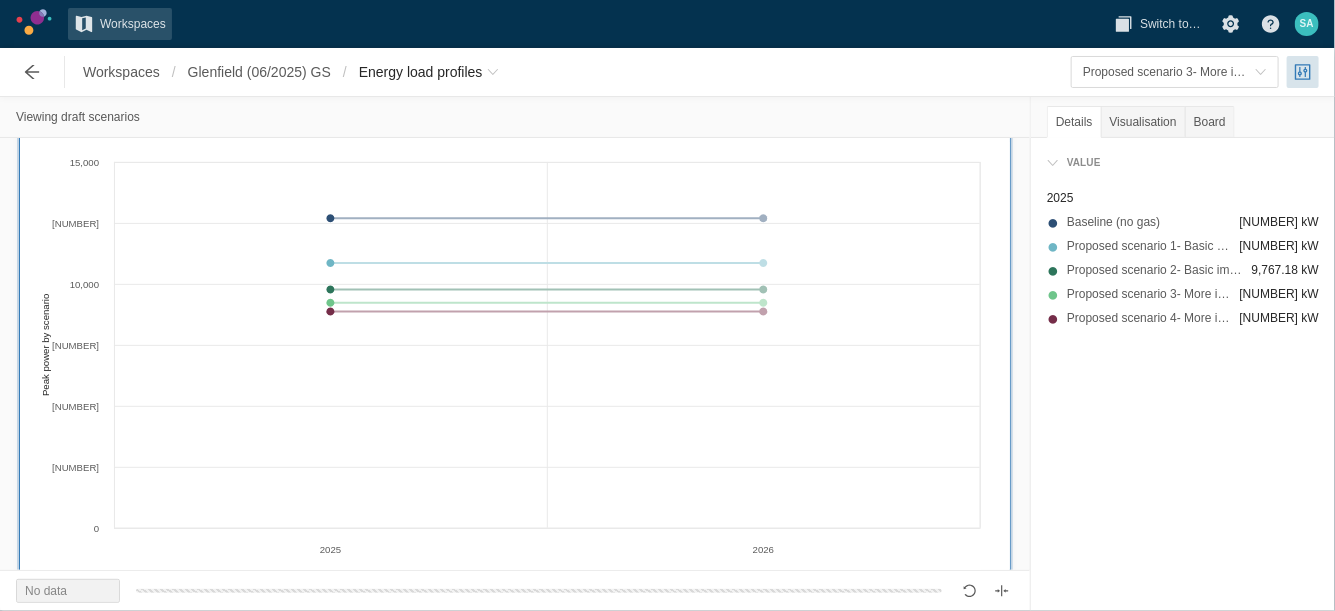 click on "Value [YEAR] Baseline (no gas) [NUMBER] kW Proposed scenario 1- Basic improvements (without solar PV, rainwater tank) [NUMBER] kW Proposed scenario 2- Basic improvements + solar PV, rainwater tank [NUMBER] kW Proposed scenario 3- More improvements + solar PV, rainwater tank [NUMBER] kW Proposed scenario 4- More improvements + solar PV, rainwater tank (Nathers 7.5) [NUMBER] kW" at bounding box center (1183, 374) 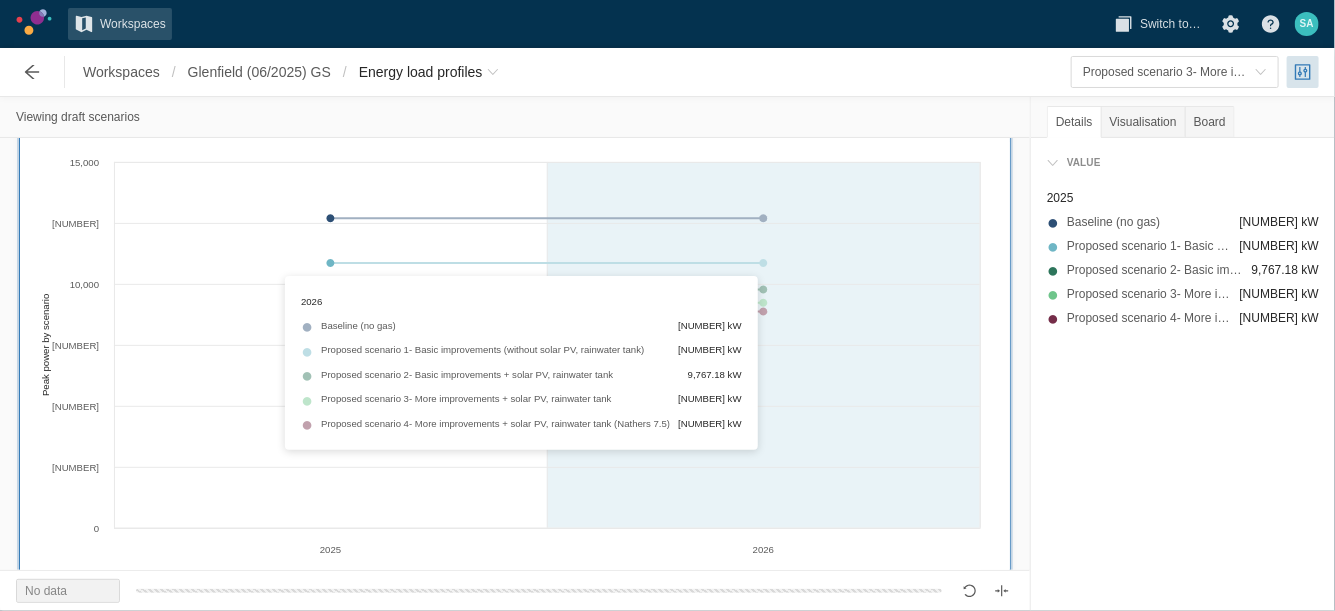 scroll, scrollTop: 76, scrollLeft: 0, axis: vertical 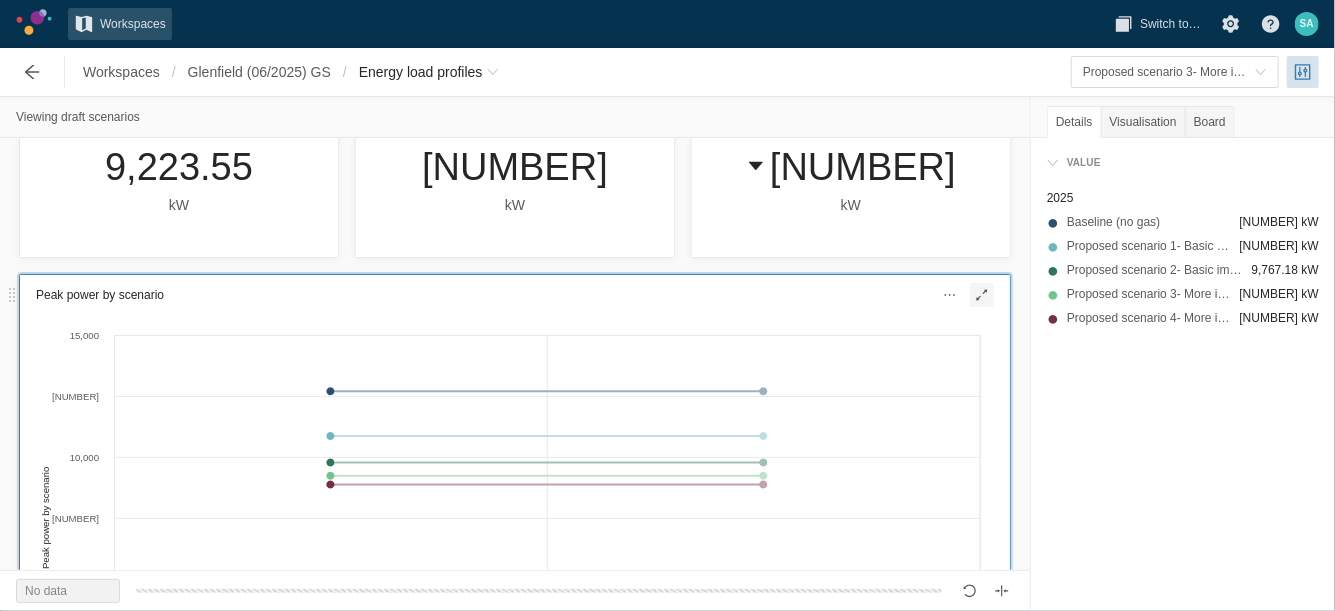 click at bounding box center [982, 295] 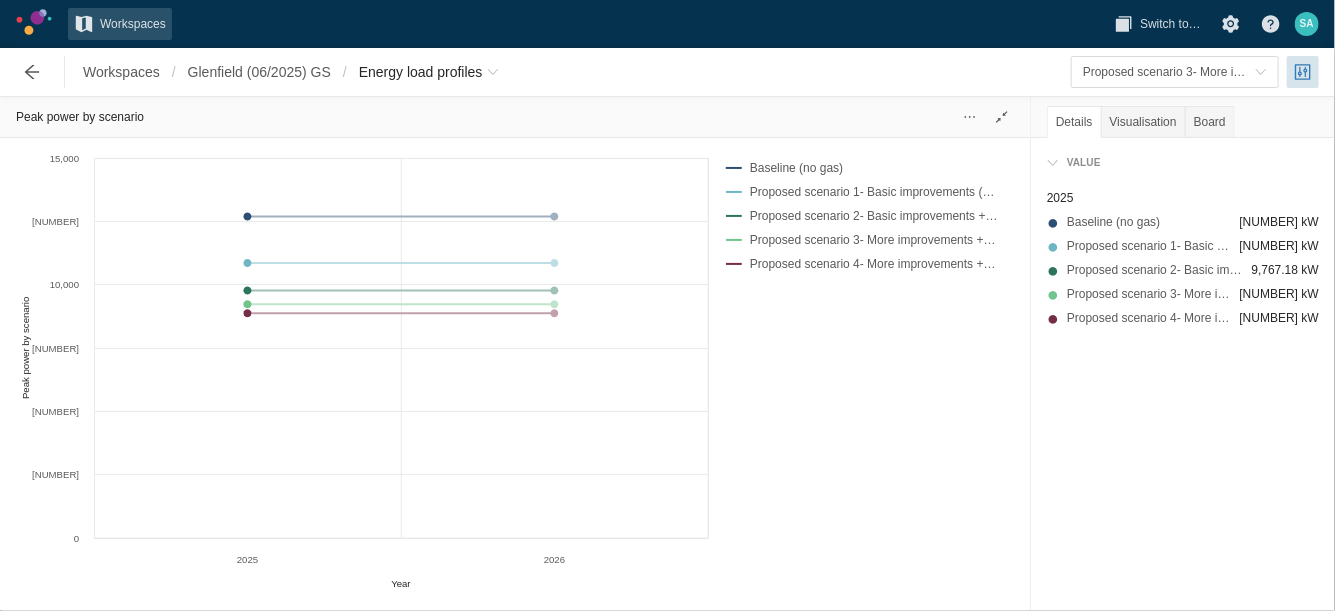 scroll, scrollTop: 0, scrollLeft: 0, axis: both 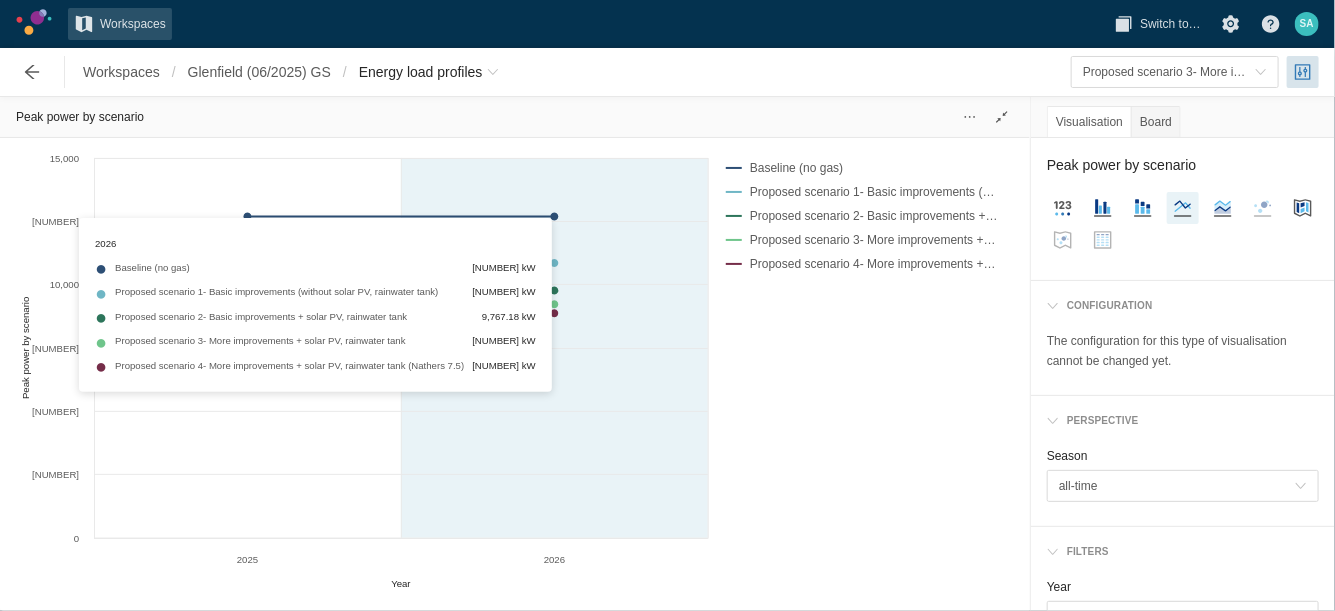 click on "Created with Highcharts 11.4.3 Year Peak power by scenario [YEAR] [YEAR] 0 [NUMBER] [NUMBER] [NUMBER] [NUMBER] [NUMBER]" at bounding box center (362, 370) 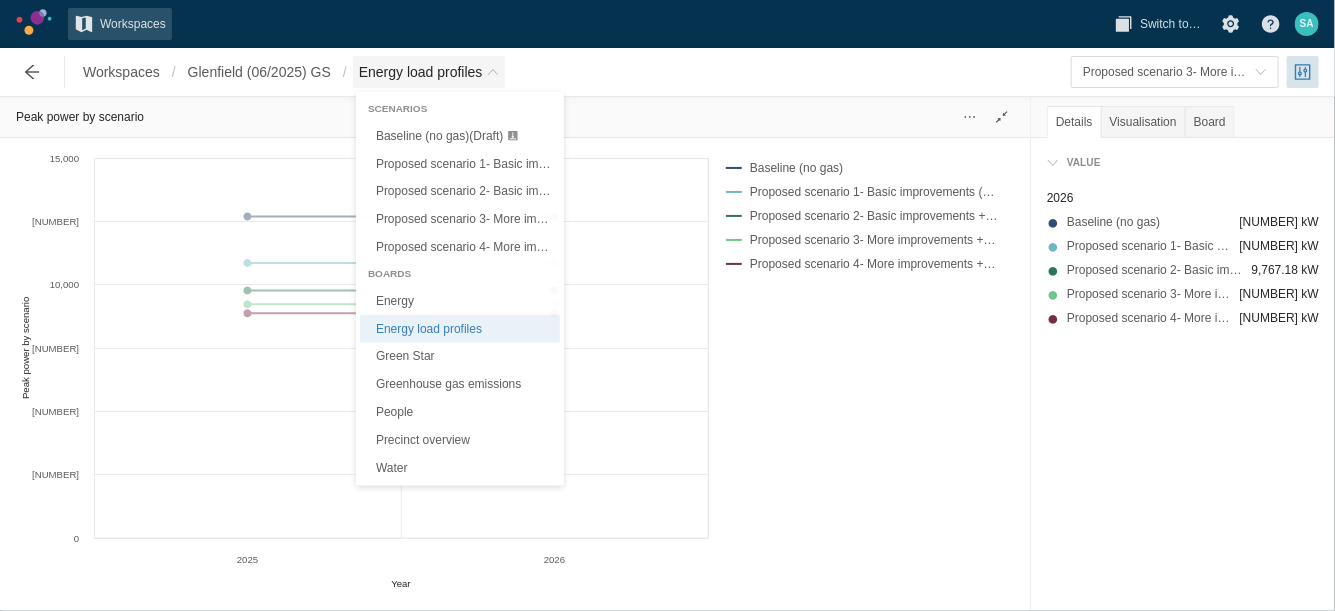 click on "Energy load profiles" at bounding box center (429, 72) 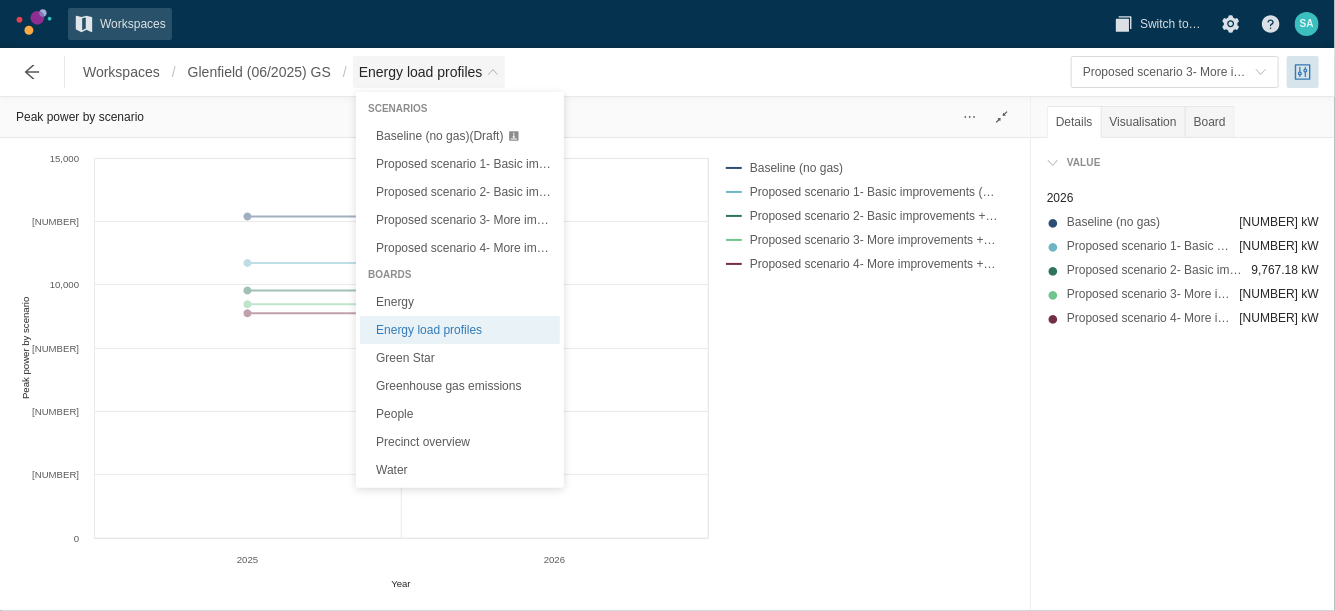 click on "Energy load profiles" at bounding box center (429, 72) 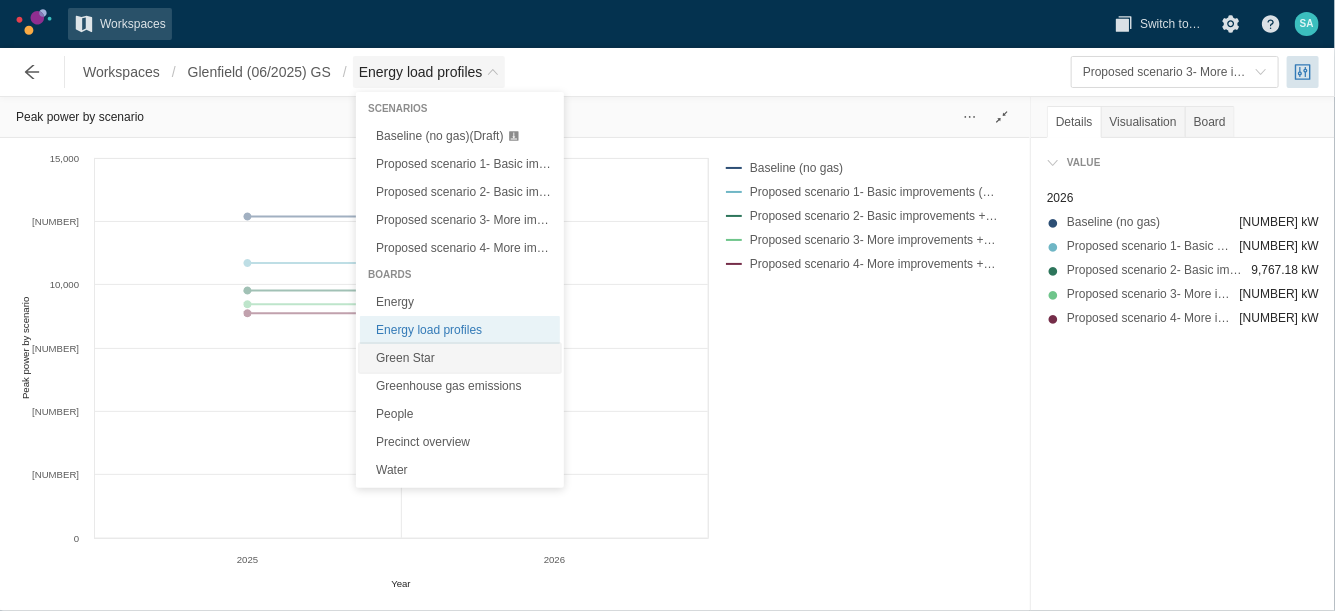 click on "Green Star" at bounding box center [460, 358] 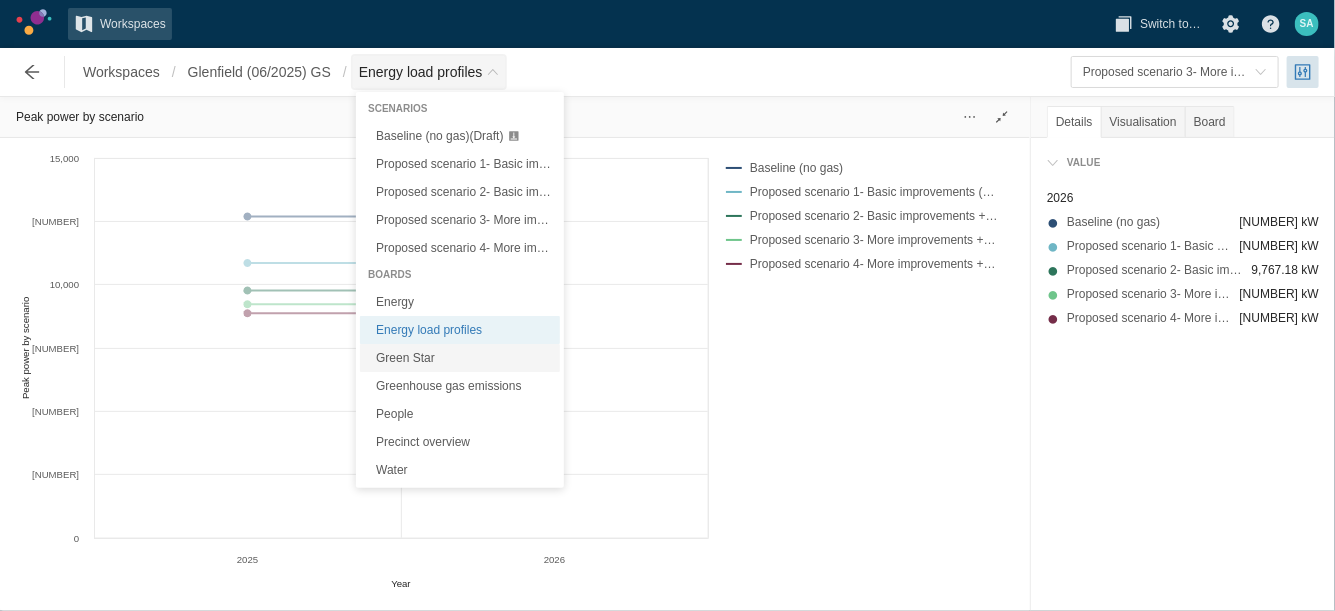 type on "Green Star" 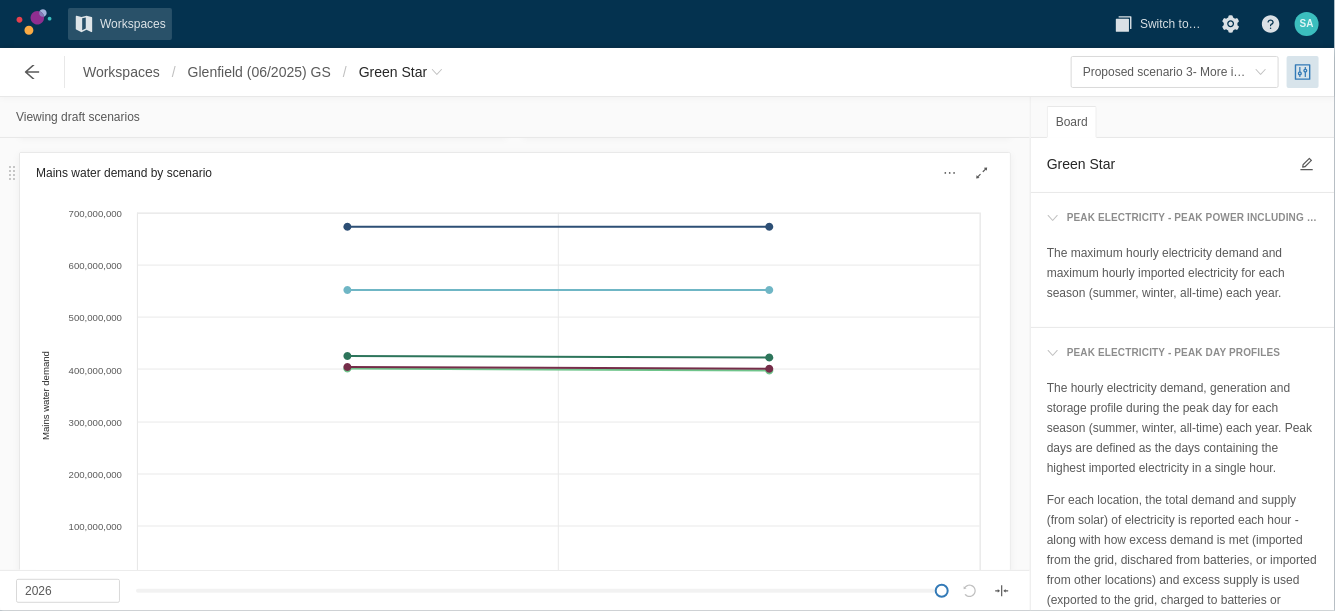 scroll, scrollTop: 1071, scrollLeft: 0, axis: vertical 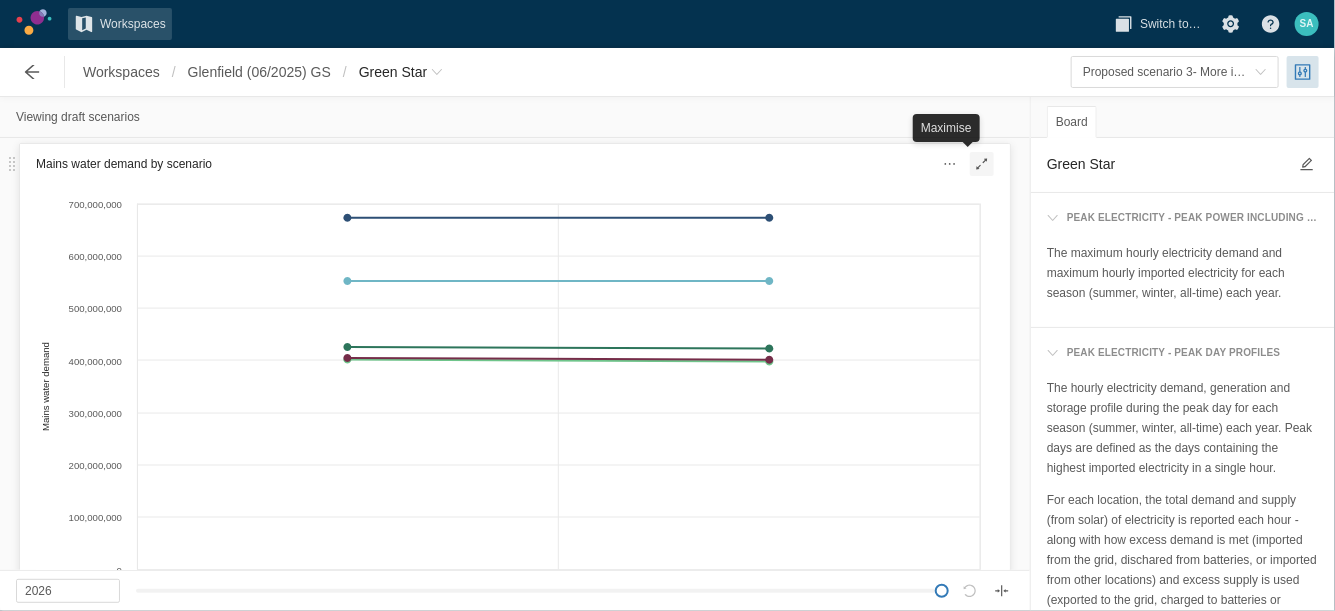click at bounding box center (982, 164) 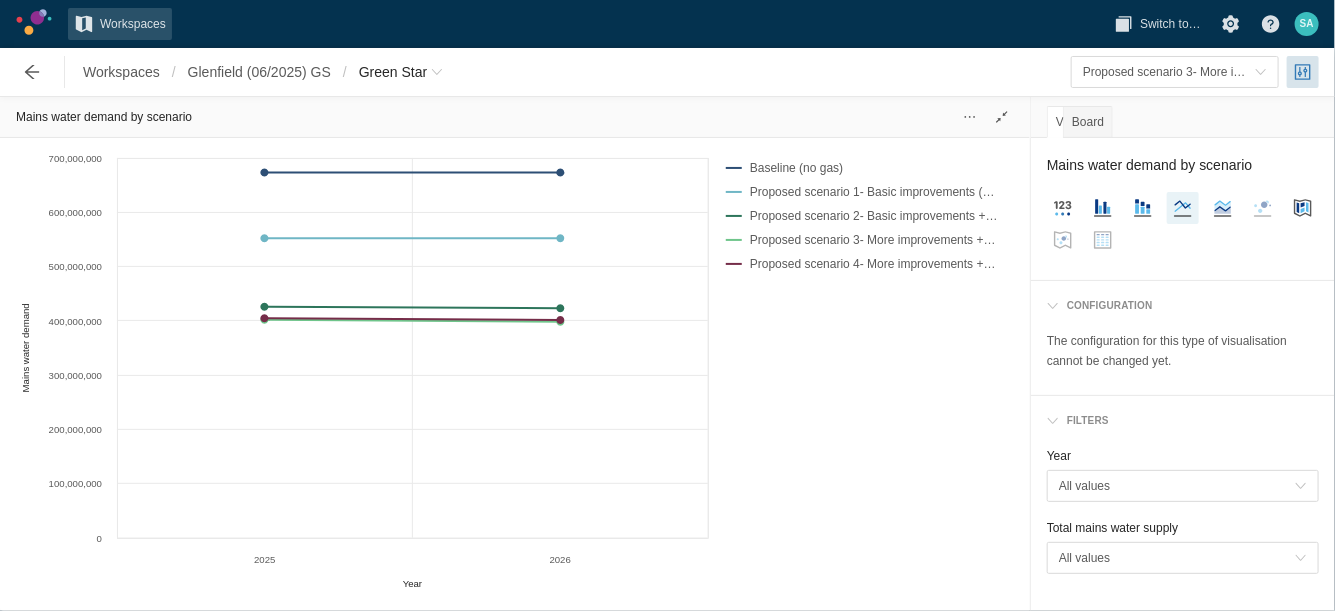 scroll, scrollTop: 0, scrollLeft: 0, axis: both 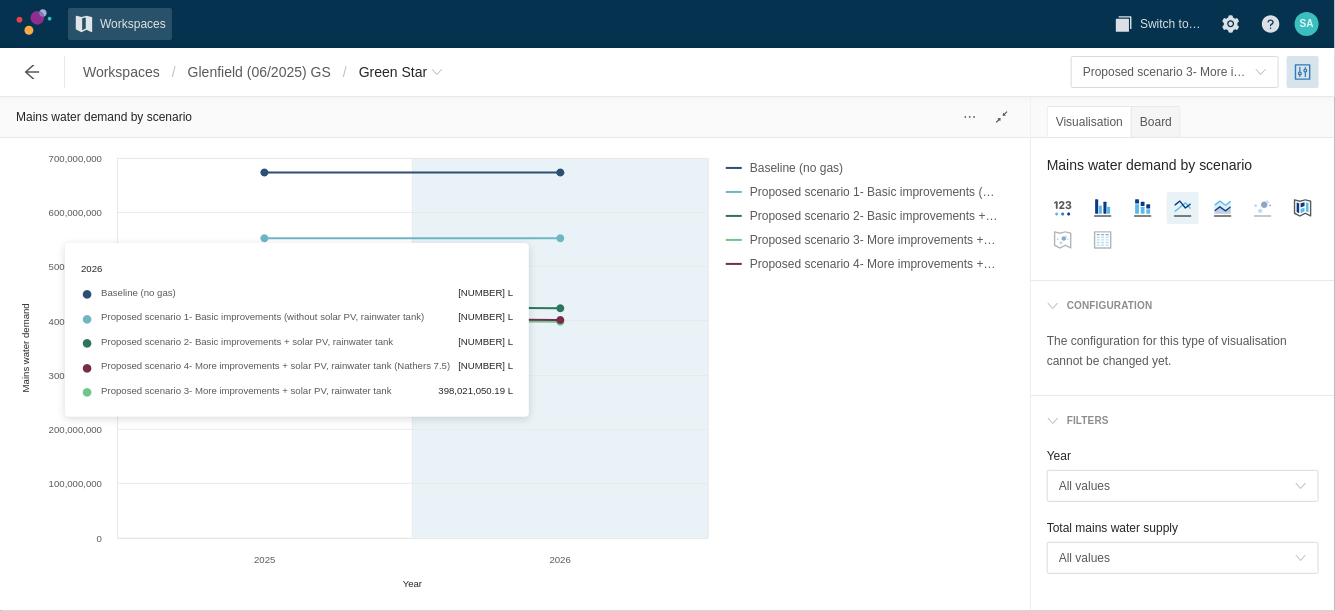 click on "Created with Highcharts 11.4.3 Year Mains water demand [YEAR] [YEAR] 0 [NUMBER] [NUMBER] [NUMBER] [NUMBER] [NUMBER] [NUMBER] [NUMBER]" at bounding box center [362, 370] 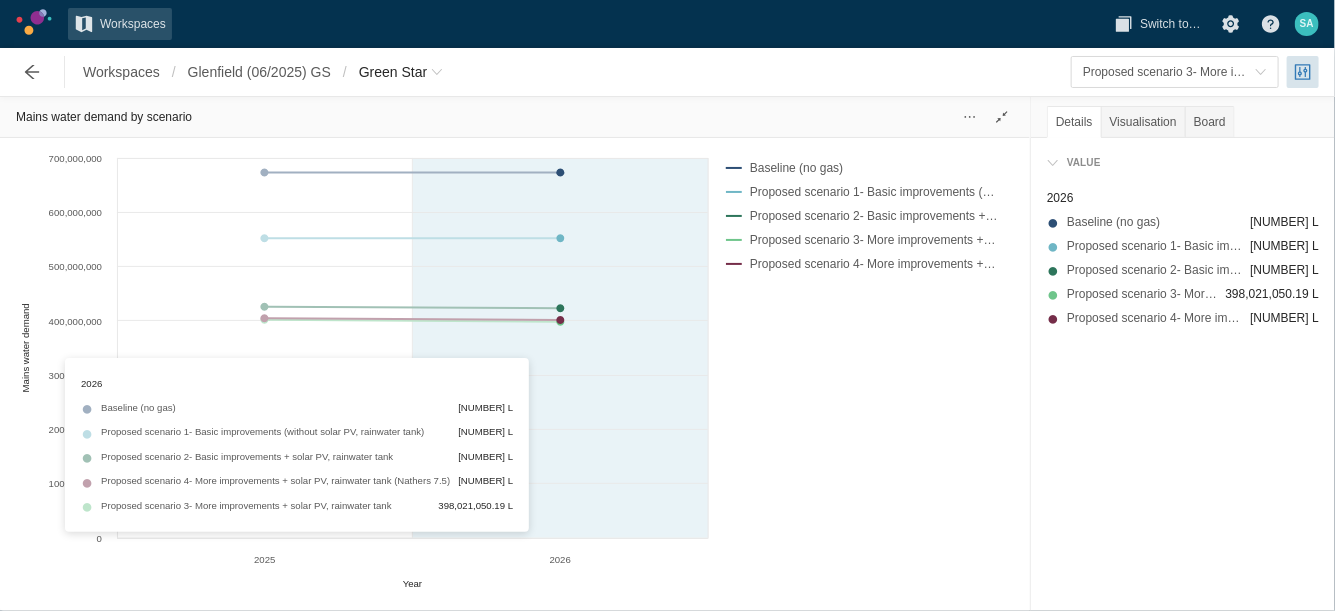click on "Created with Highcharts 11.4.3 Year Mains water demand [YEAR] [YEAR] 0 [NUMBER] [NUMBER] [NUMBER] [NUMBER] [NUMBER] [NUMBER] [NUMBER]" at bounding box center (362, 370) 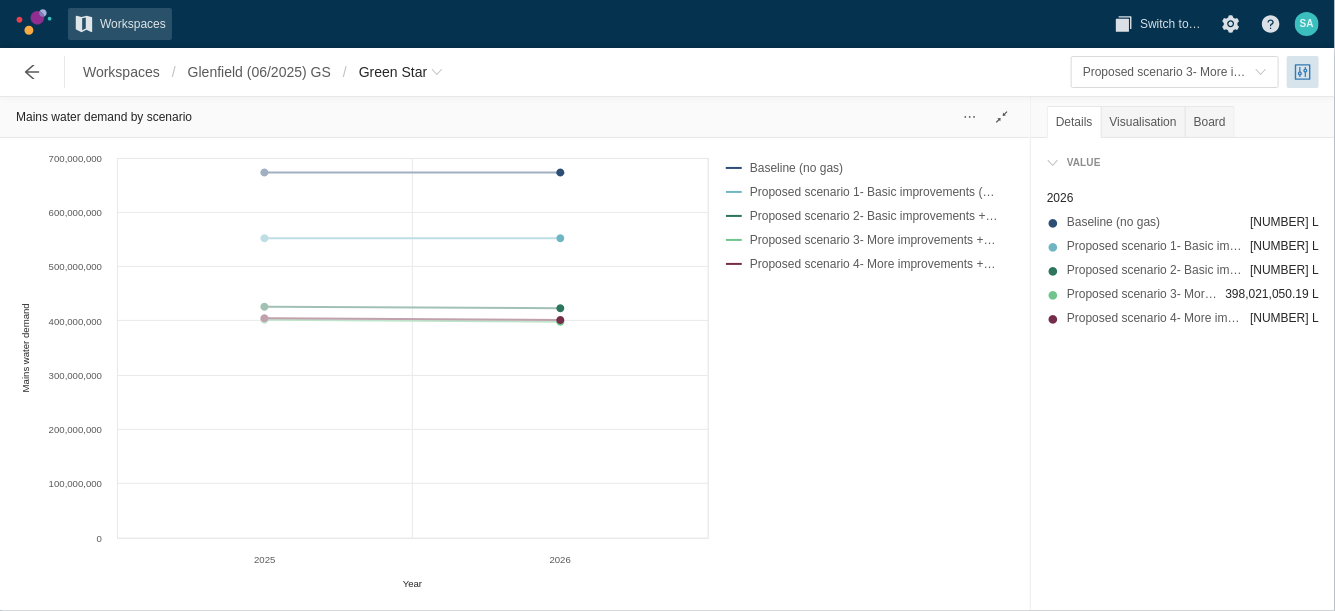 click on "Baseline (no gas) Proposed scenario 1- Basic improvements (without solar PV, rainwater tank) Proposed scenario 2- Basic improvements + solar PV, rainwater tank Proposed scenario 3- More improvements + solar PV, rainwater tank Proposed scenario 4- More improvements + solar PV, rainwater tank (Nathers 7.5)" at bounding box center [862, 370] 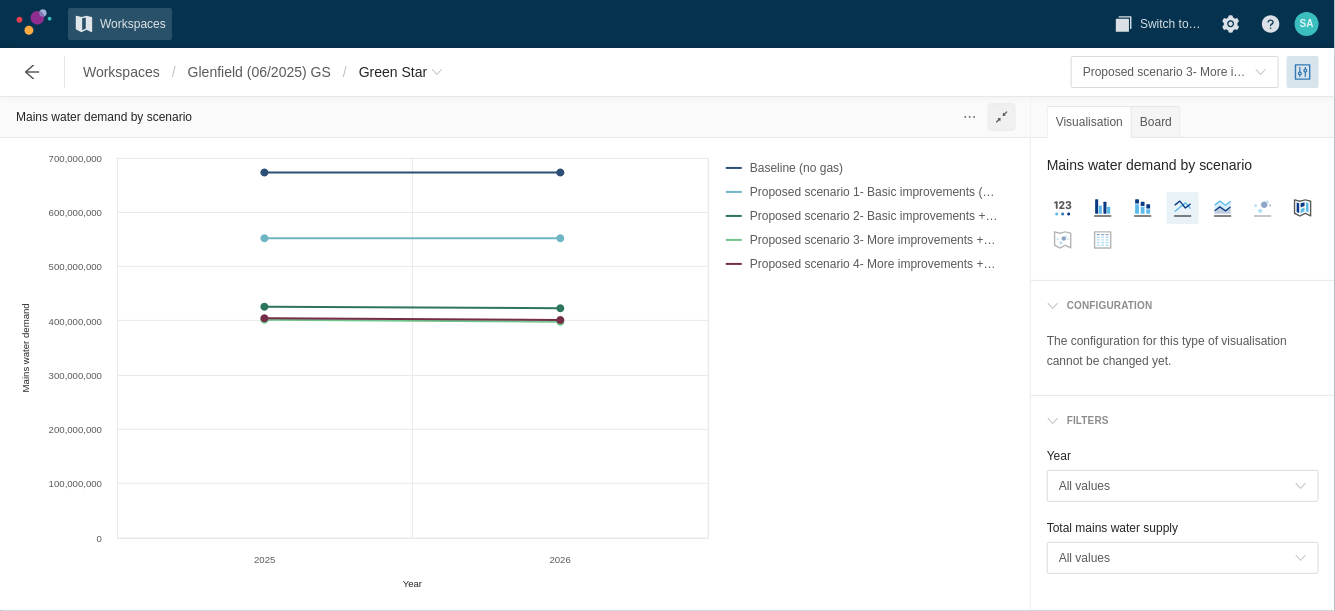 click at bounding box center [1002, 117] 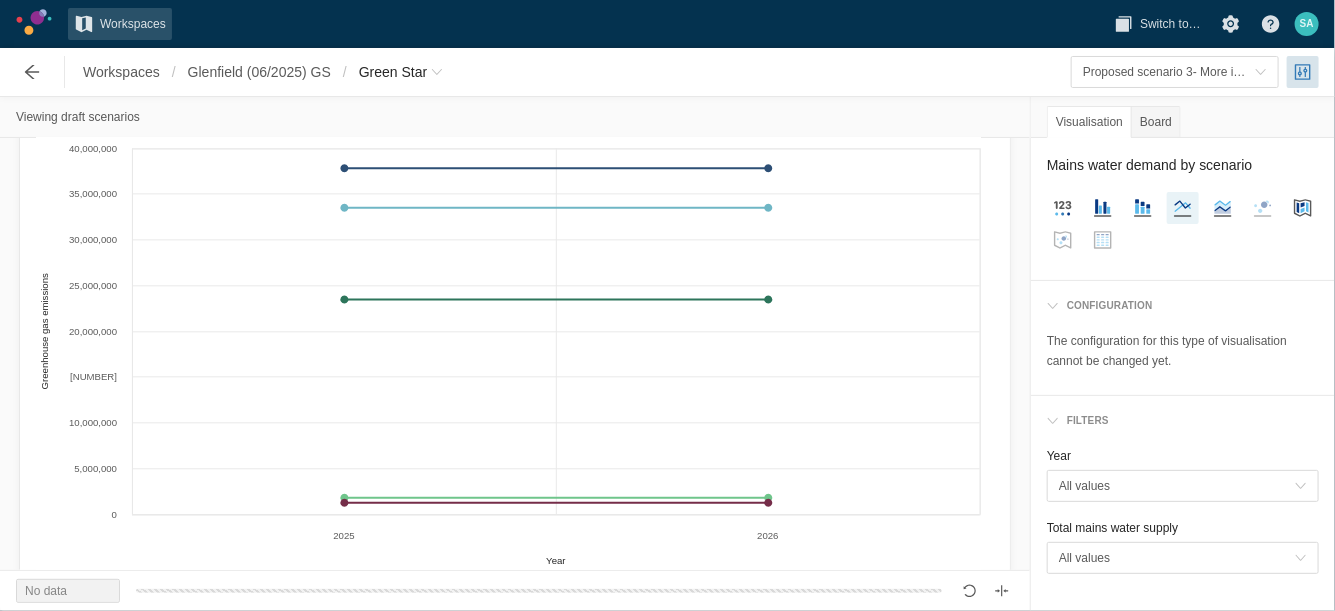 scroll, scrollTop: 1876, scrollLeft: 0, axis: vertical 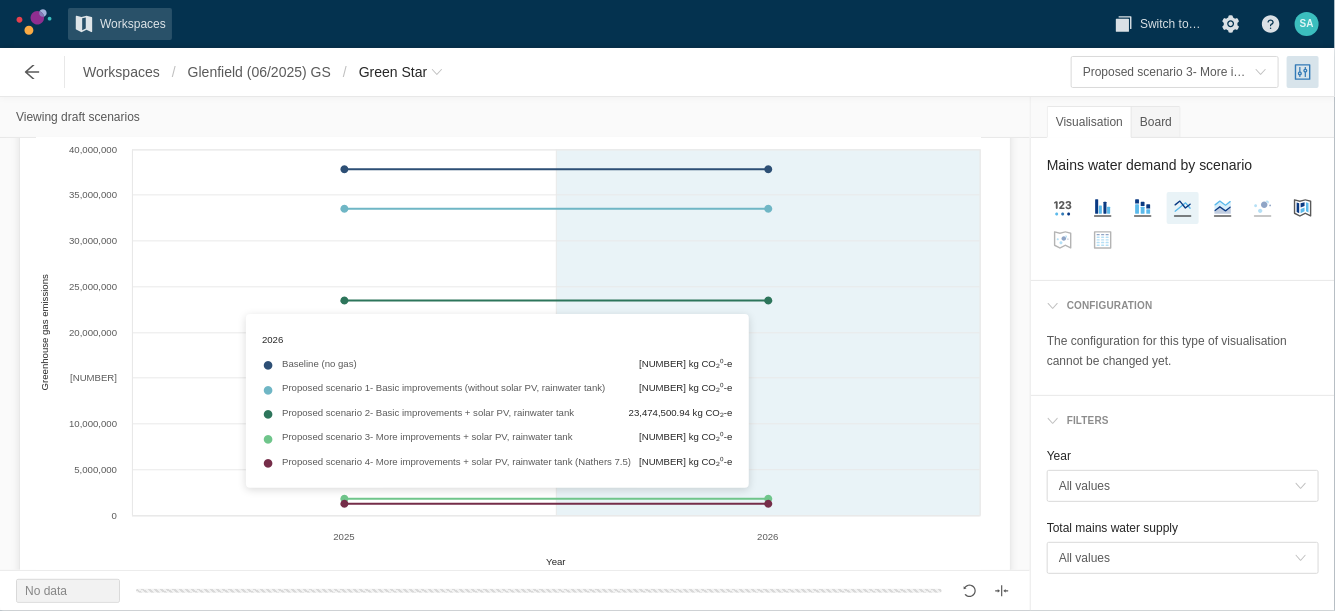 click on "Created with Highcharts 11.4.3 Year Greenhouse gas emissions [YEAR] [YEAR] 0 [NUMBER] [NUMBER] [NUMBER] [NUMBER] [NUMBER] [NUMBER] [NUMBER]" at bounding box center [508, 354] 